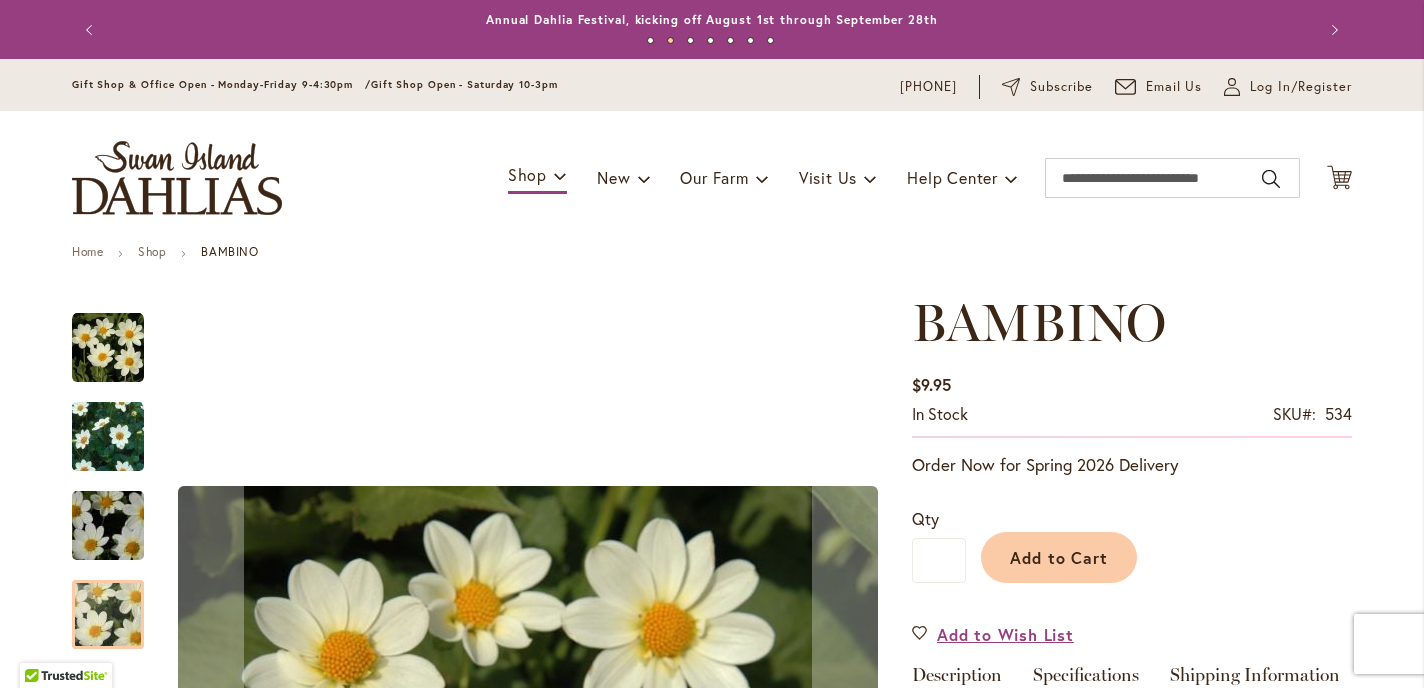 scroll, scrollTop: 0, scrollLeft: 0, axis: both 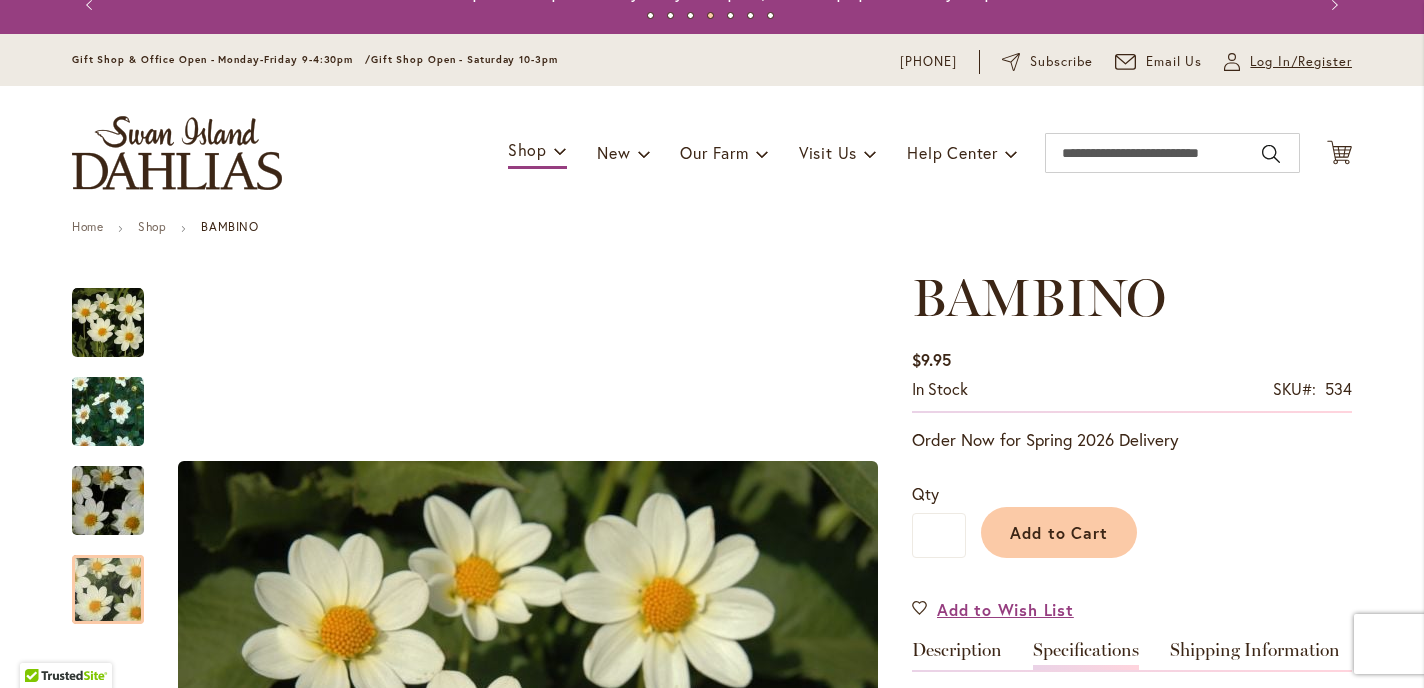 click on "Log In/Register" at bounding box center (1301, 62) 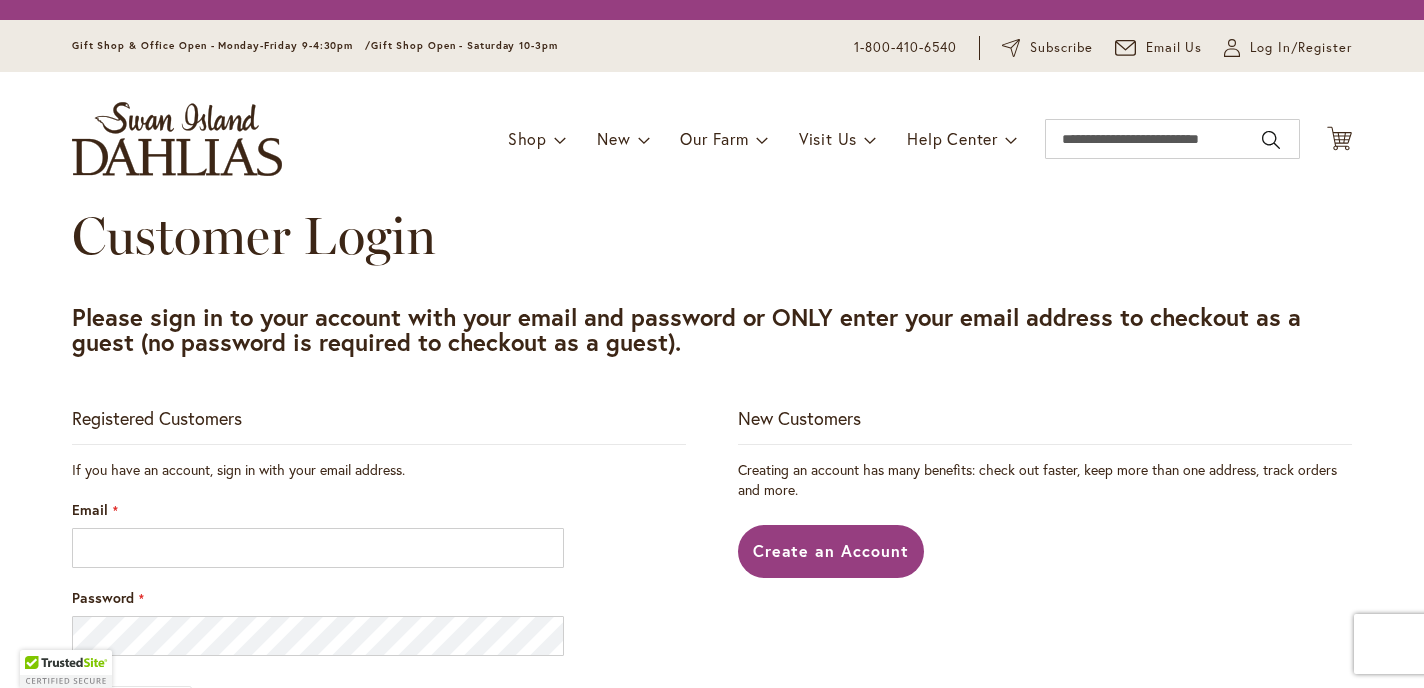 scroll, scrollTop: 0, scrollLeft: 0, axis: both 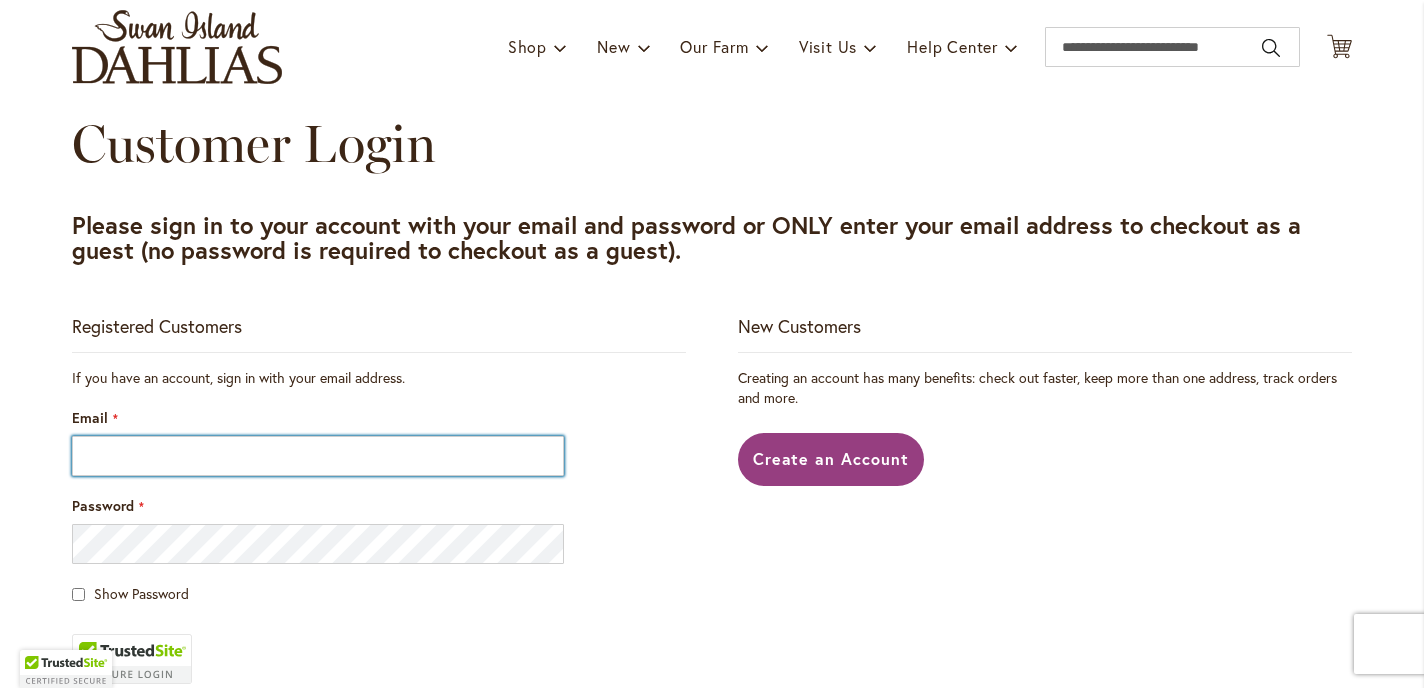 click on "Email" at bounding box center (318, 456) 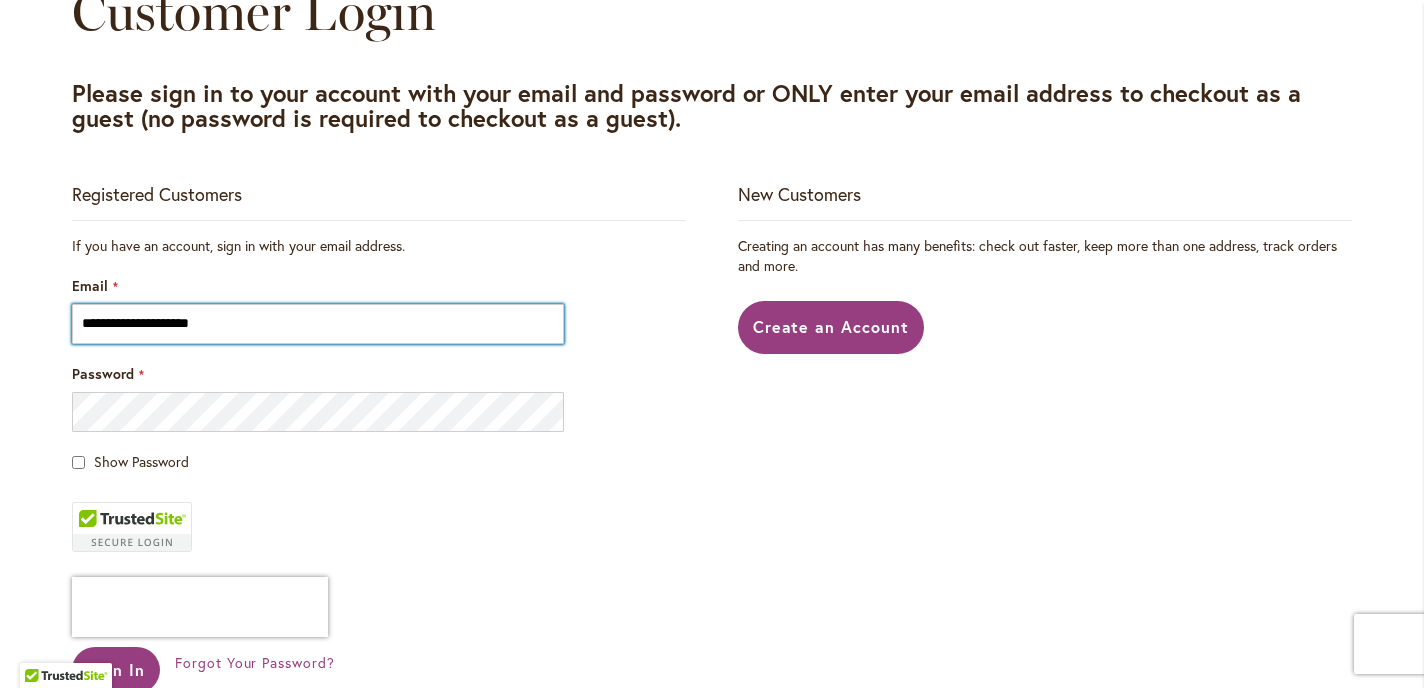 scroll, scrollTop: 269, scrollLeft: 0, axis: vertical 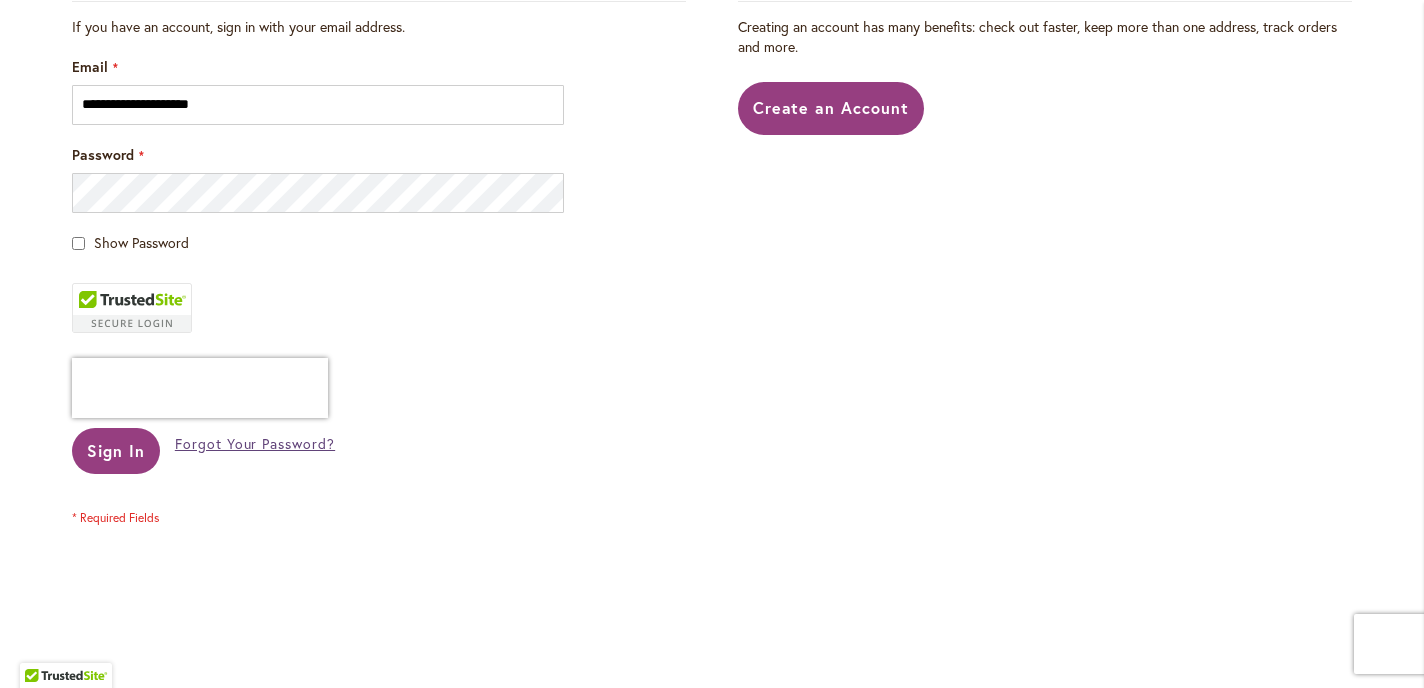 click on "Forgot Your Password?" at bounding box center [255, 443] 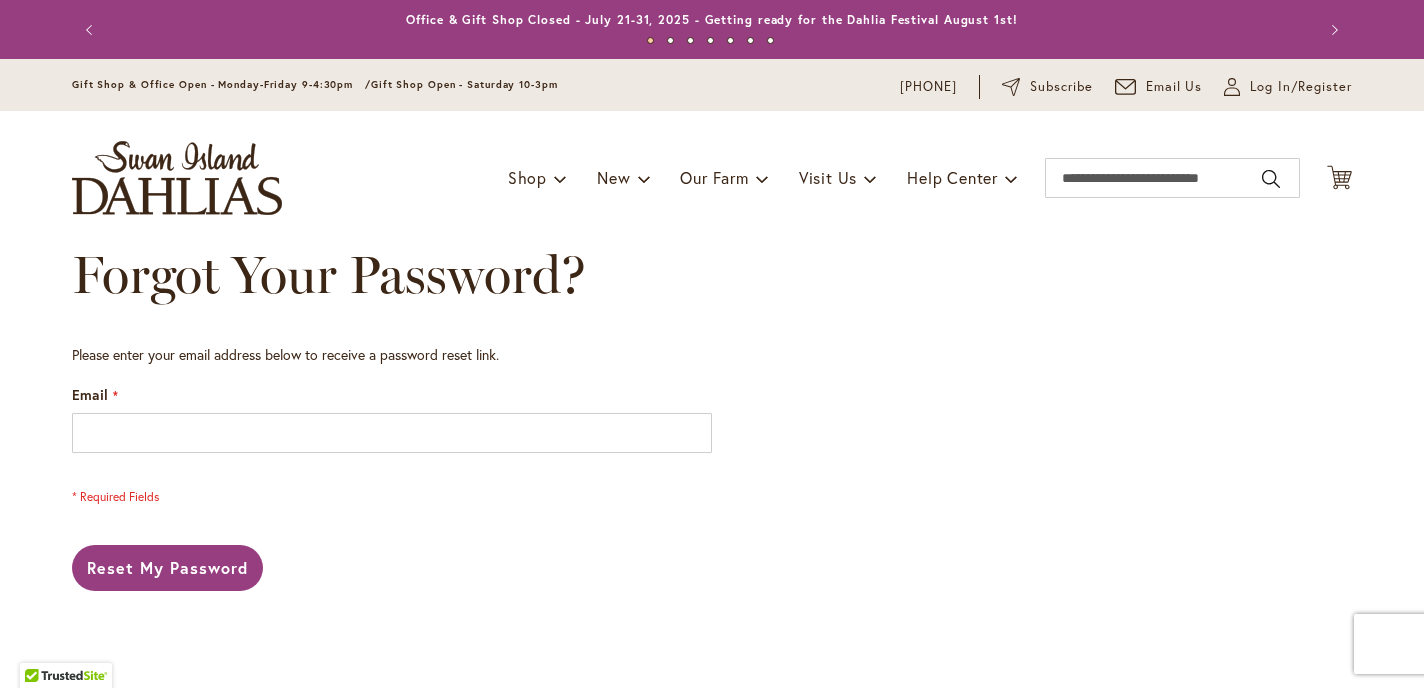 scroll, scrollTop: 0, scrollLeft: 0, axis: both 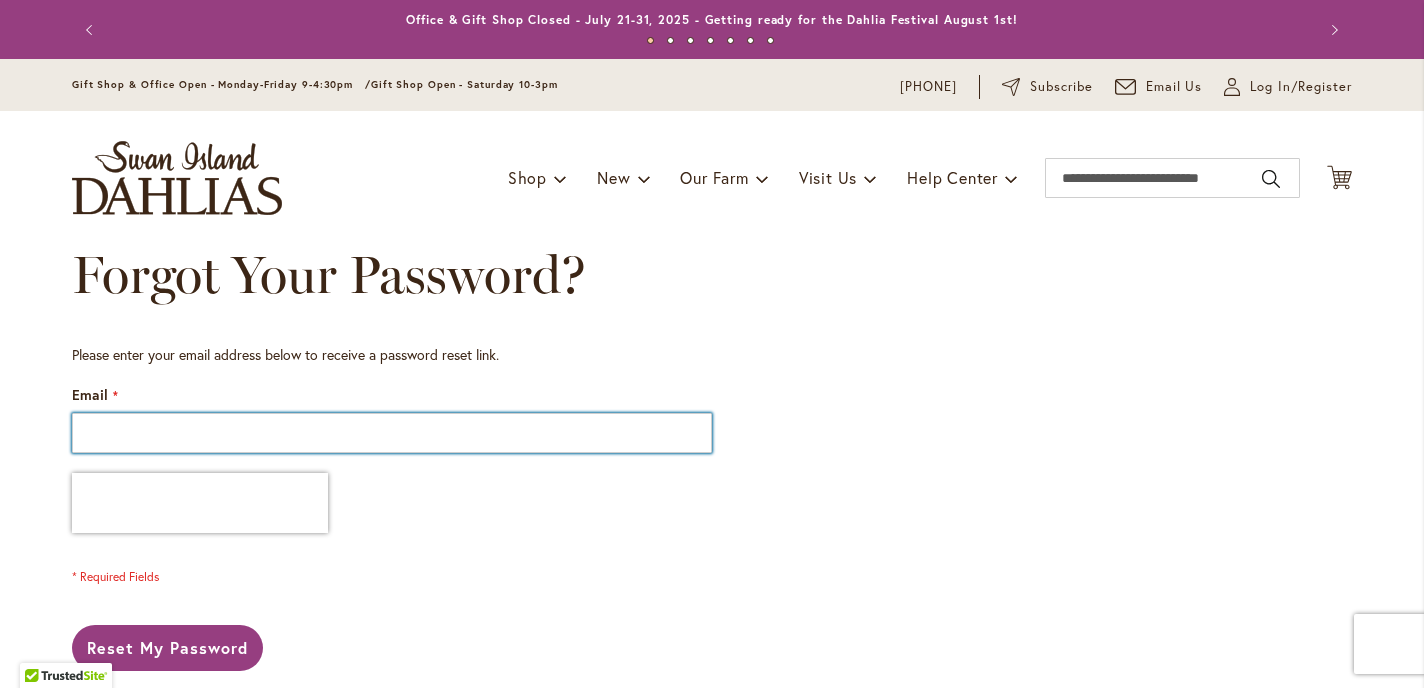 click on "Email" at bounding box center (392, 433) 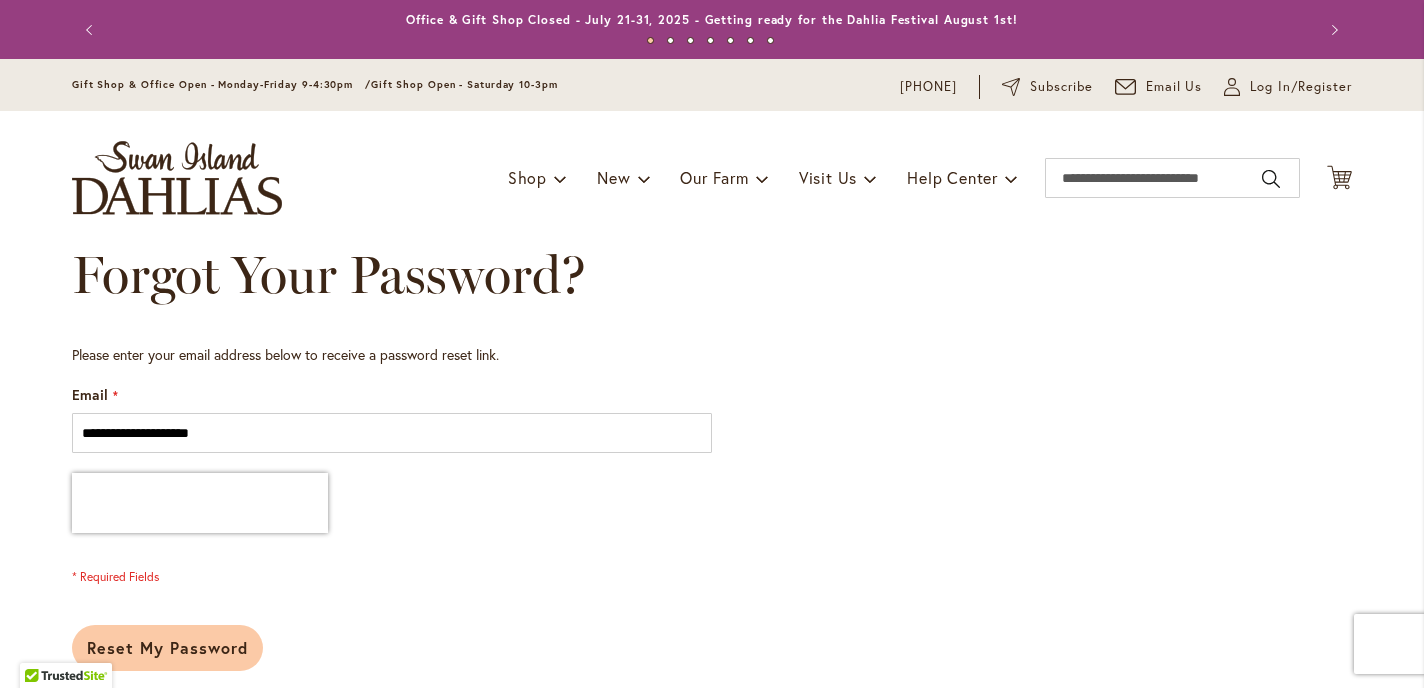 click on "Reset My Password" at bounding box center [167, 648] 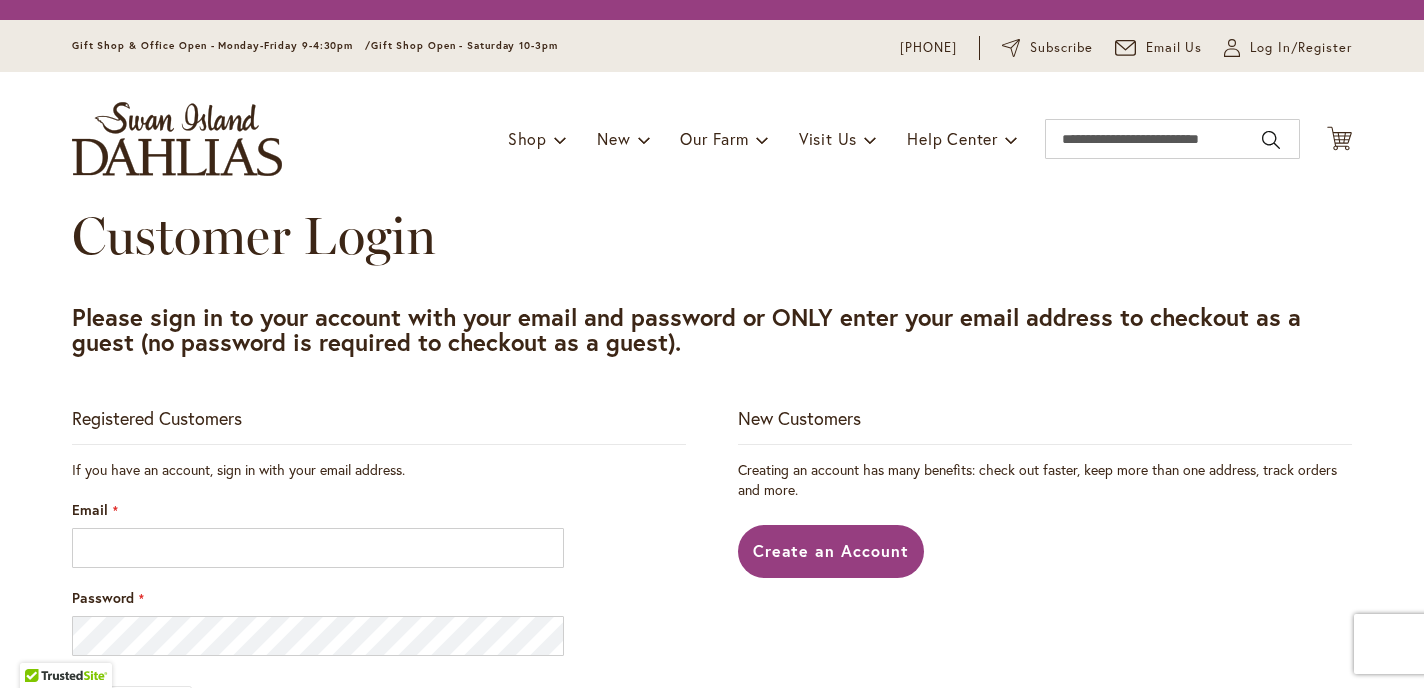scroll, scrollTop: 0, scrollLeft: 0, axis: both 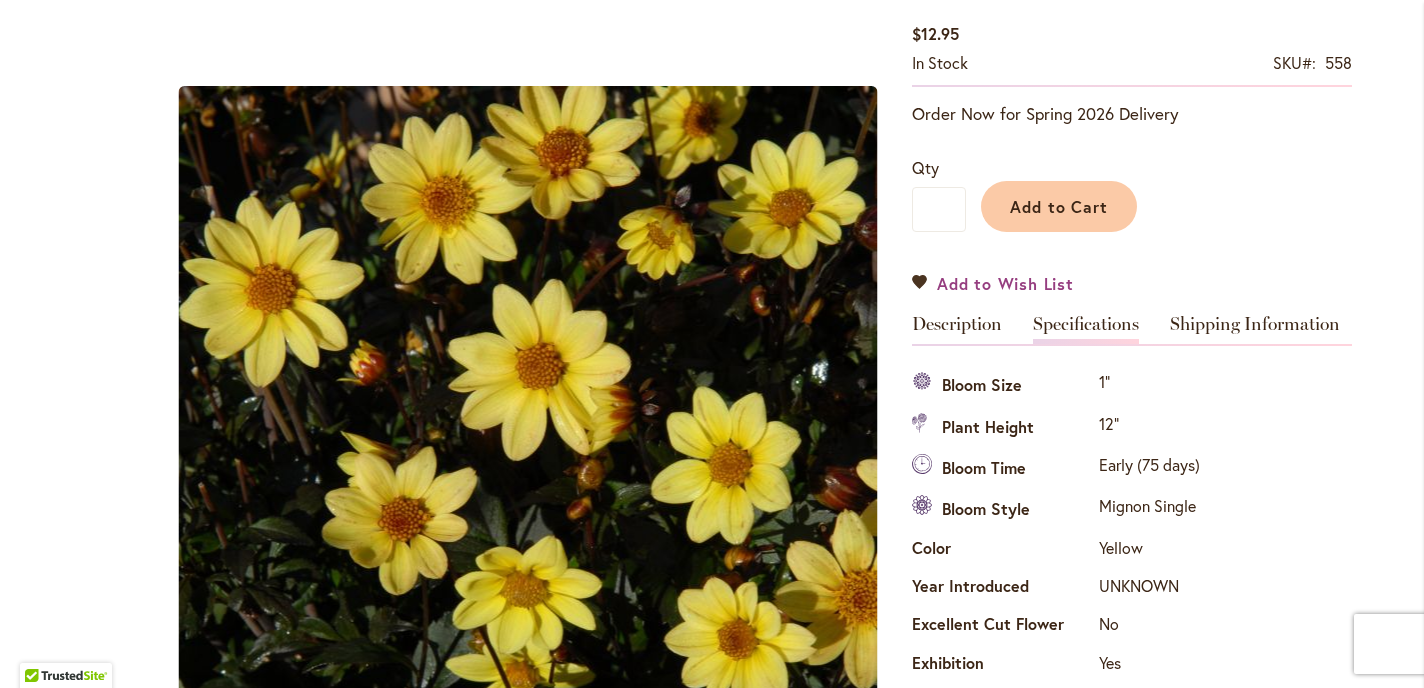click on "Add to Wish List" at bounding box center (993, 283) 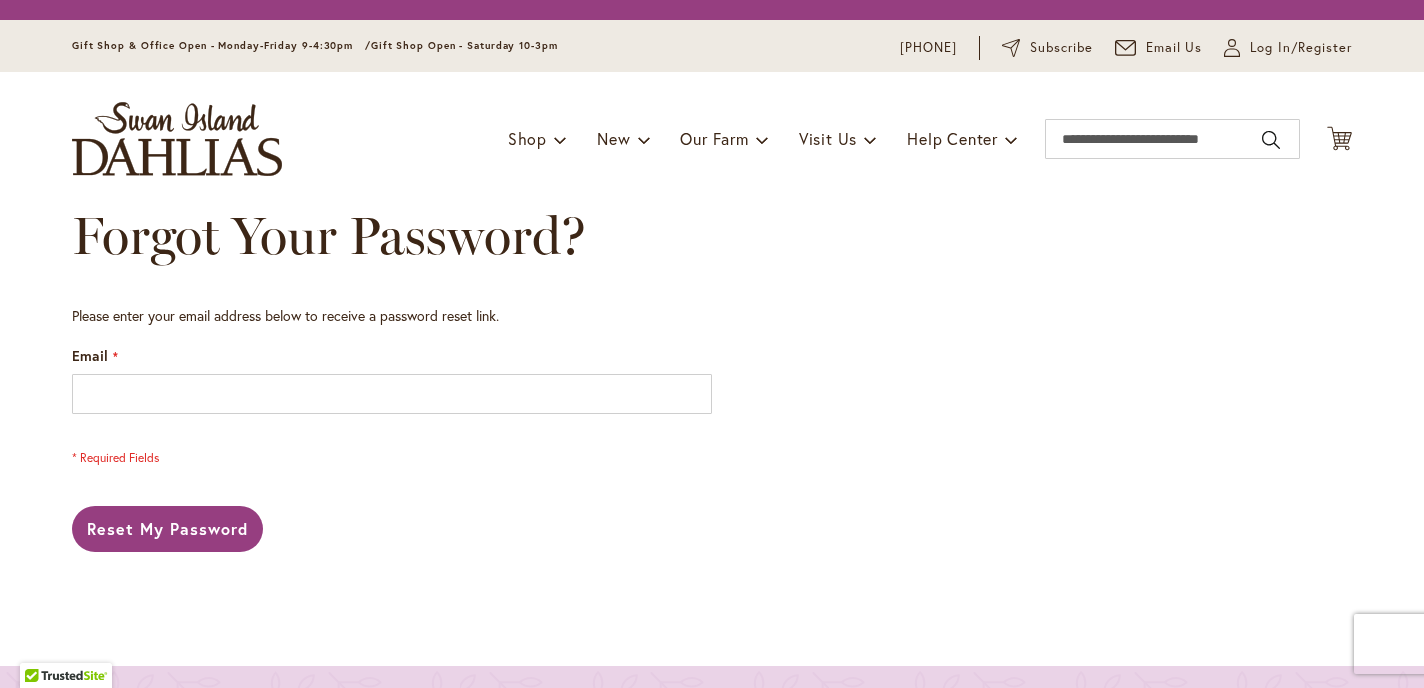 scroll, scrollTop: 0, scrollLeft: 0, axis: both 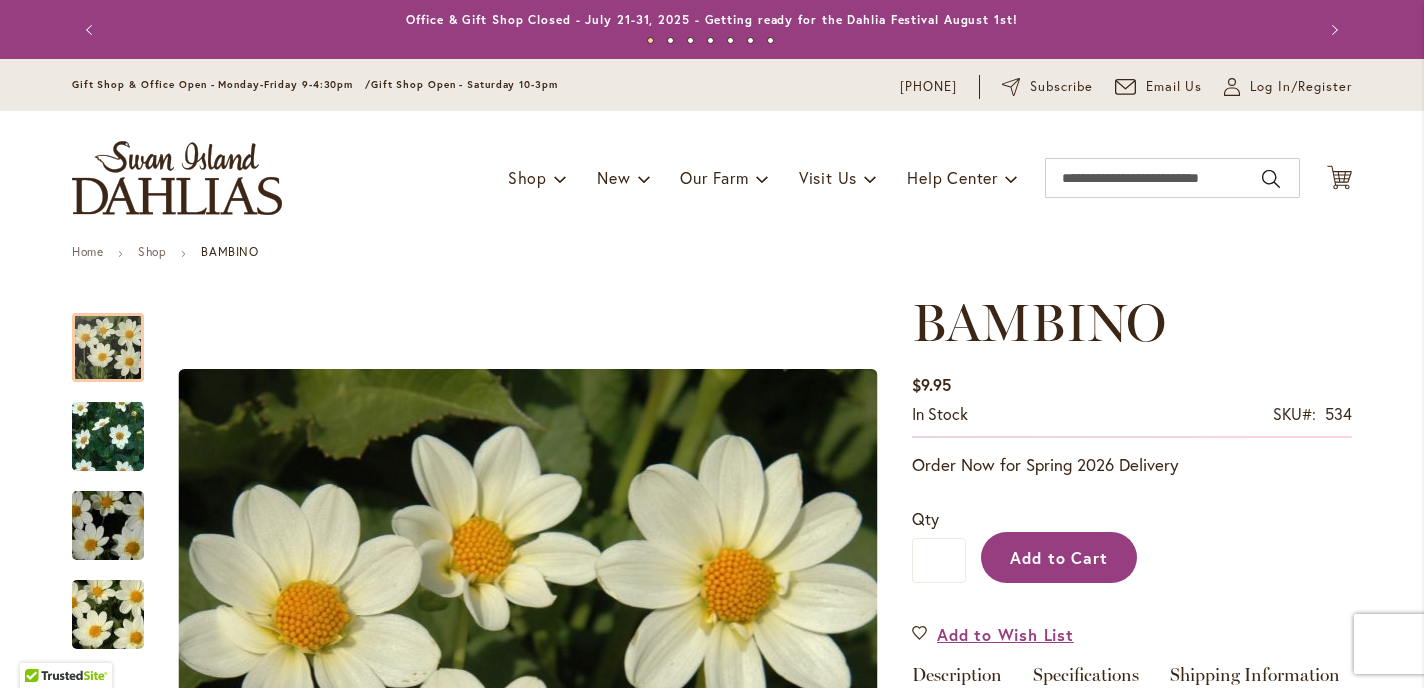 click on "Add to Cart" at bounding box center [1059, 557] 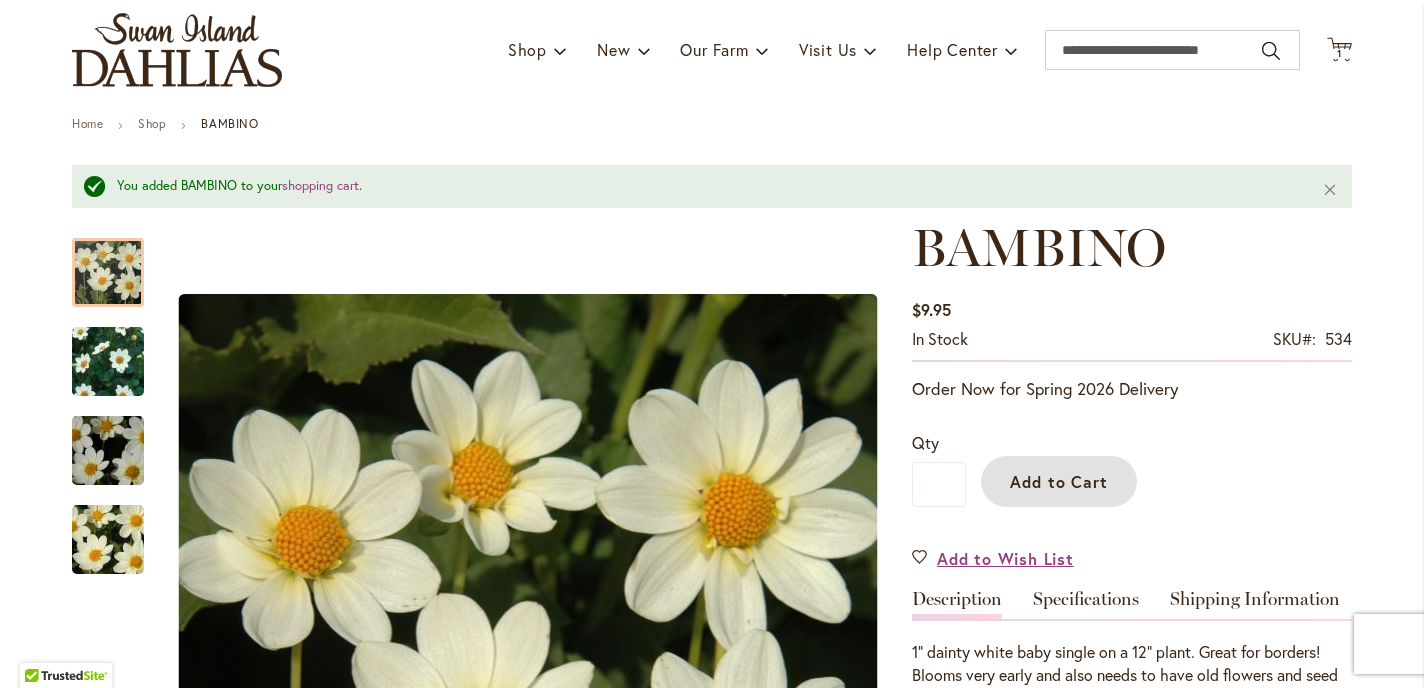 scroll, scrollTop: 179, scrollLeft: 0, axis: vertical 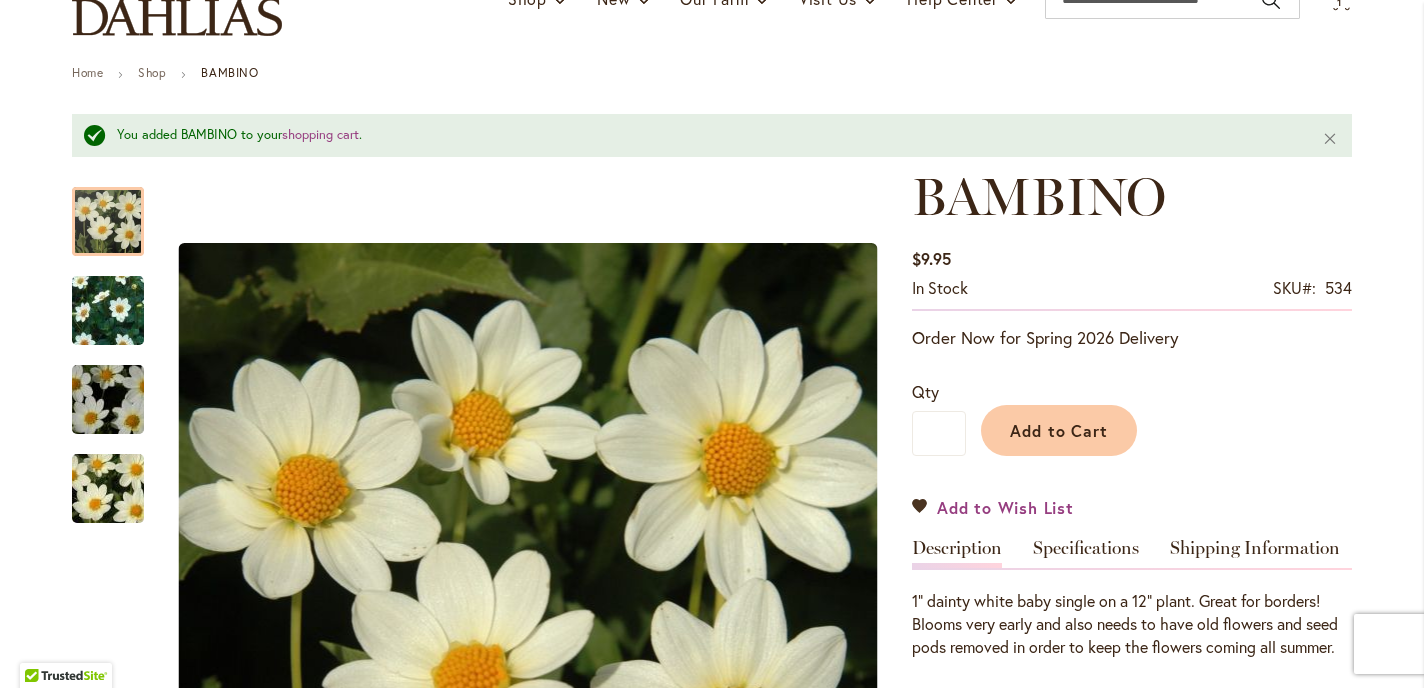 click on "Add to Wish List" at bounding box center [993, 507] 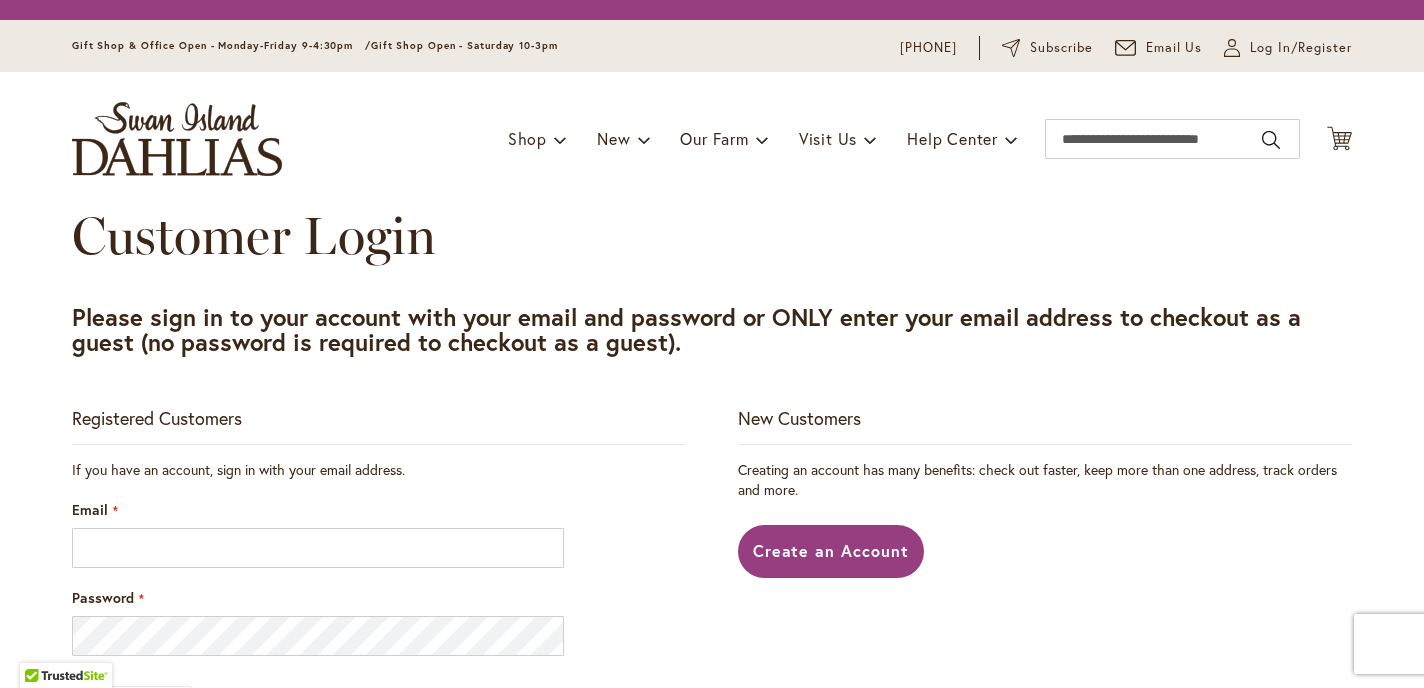 scroll, scrollTop: 0, scrollLeft: 0, axis: both 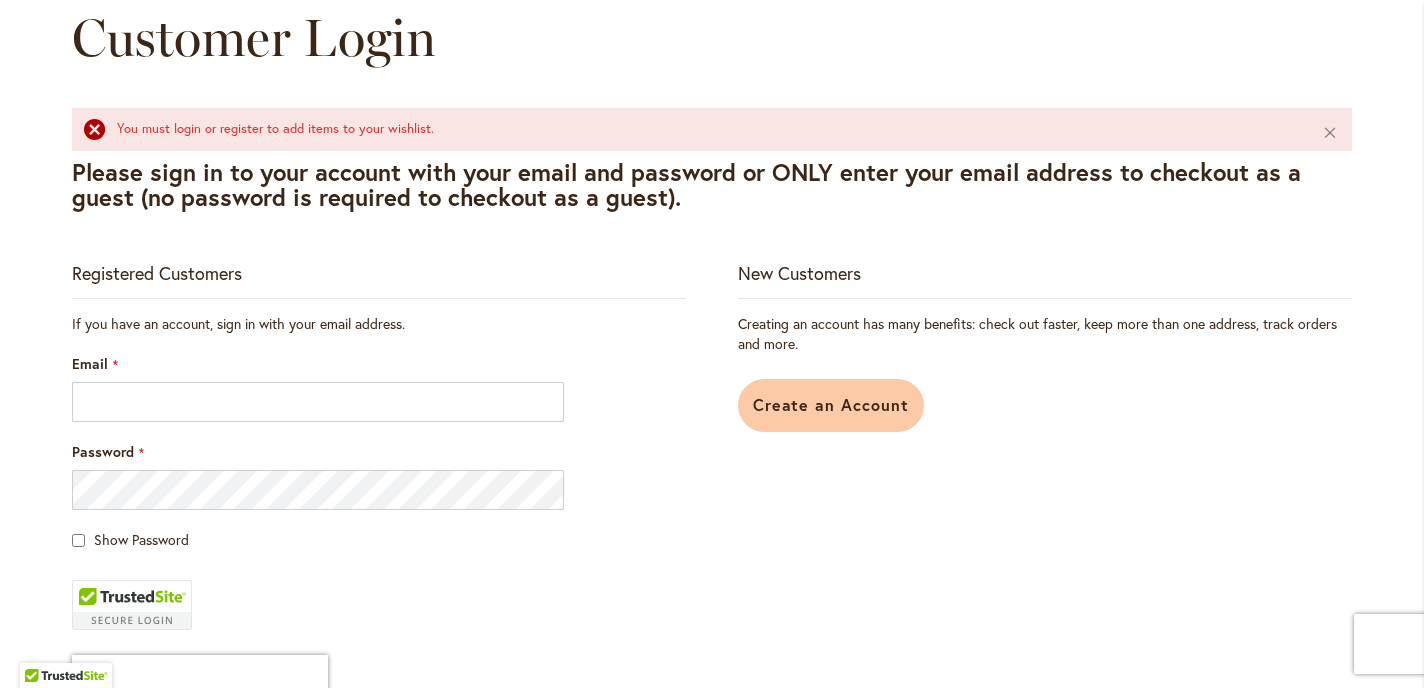 click on "Create an Account" at bounding box center (831, 404) 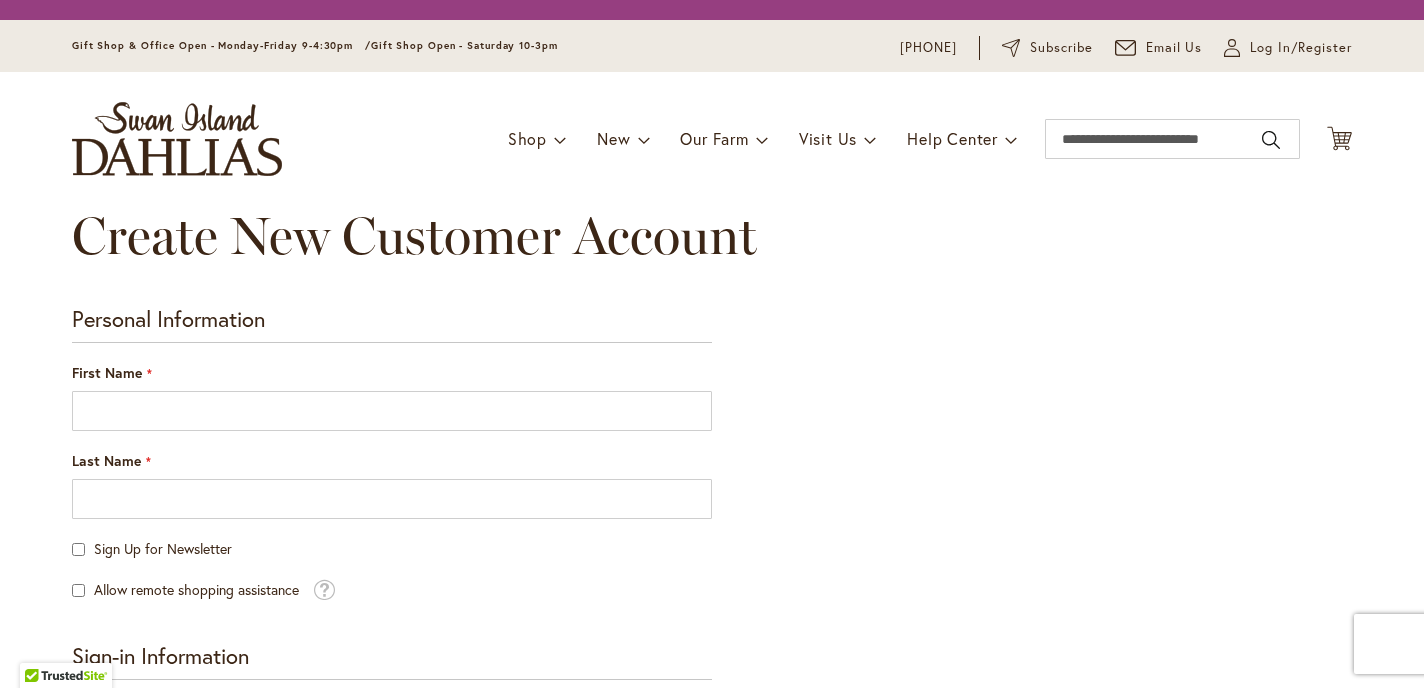 scroll, scrollTop: 0, scrollLeft: 0, axis: both 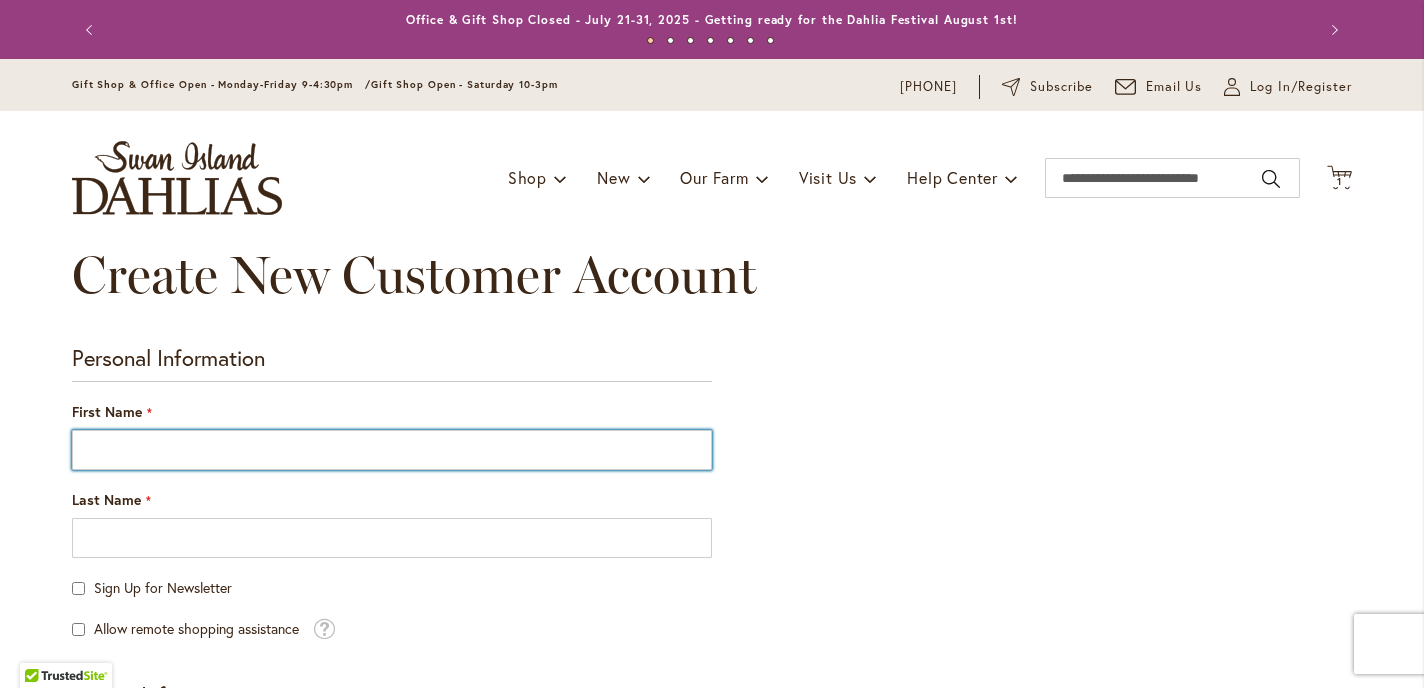click on "First Name" at bounding box center (392, 450) 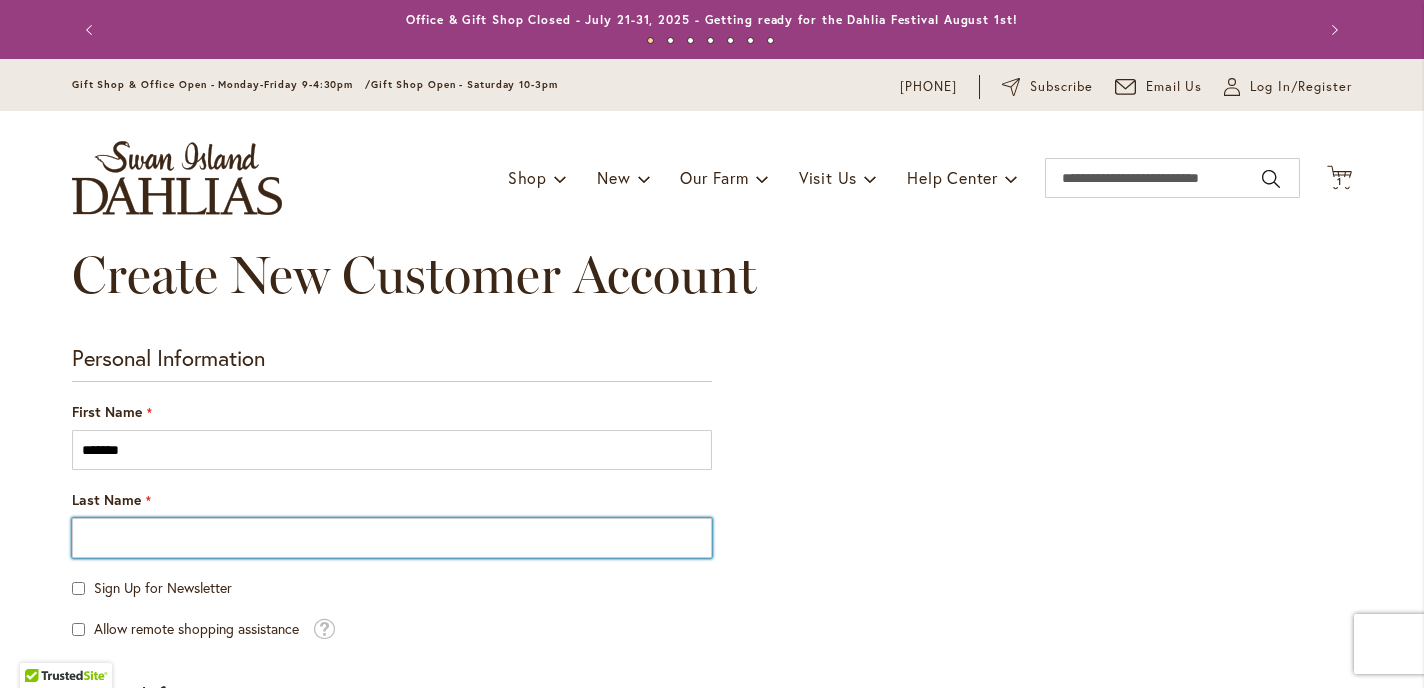 type on "******" 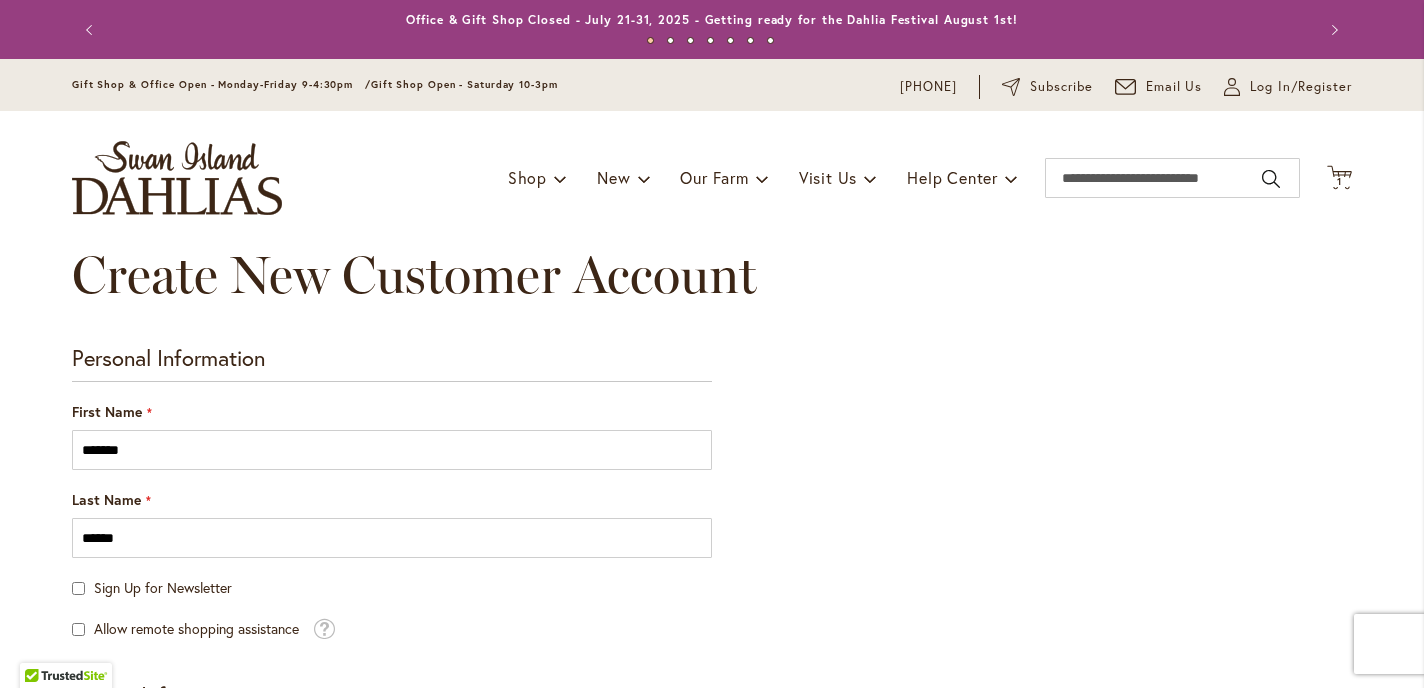 type on "**********" 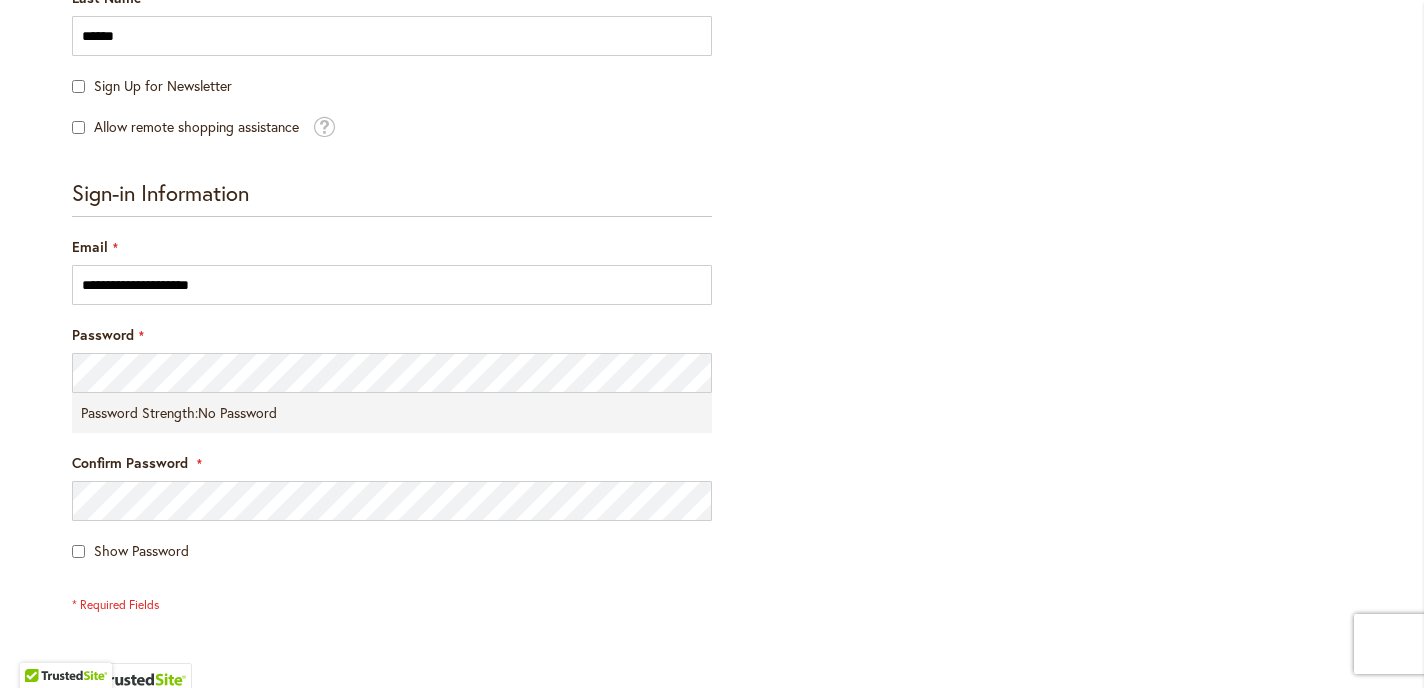 scroll, scrollTop: 505, scrollLeft: 0, axis: vertical 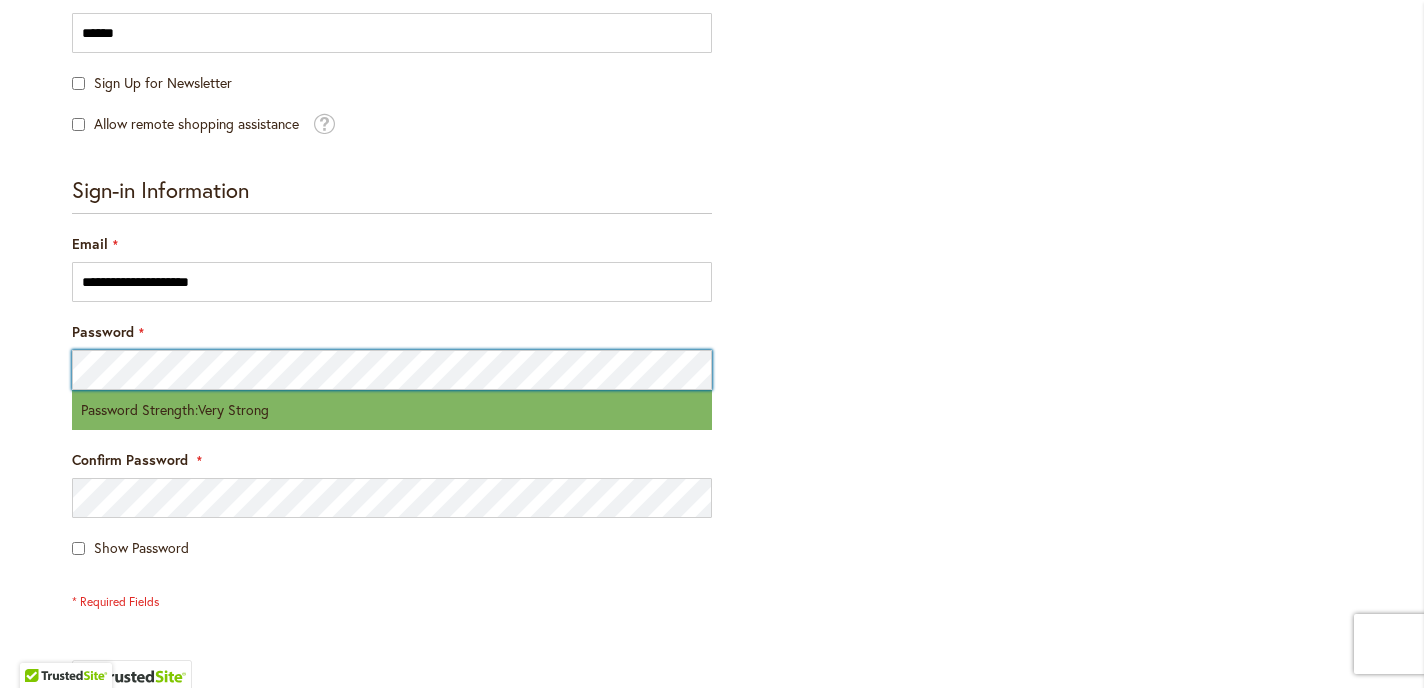 click on "Create New Customer Account
Personal Information
First Name
*******
Last Name
******
Sign Up for Newsletter
Allow remote shopping assistance
Tooltip
This allows merchants to "see what you see" and take actions on your behalf in order to provide better assistance.
Sign-in Information
Email" at bounding box center (712, 360) 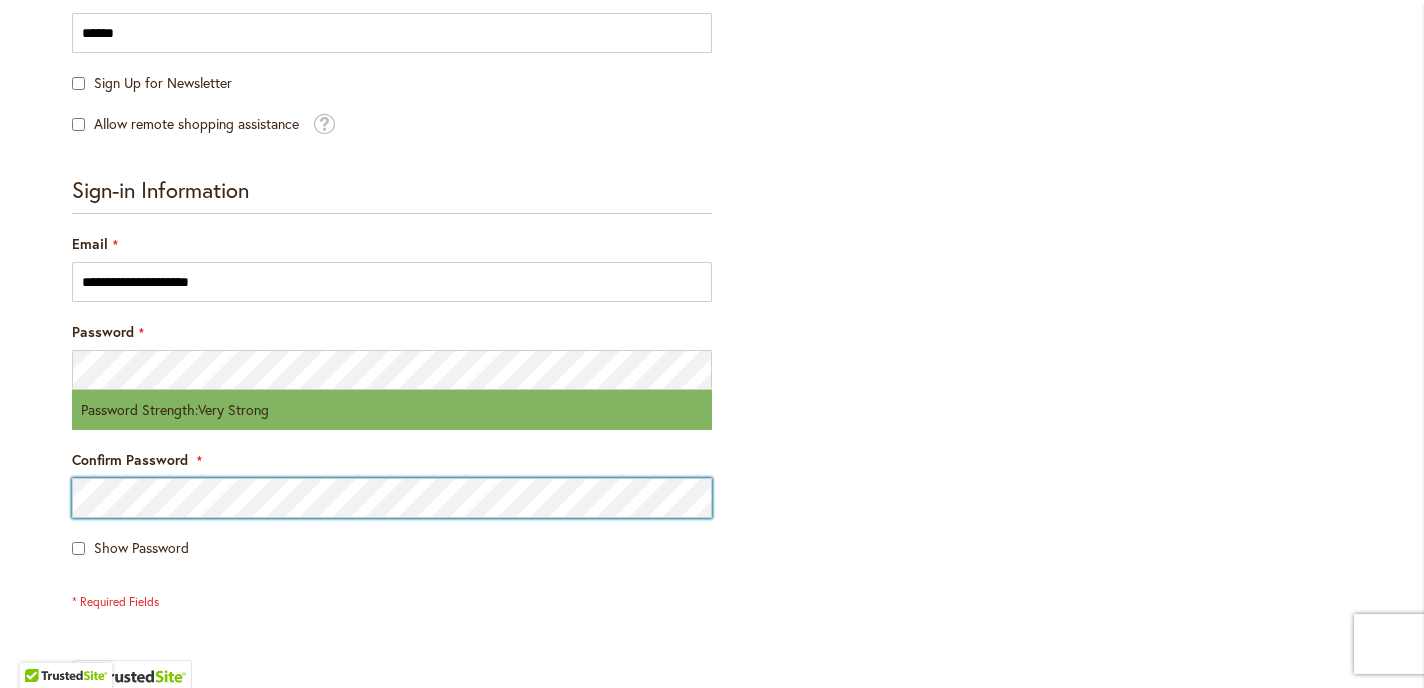 click on "Create New Customer Account
Personal Information
First Name
*******
Last Name
******
Sign Up for Newsletter
Allow remote shopping assistance
Tooltip
This allows merchants to "see what you see" and take actions on your behalf in order to provide better assistance.
Sign-in Information
Email" at bounding box center [712, 360] 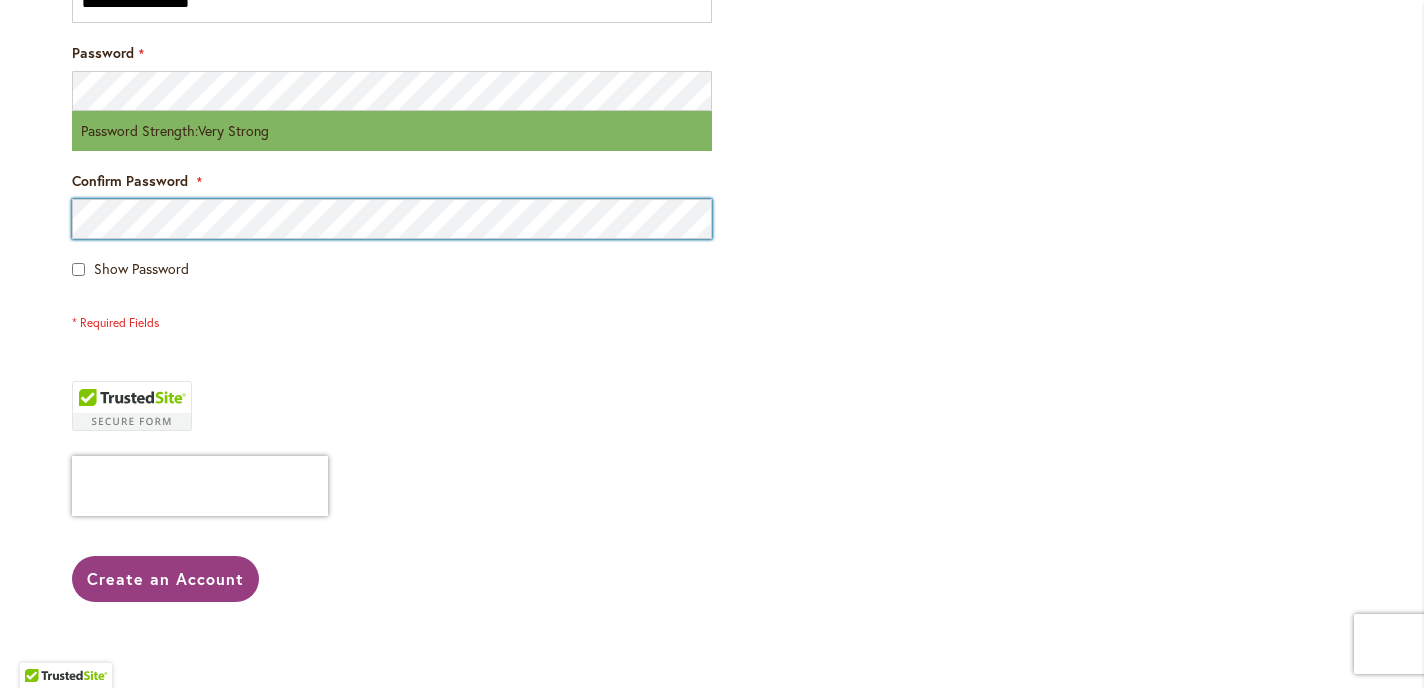 scroll, scrollTop: 802, scrollLeft: 0, axis: vertical 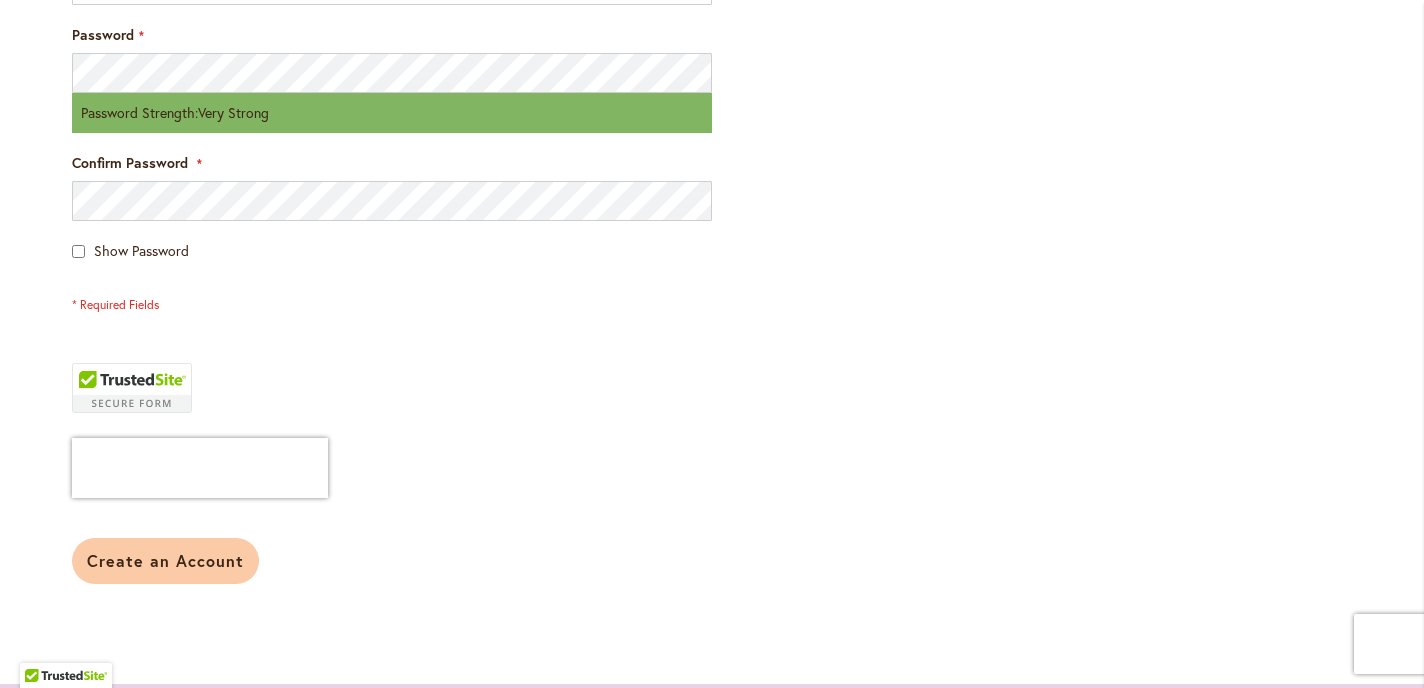 click on "Create an Account" at bounding box center [165, 560] 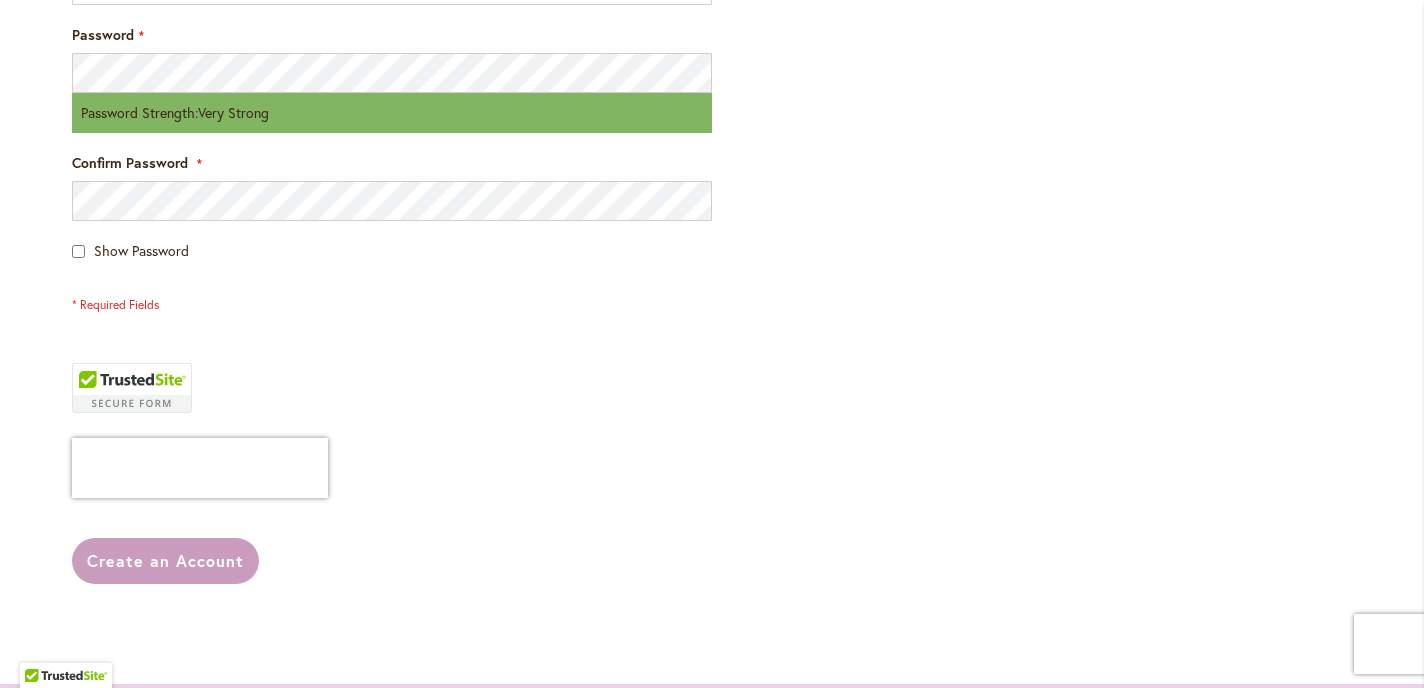 scroll, scrollTop: 820, scrollLeft: 0, axis: vertical 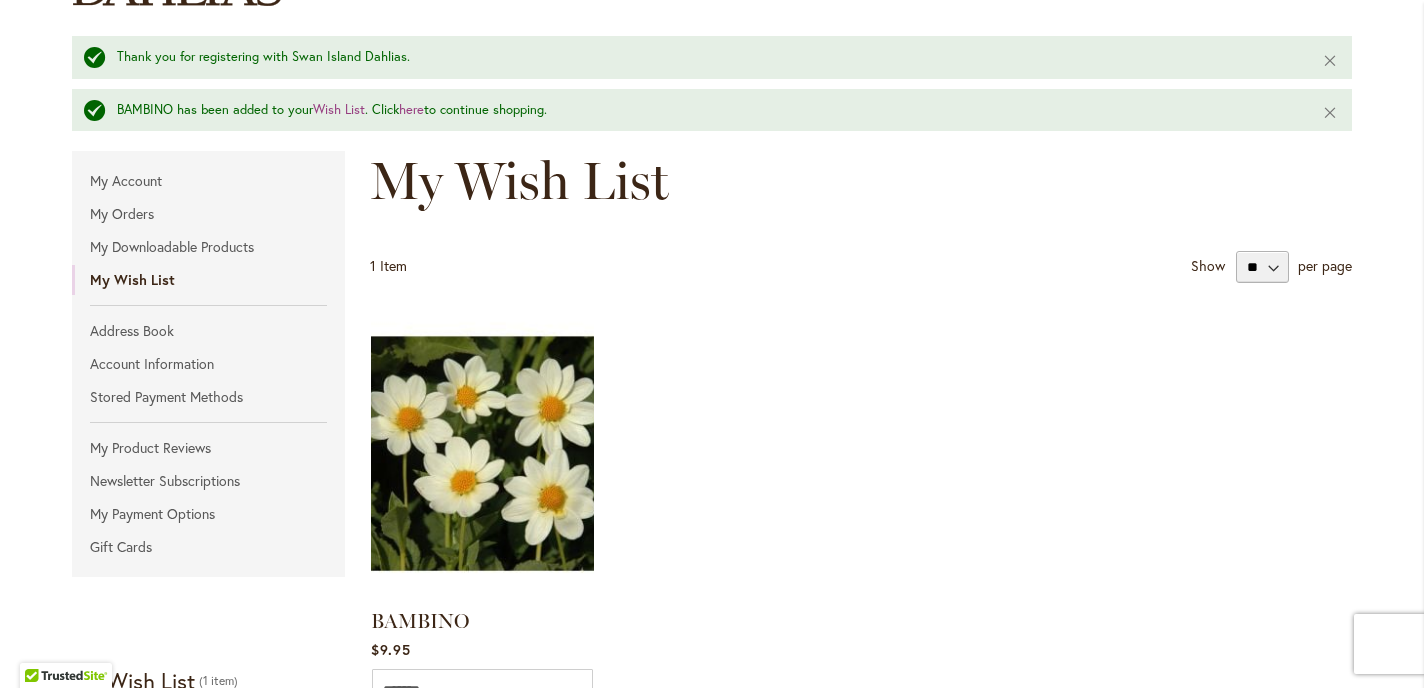 type on "**********" 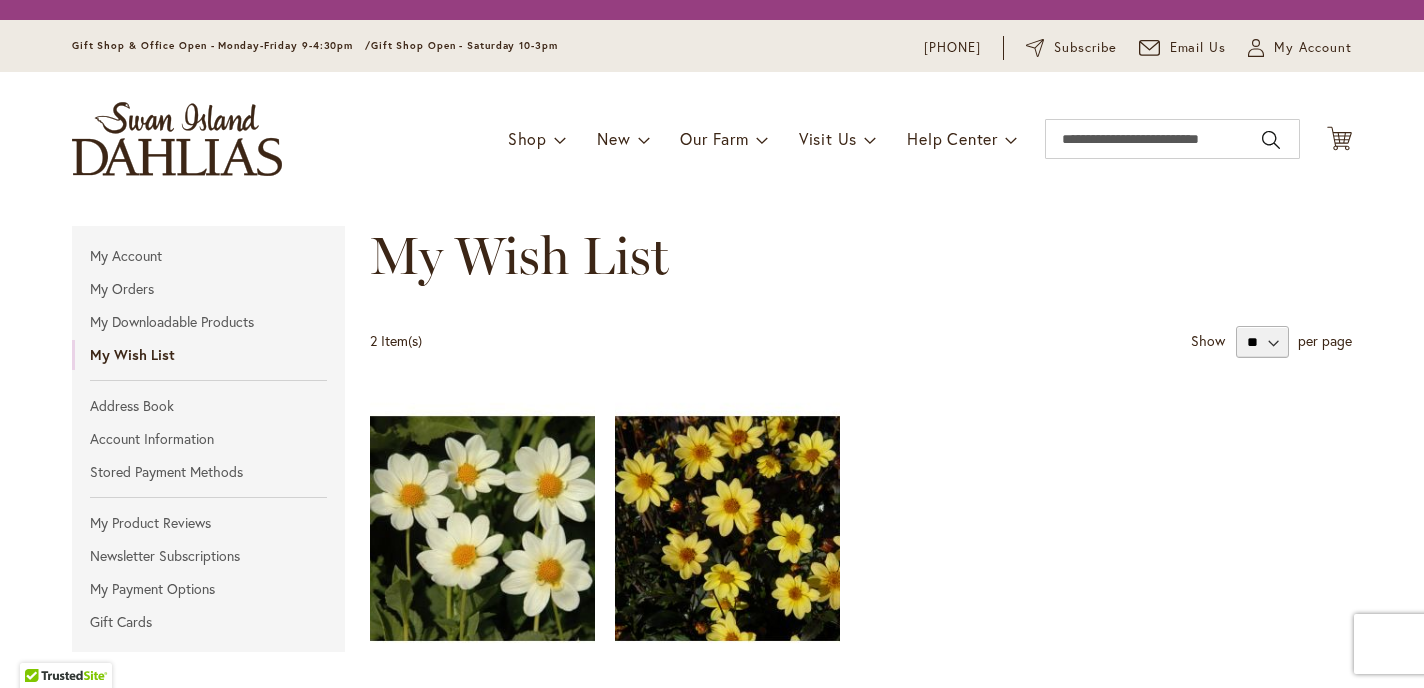 scroll, scrollTop: 0, scrollLeft: 0, axis: both 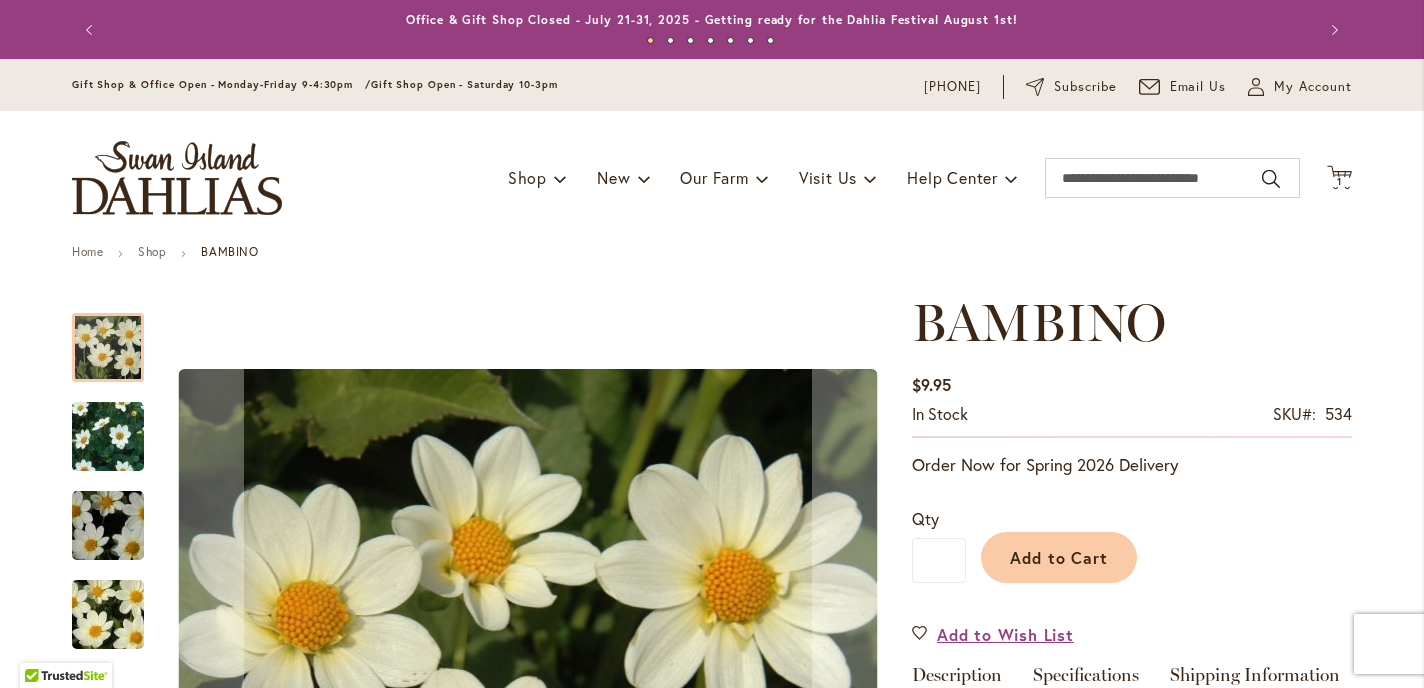 type on "*******" 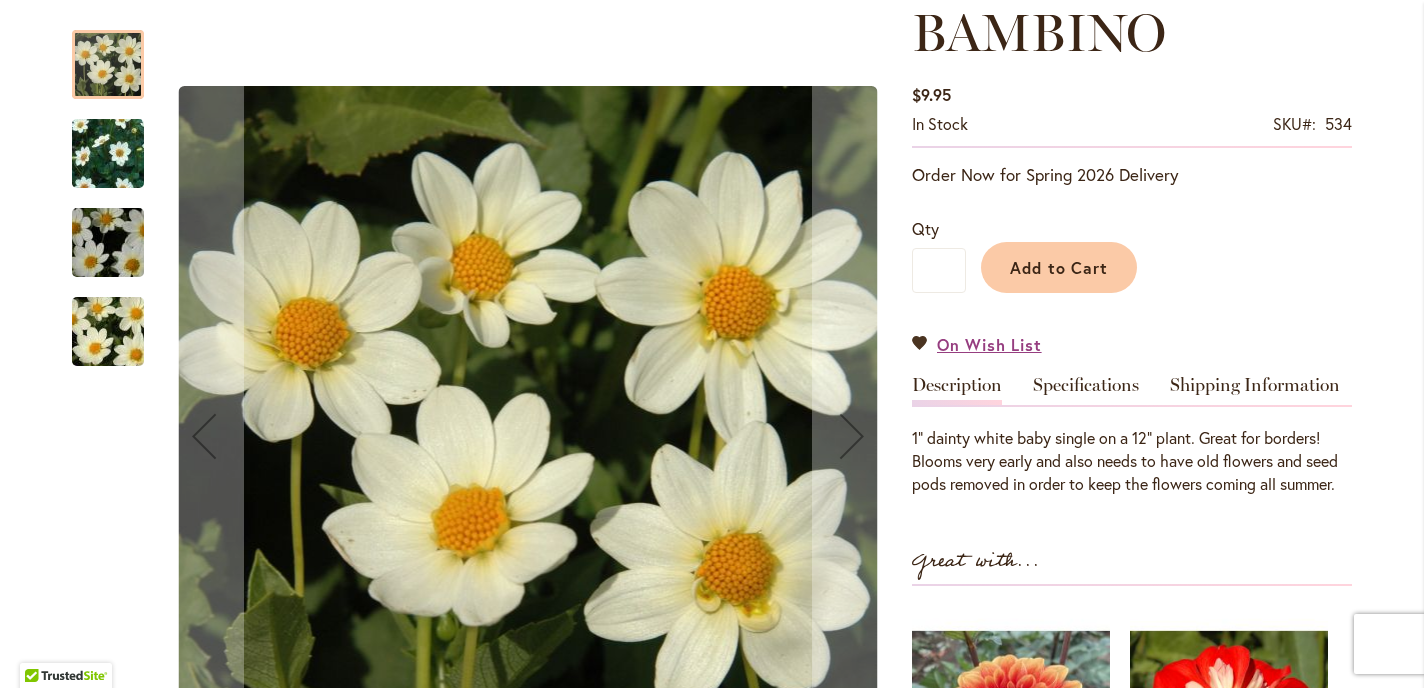 scroll, scrollTop: 292, scrollLeft: 0, axis: vertical 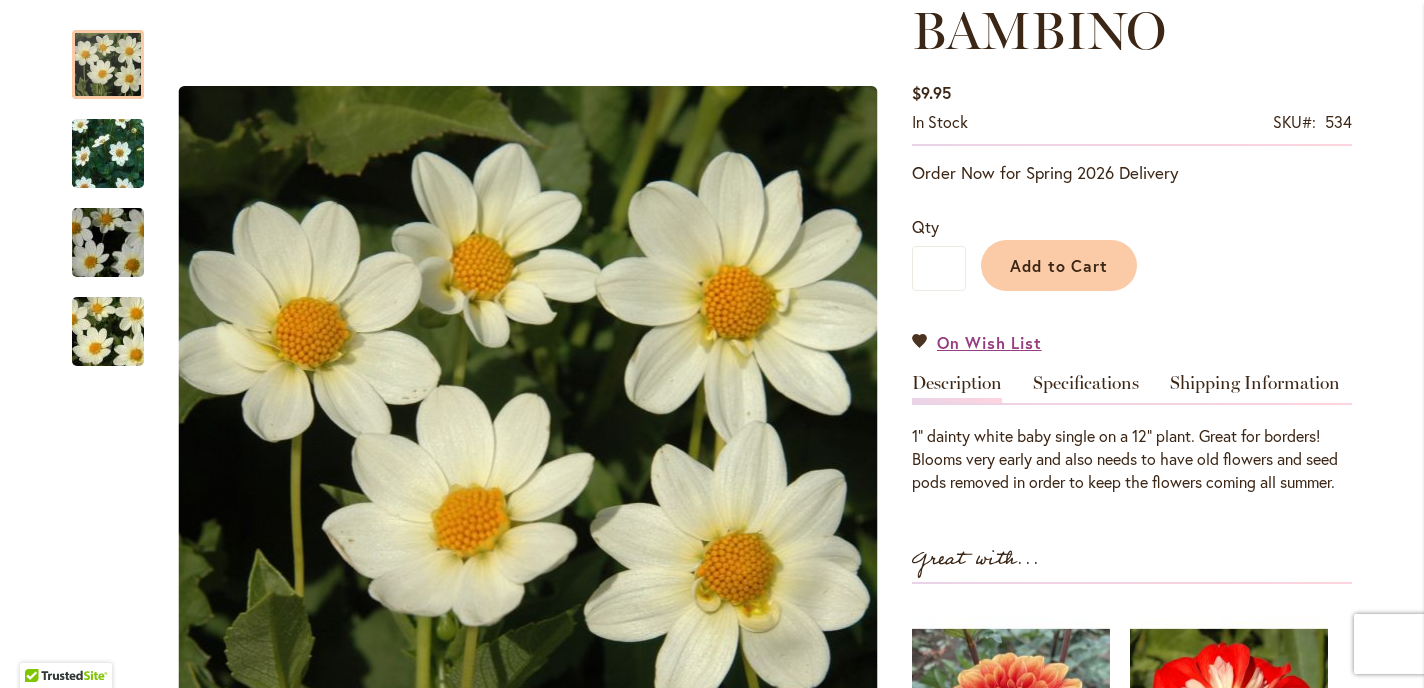 type on "**********" 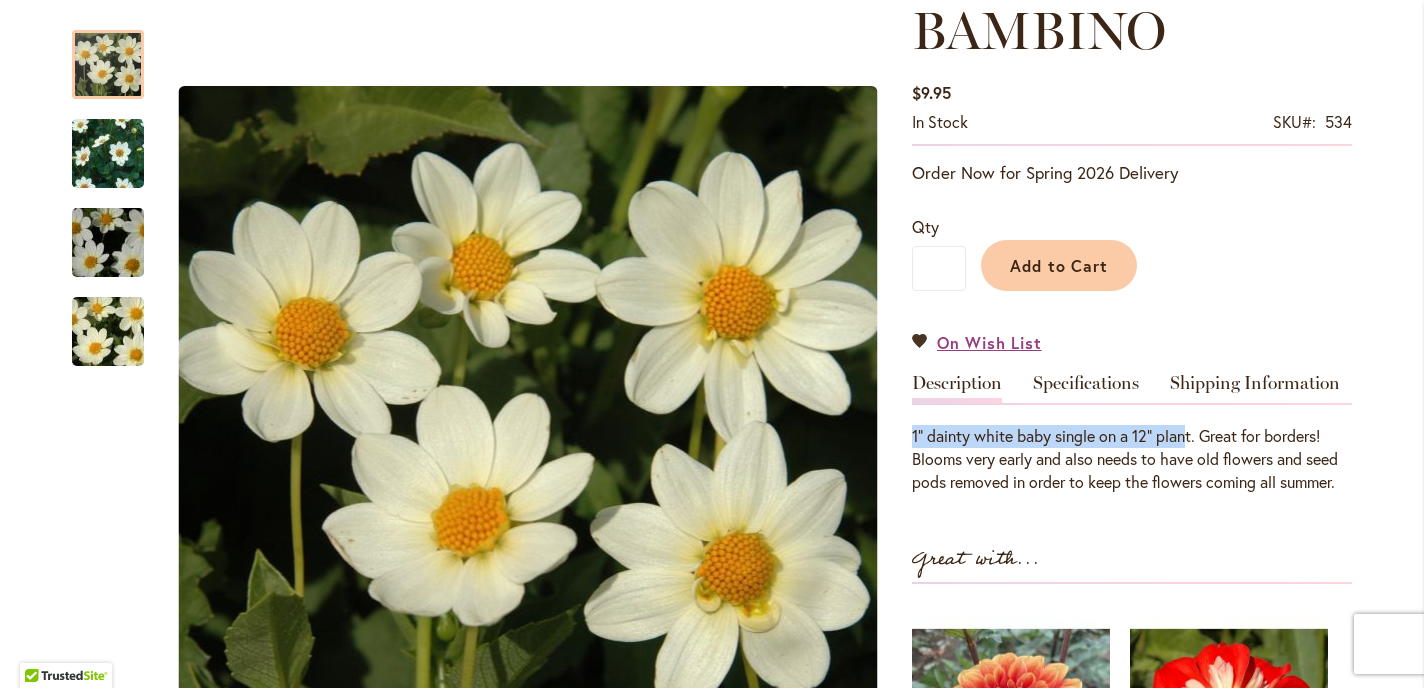 drag, startPoint x: 913, startPoint y: 437, endPoint x: 1194, endPoint y: 442, distance: 281.0445 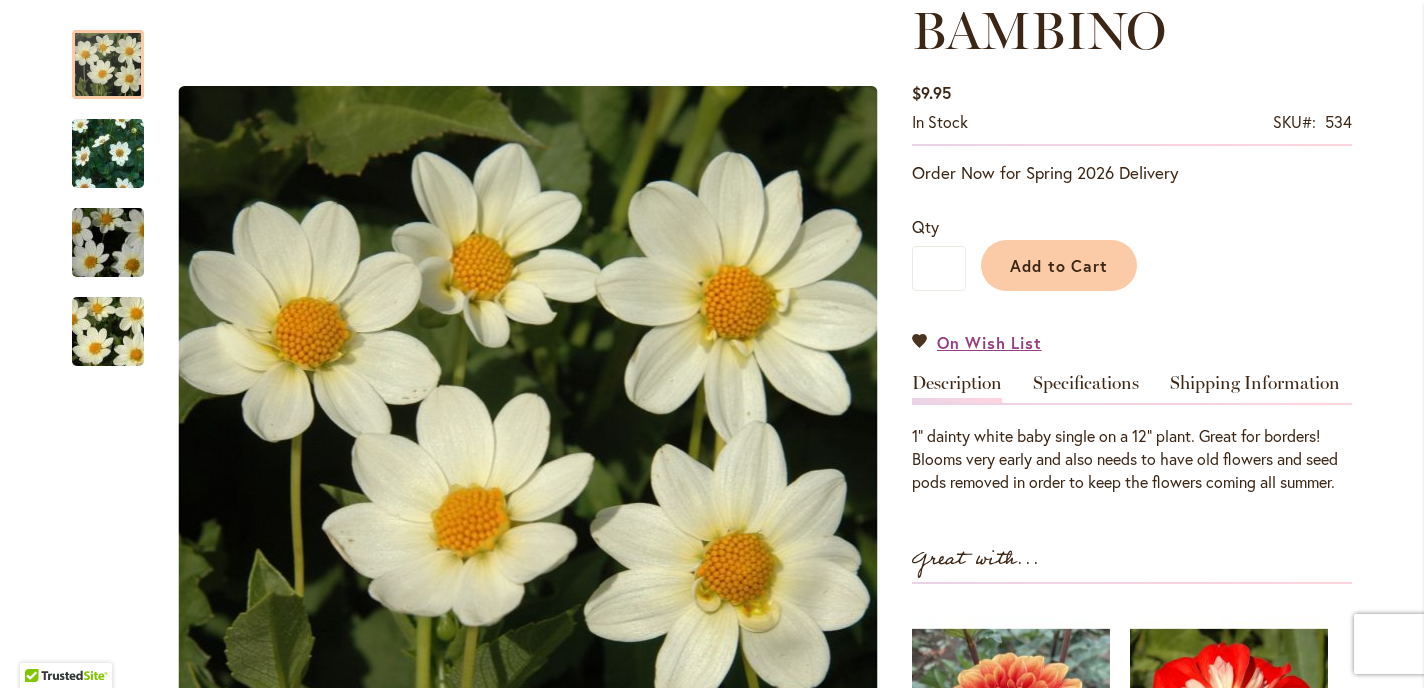click on "Skip to the end of the images gallery
Skip to the beginning of the images gallery
BAMBINO
$9.95
In stock
SKU
534
Be the first to review this product
Order Now for Spring 2026 Delivery
*" at bounding box center [712, 1312] 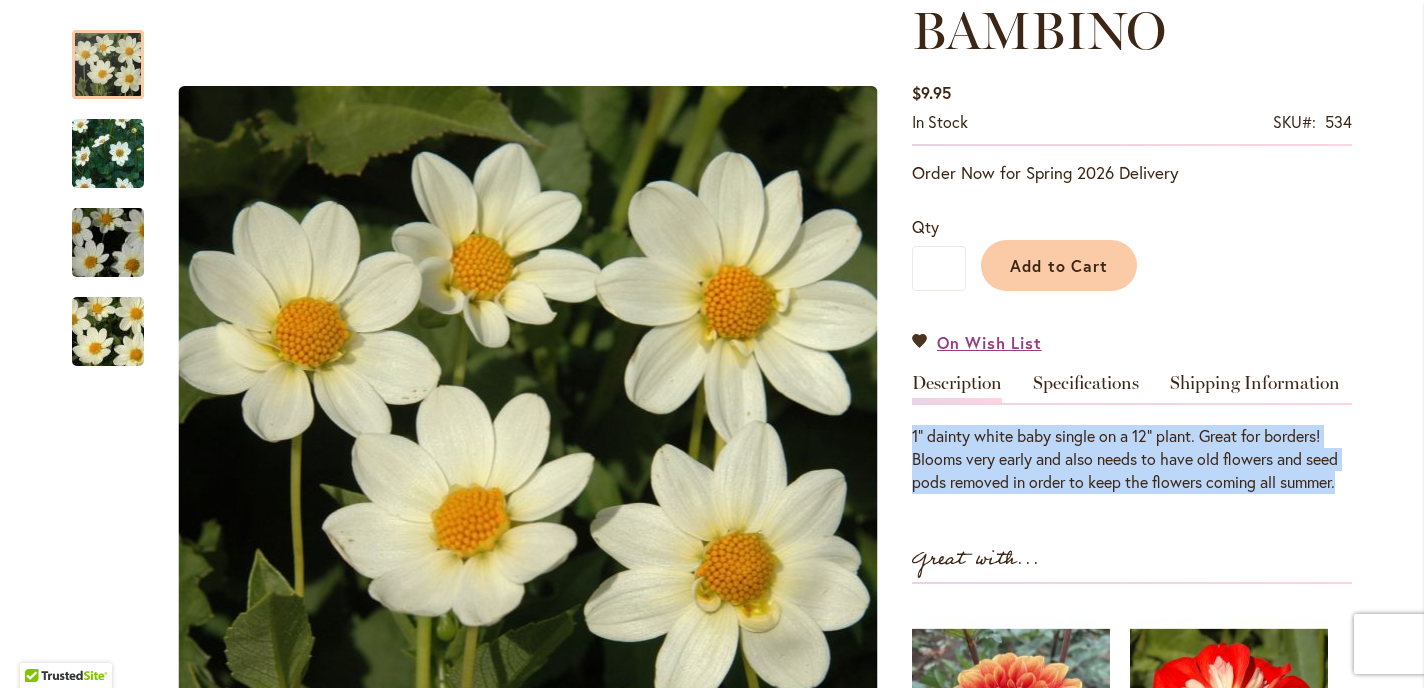 drag, startPoint x: 912, startPoint y: 435, endPoint x: 1342, endPoint y: 487, distance: 433.13278 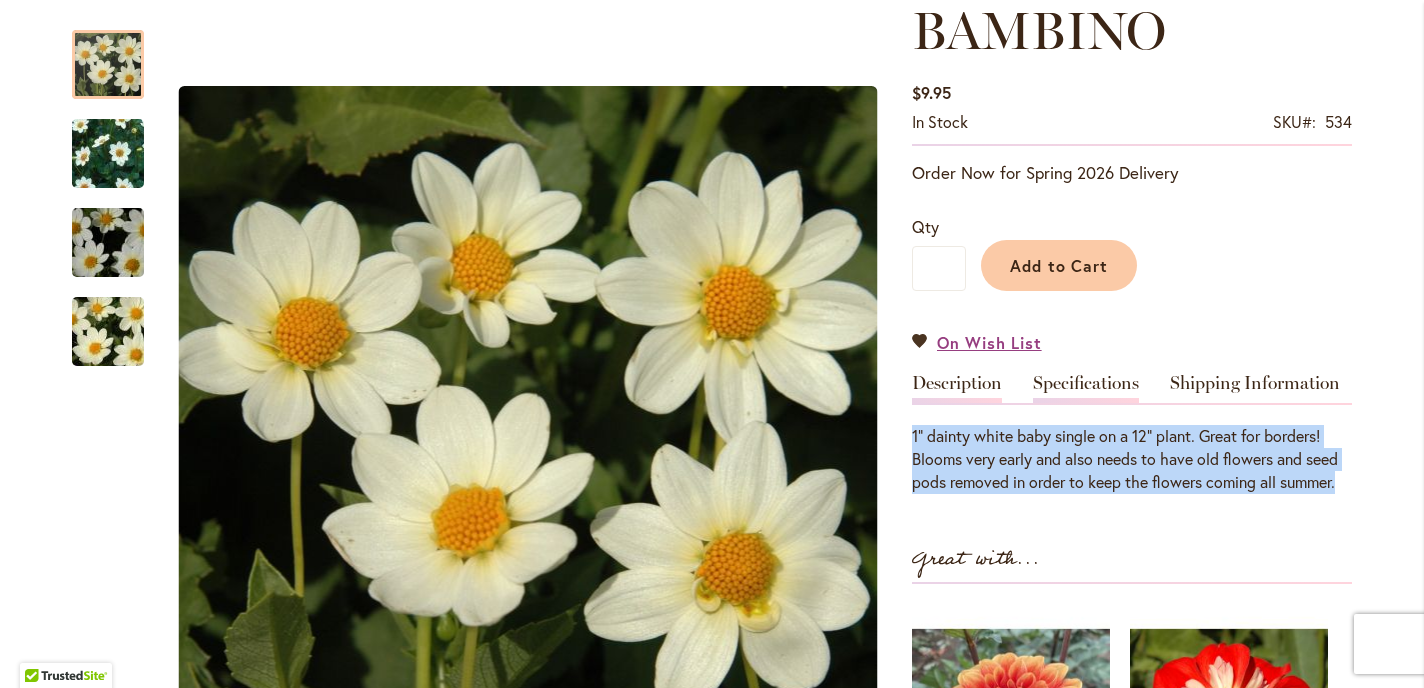 click on "Specifications" at bounding box center (1086, 388) 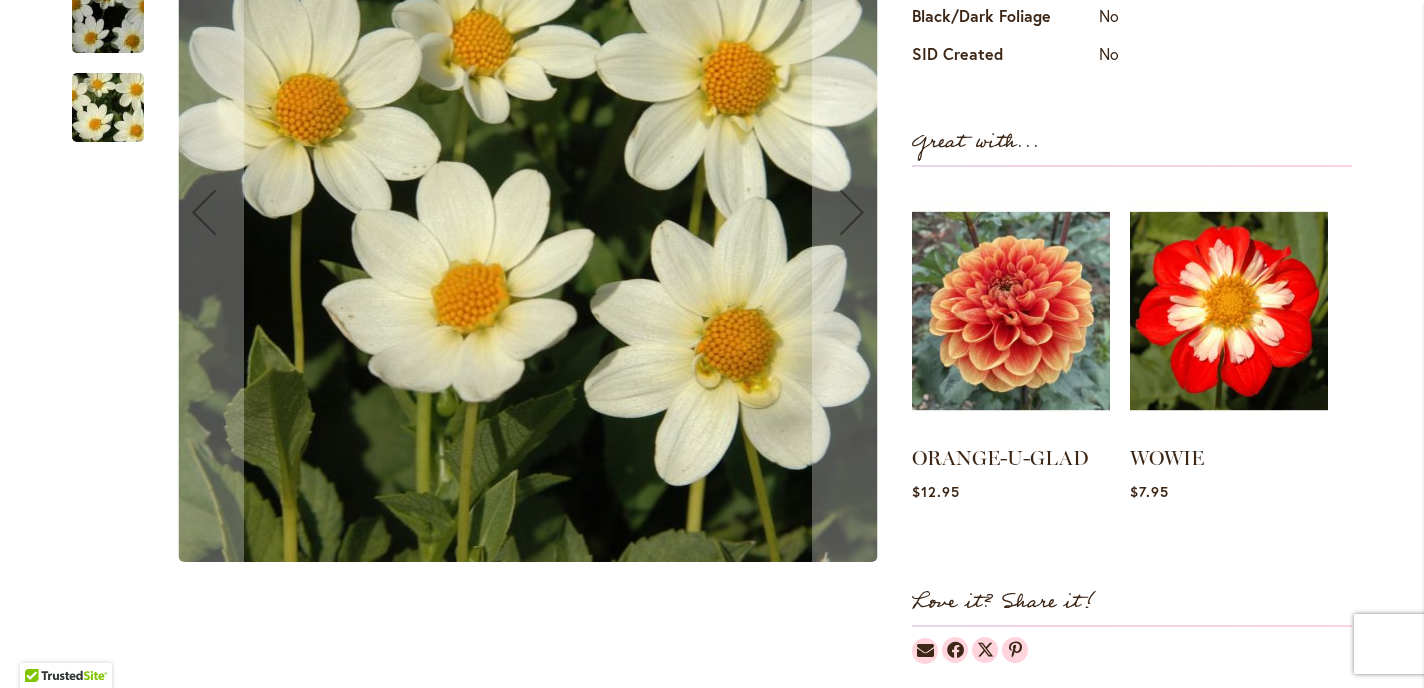 scroll, scrollTop: 798, scrollLeft: 0, axis: vertical 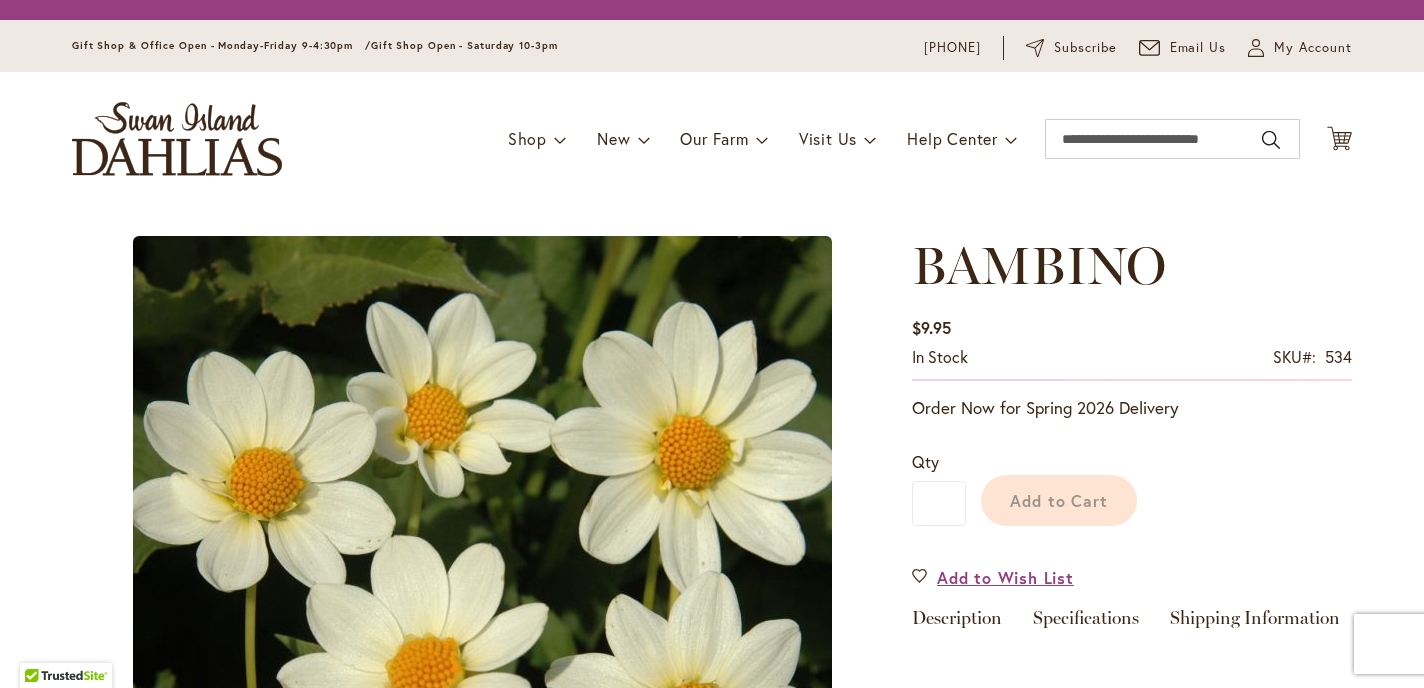 type on "*******" 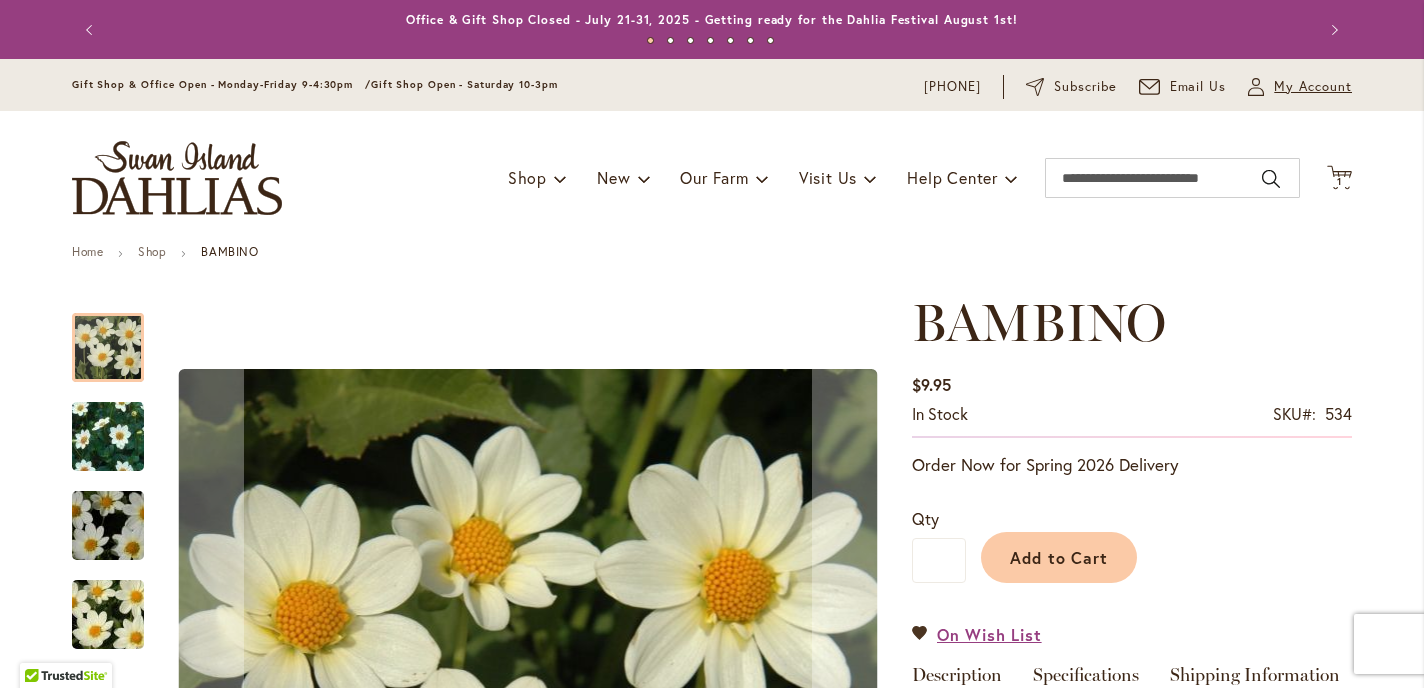 type on "**********" 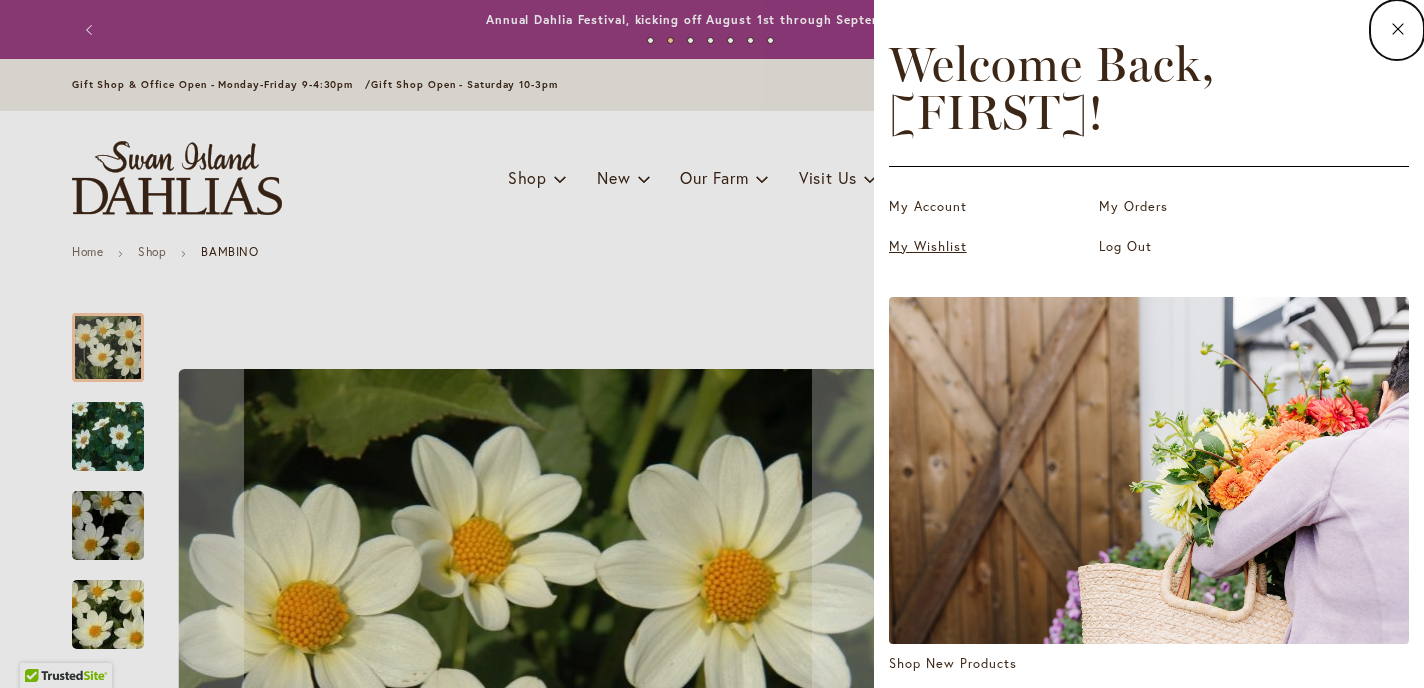 click on "My Wishlist" at bounding box center (989, 247) 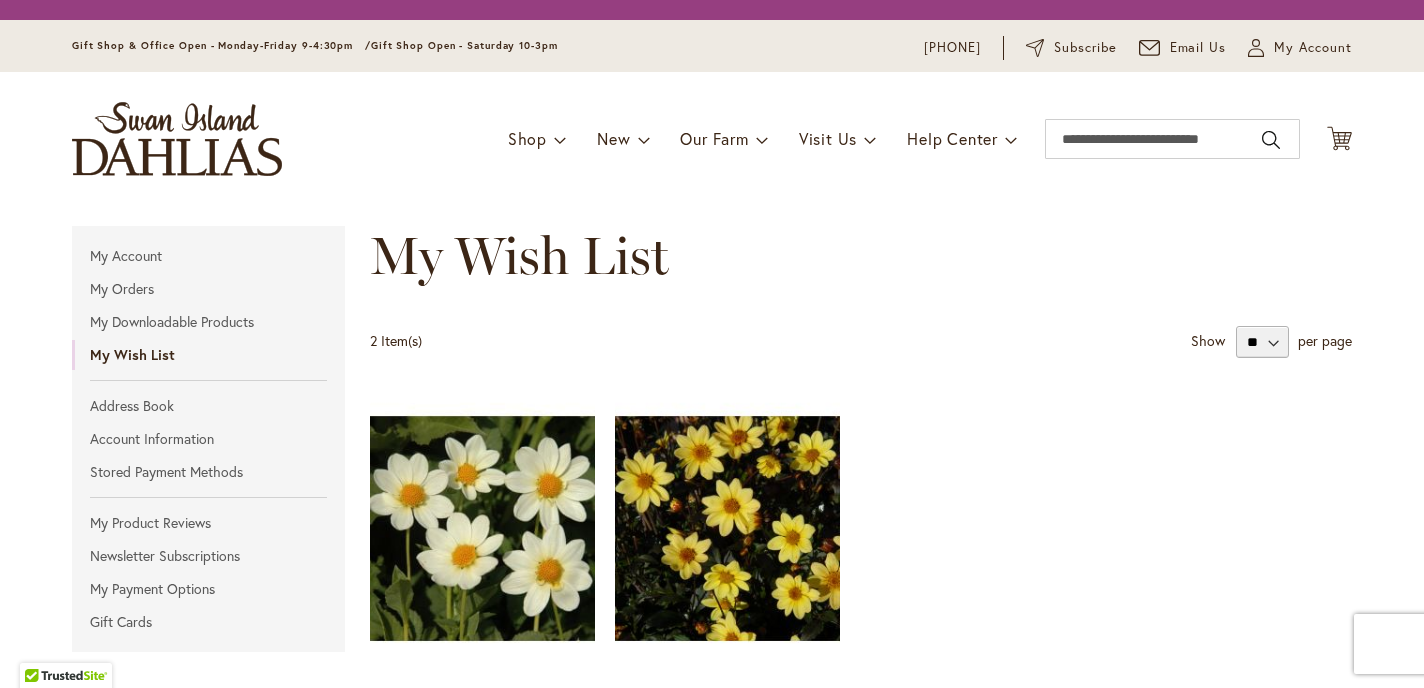 scroll, scrollTop: 0, scrollLeft: 0, axis: both 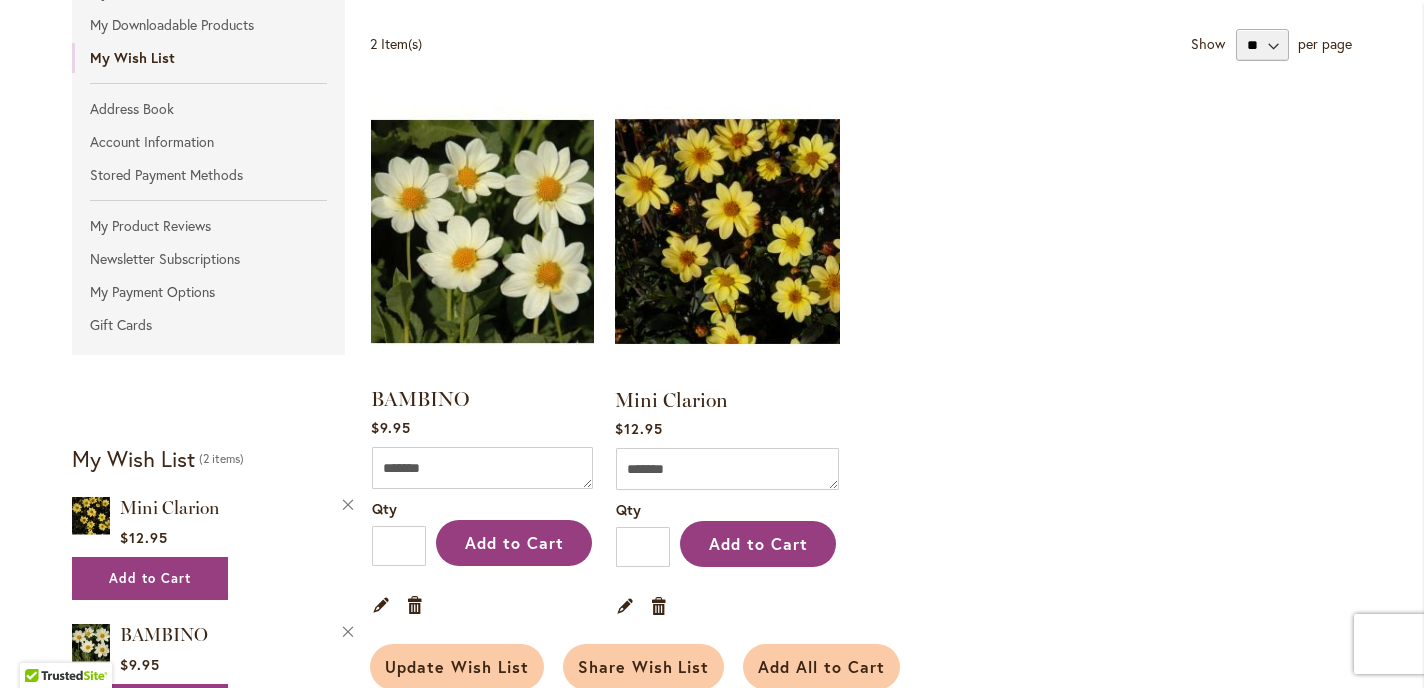 type on "**********" 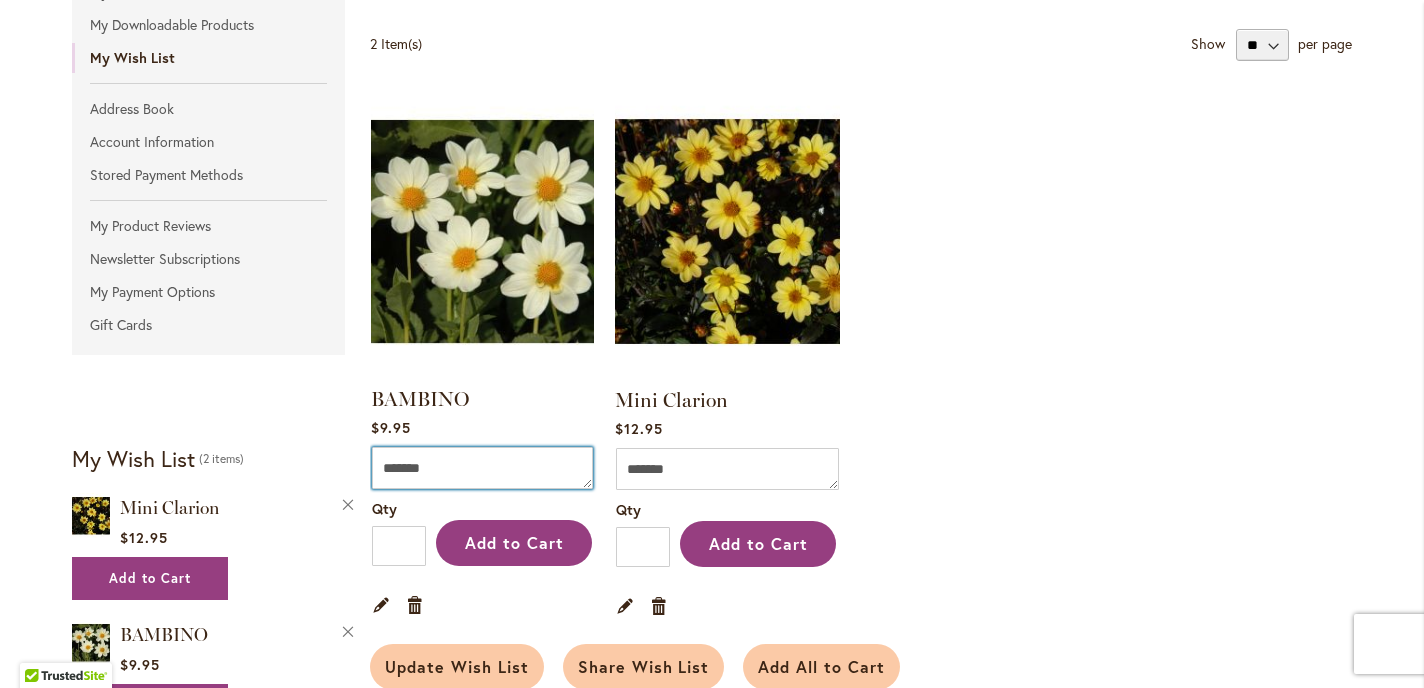 click on "Comment" at bounding box center [482, 468] 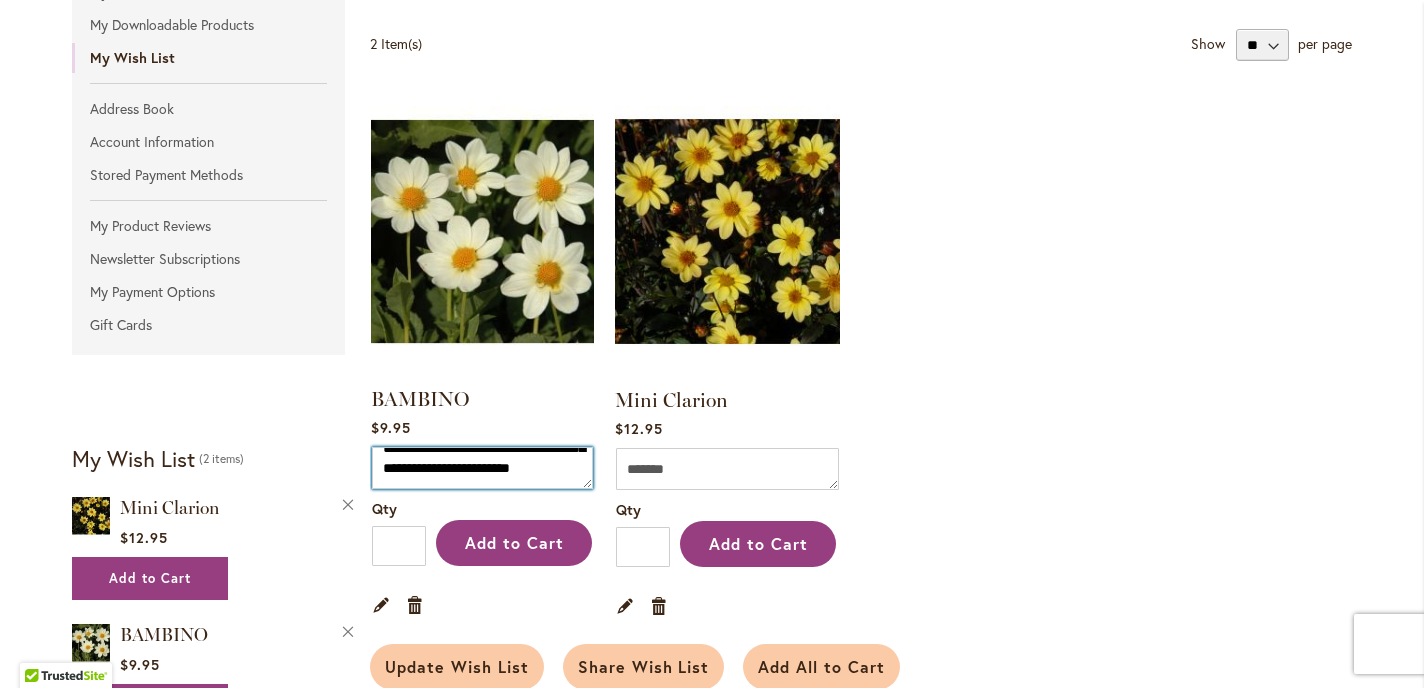 scroll, scrollTop: 104, scrollLeft: 0, axis: vertical 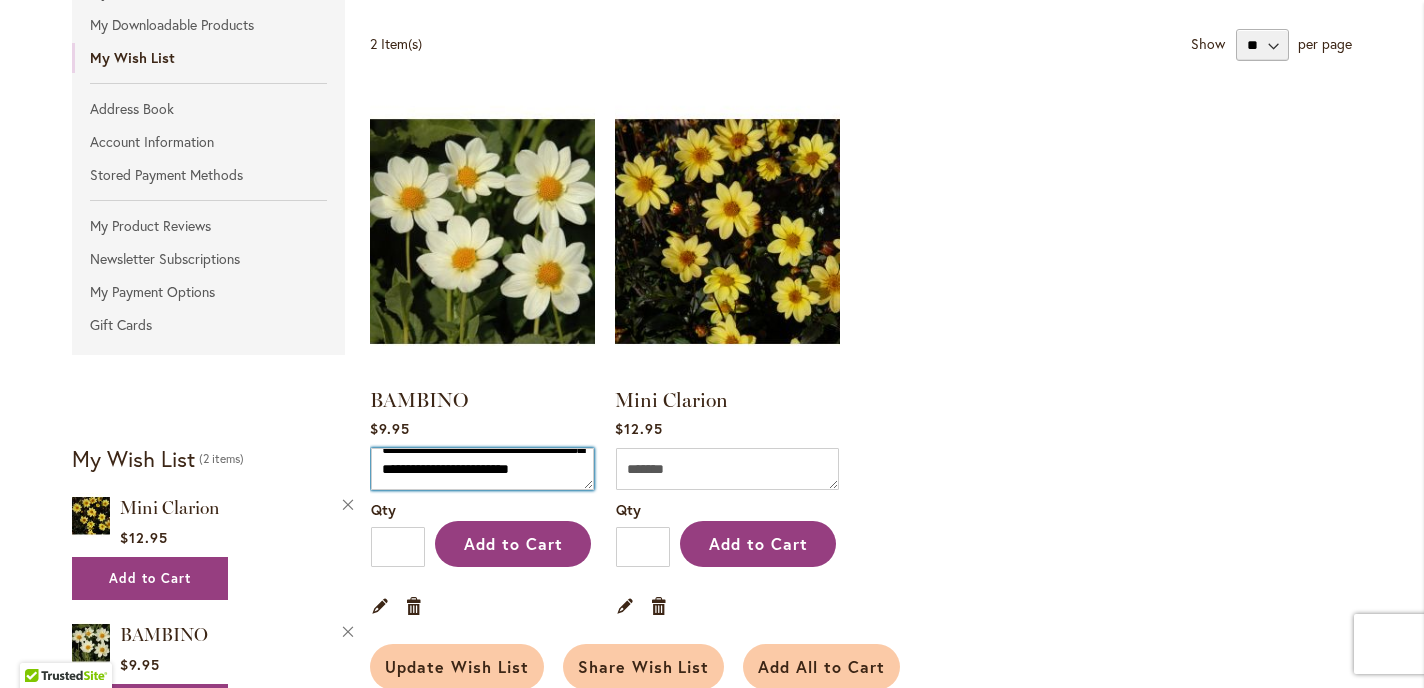 type on "**********" 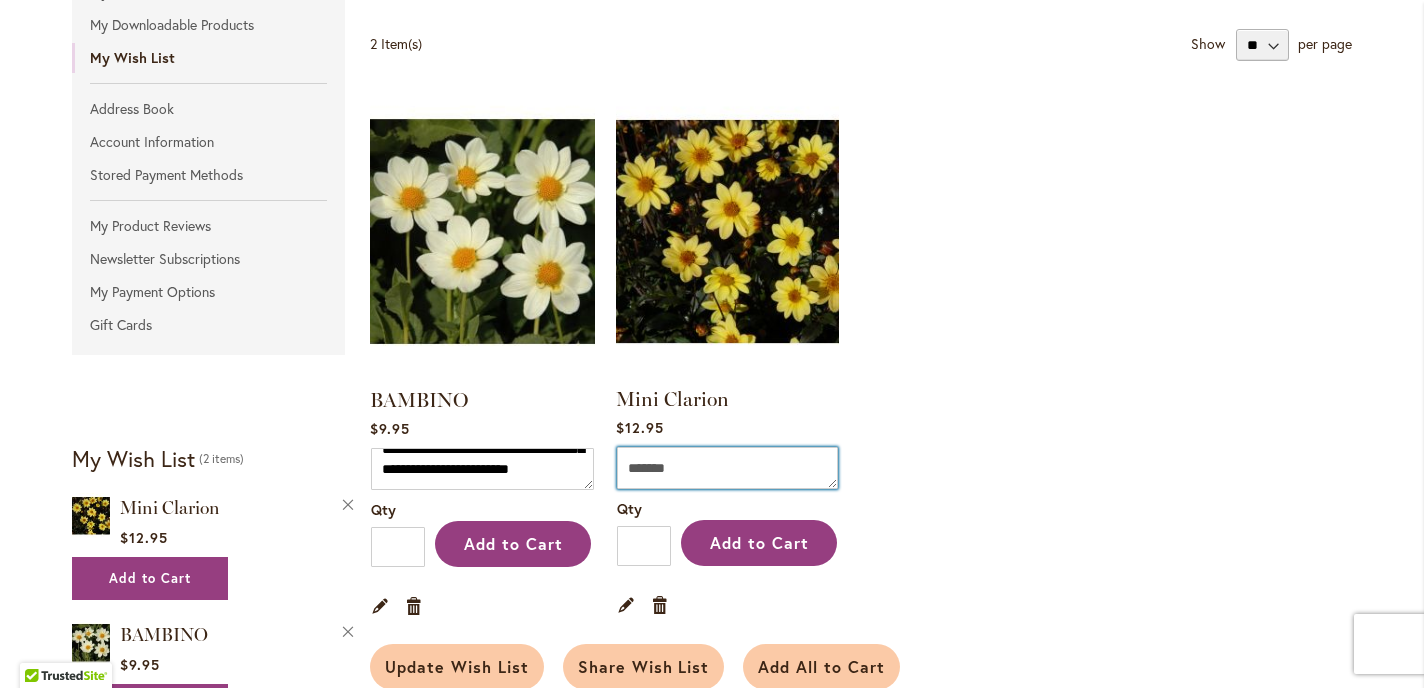 click on "Comment" at bounding box center (727, 468) 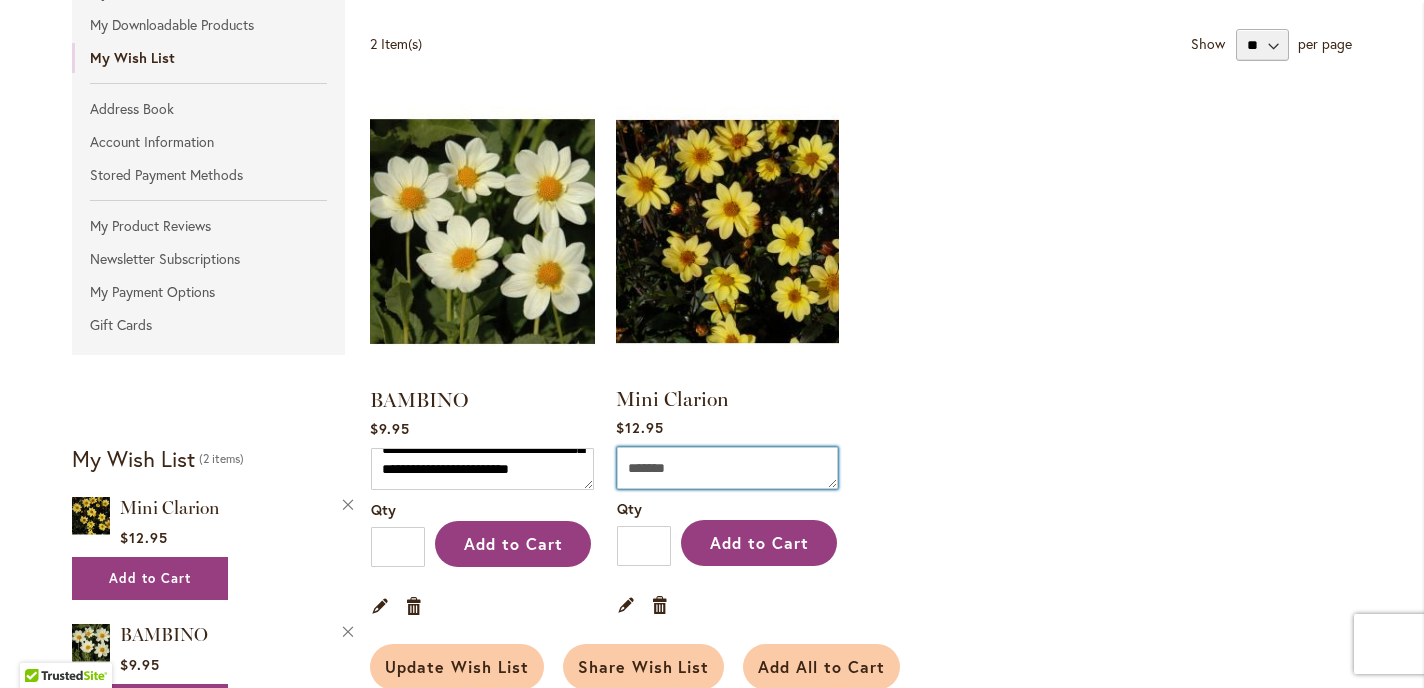 paste on "**********" 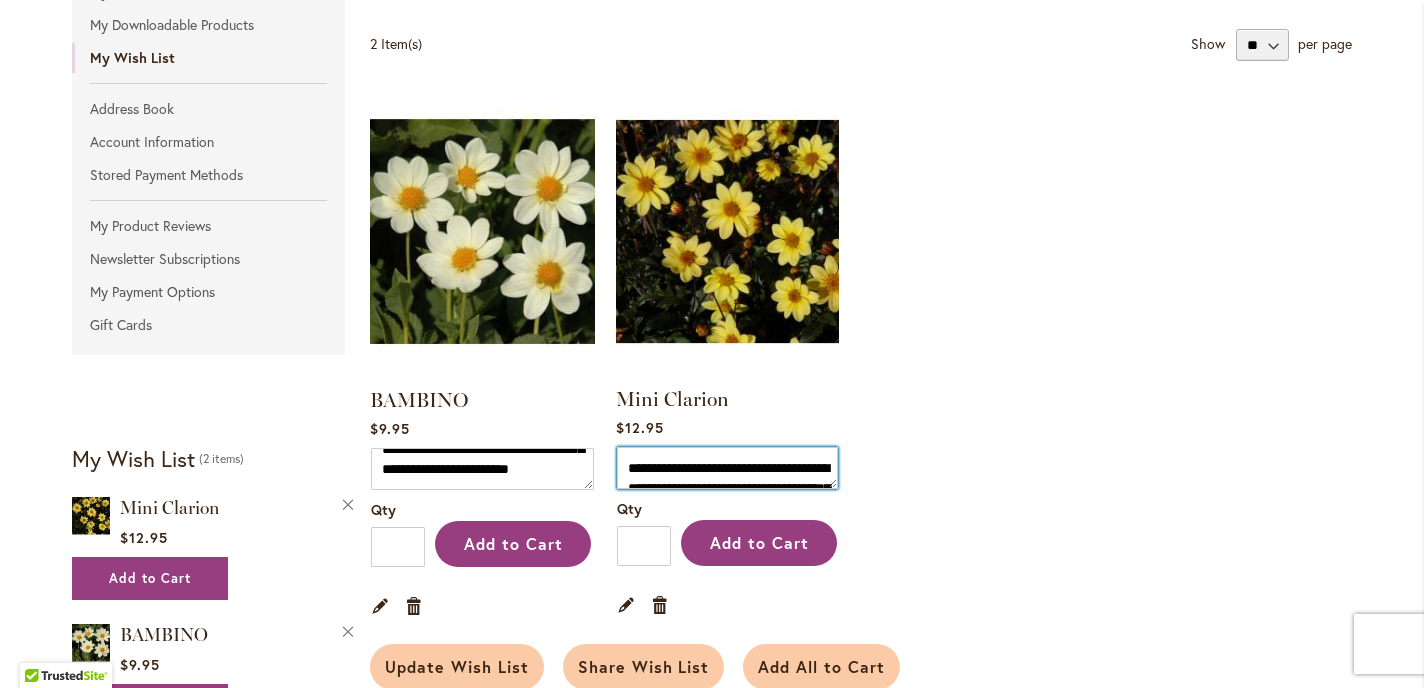 scroll, scrollTop: 28, scrollLeft: 0, axis: vertical 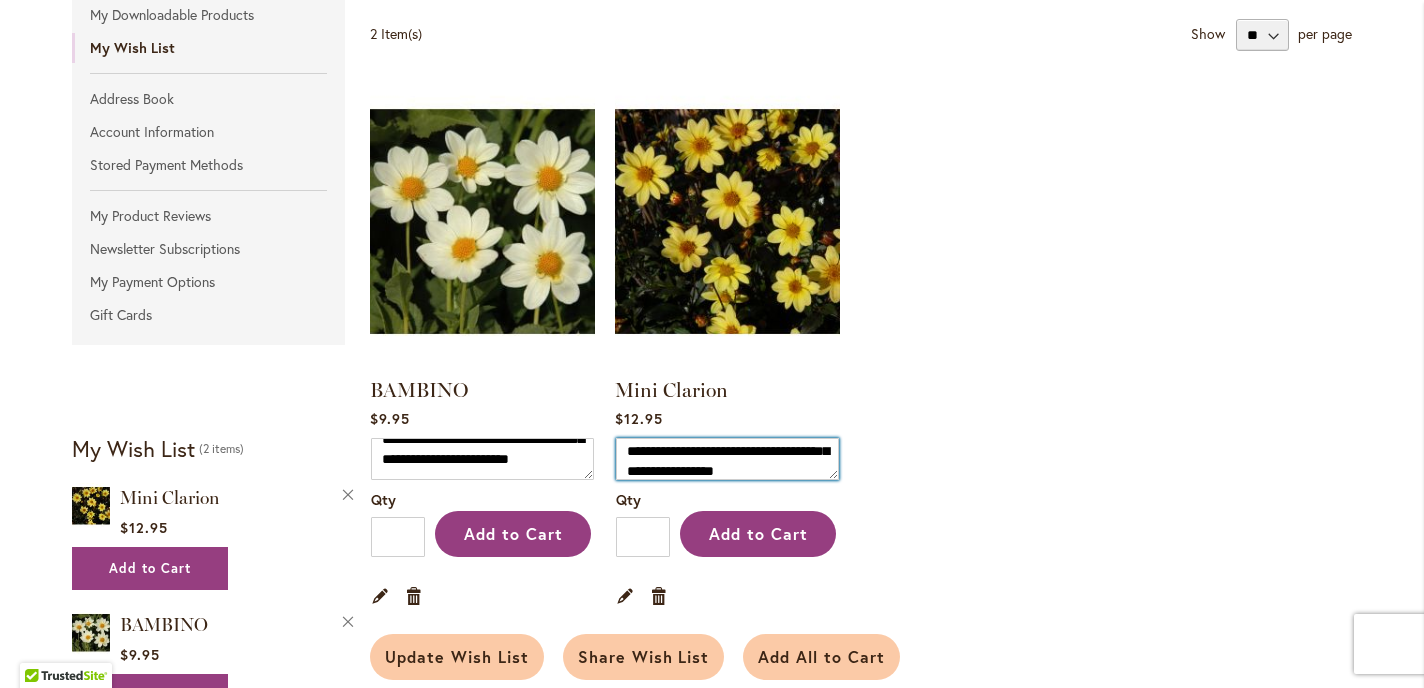 type on "**********" 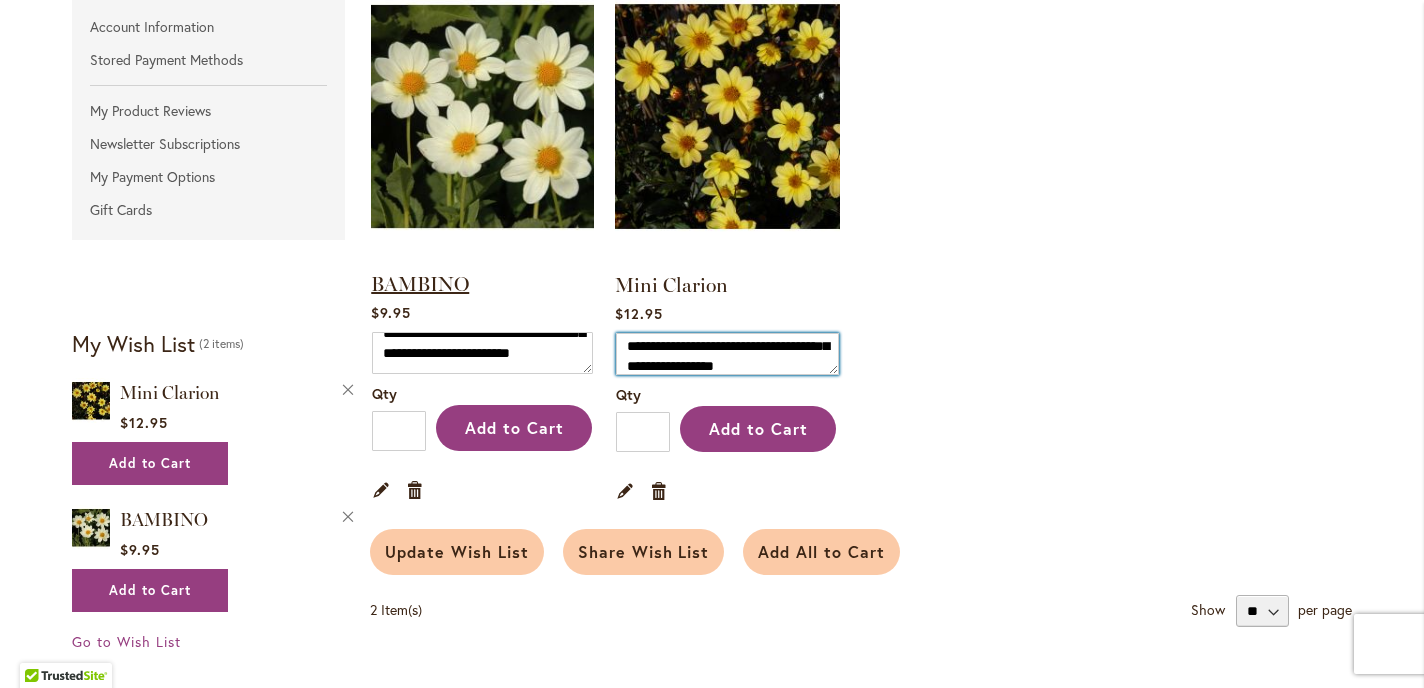scroll, scrollTop: 457, scrollLeft: 0, axis: vertical 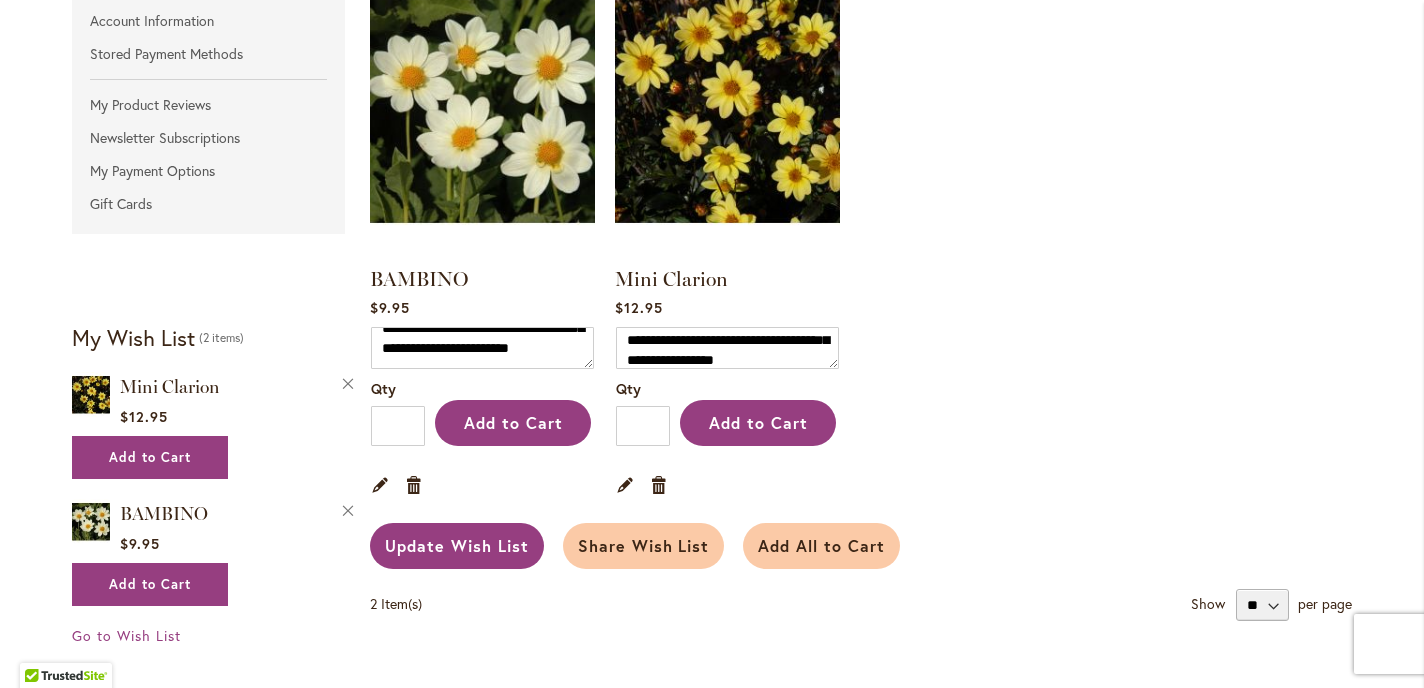 click on "Update Wish List" at bounding box center [457, 545] 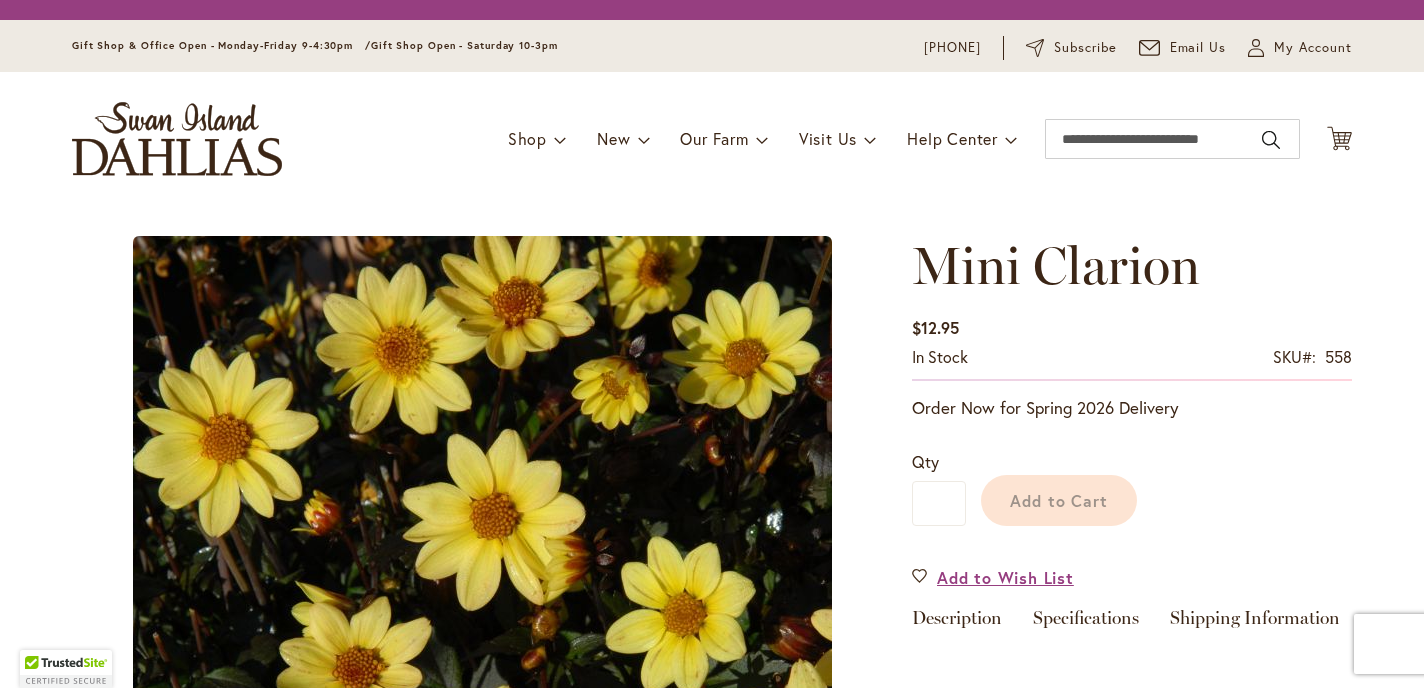 scroll, scrollTop: 0, scrollLeft: 0, axis: both 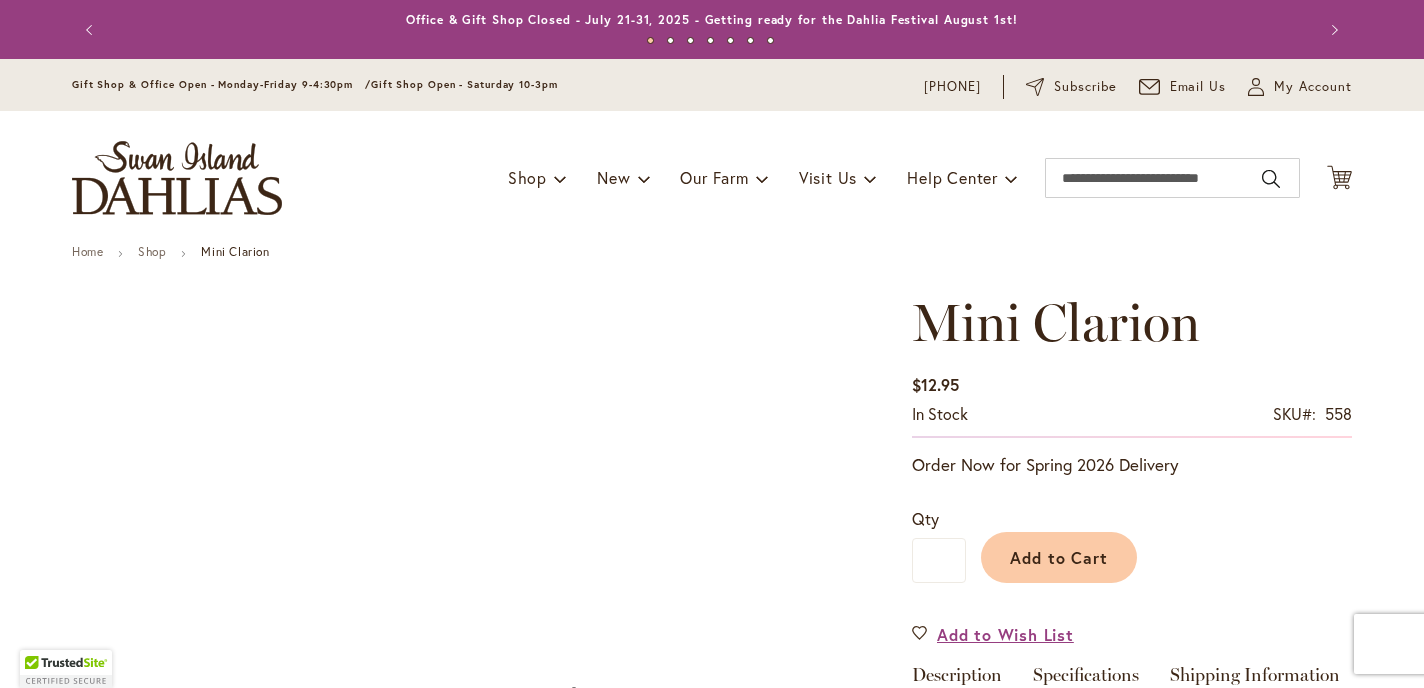 type on "*******" 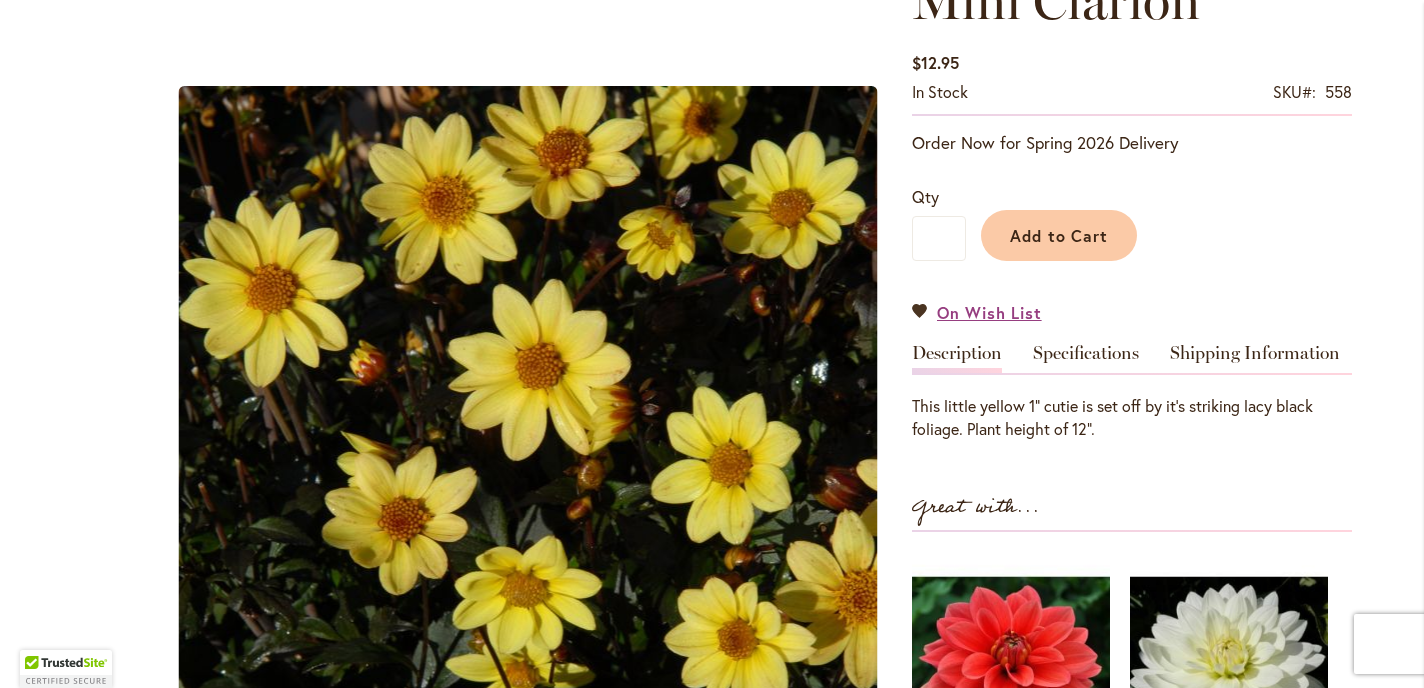scroll, scrollTop: 326, scrollLeft: 0, axis: vertical 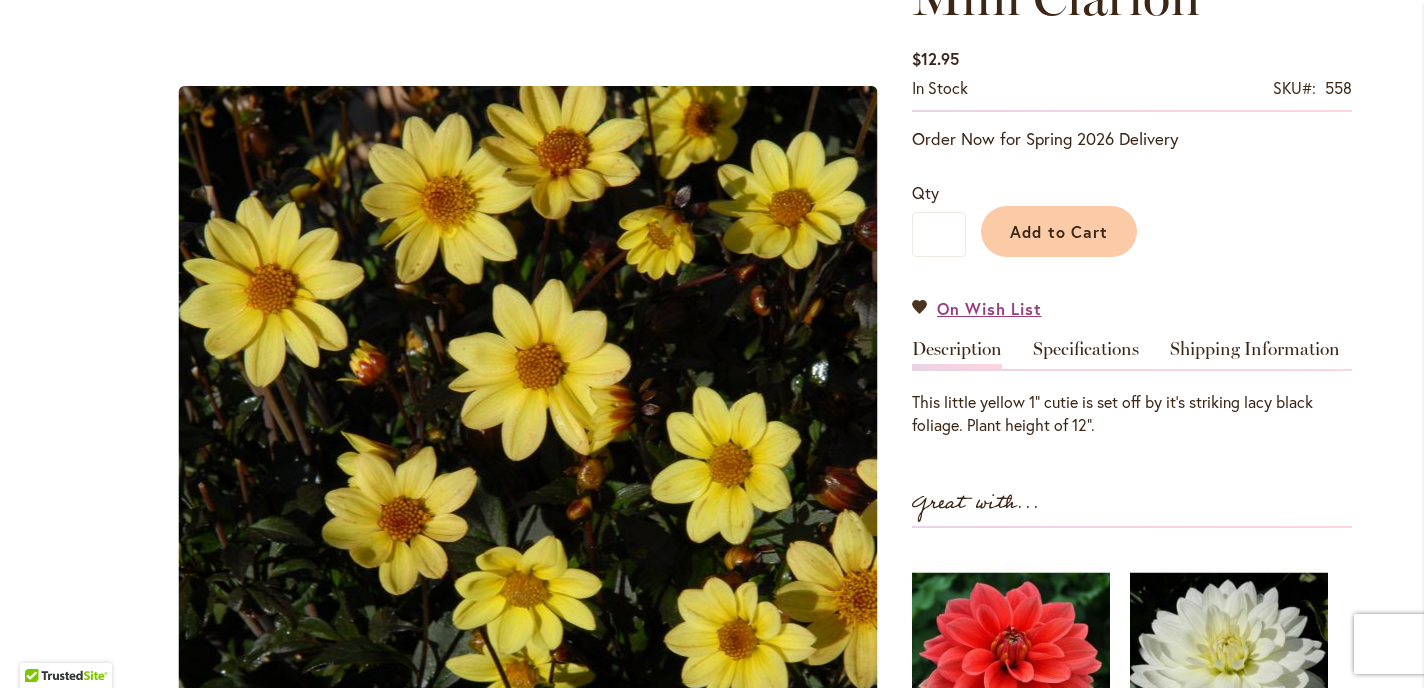 type on "**********" 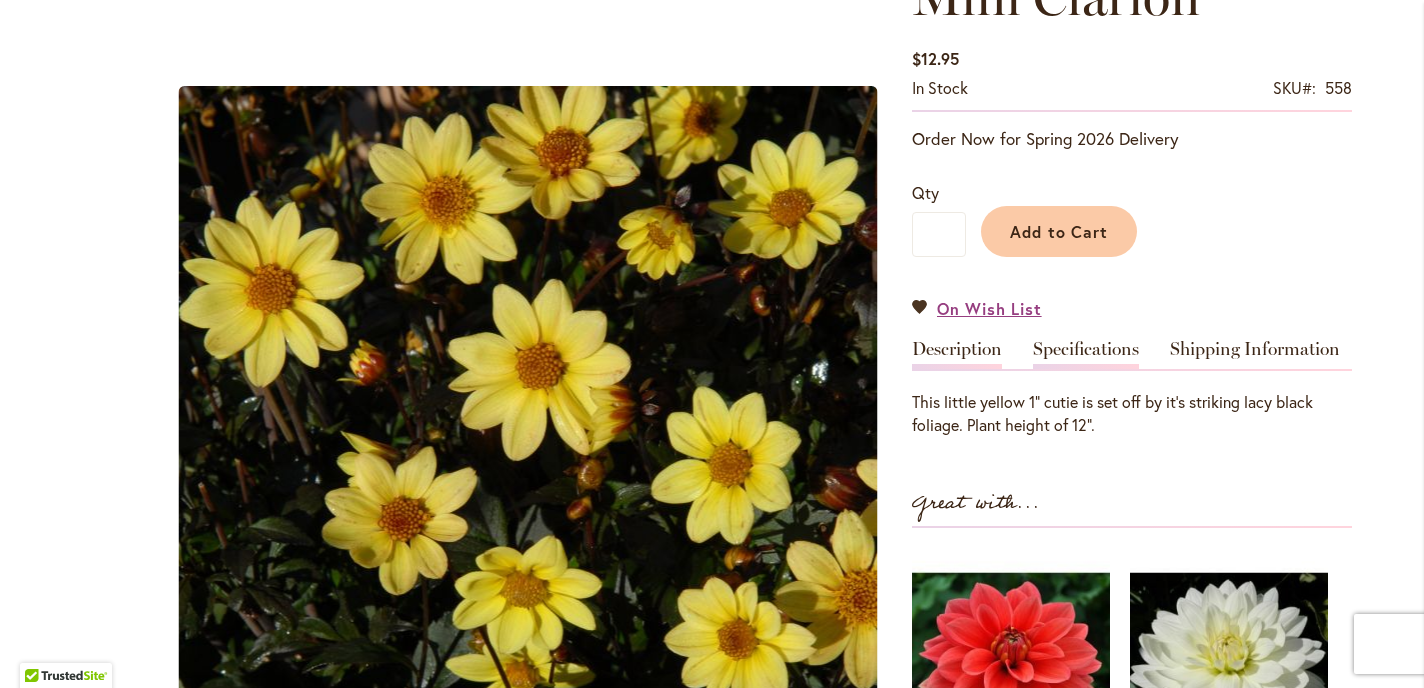 click on "Specifications" at bounding box center [1086, 354] 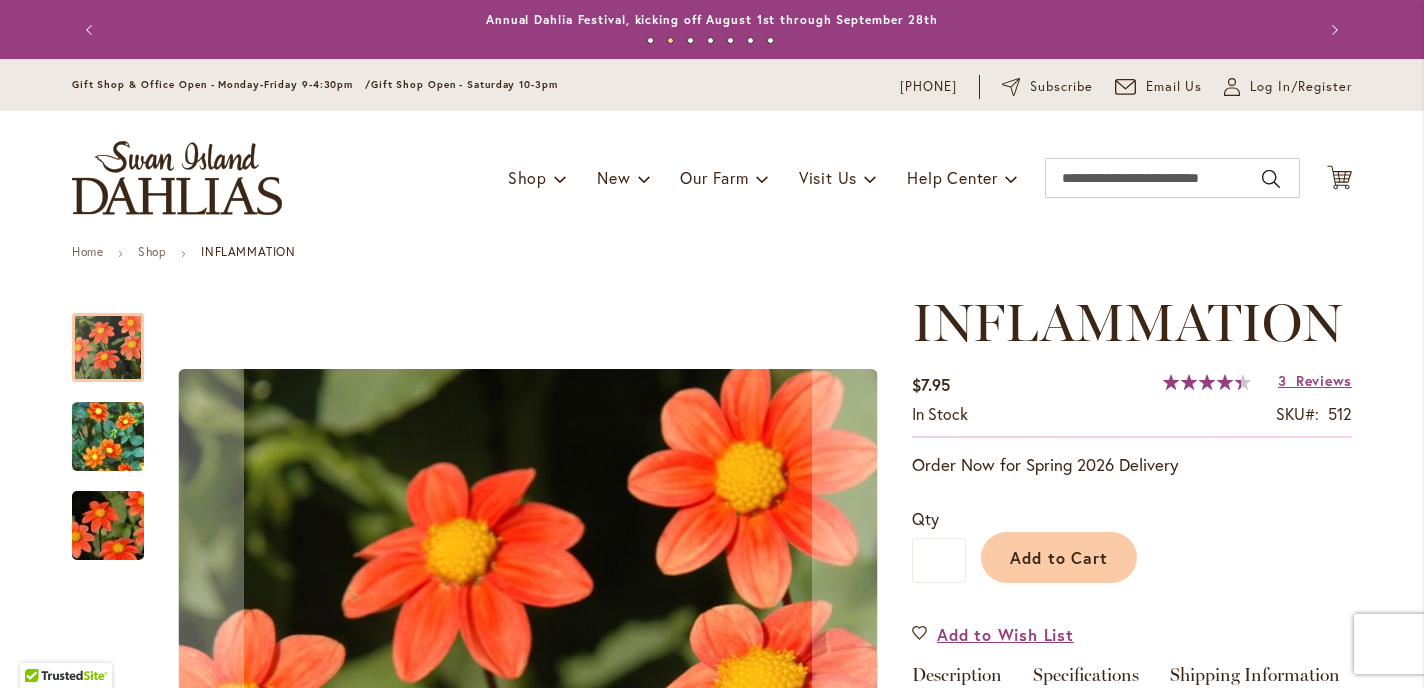 scroll, scrollTop: 0, scrollLeft: 0, axis: both 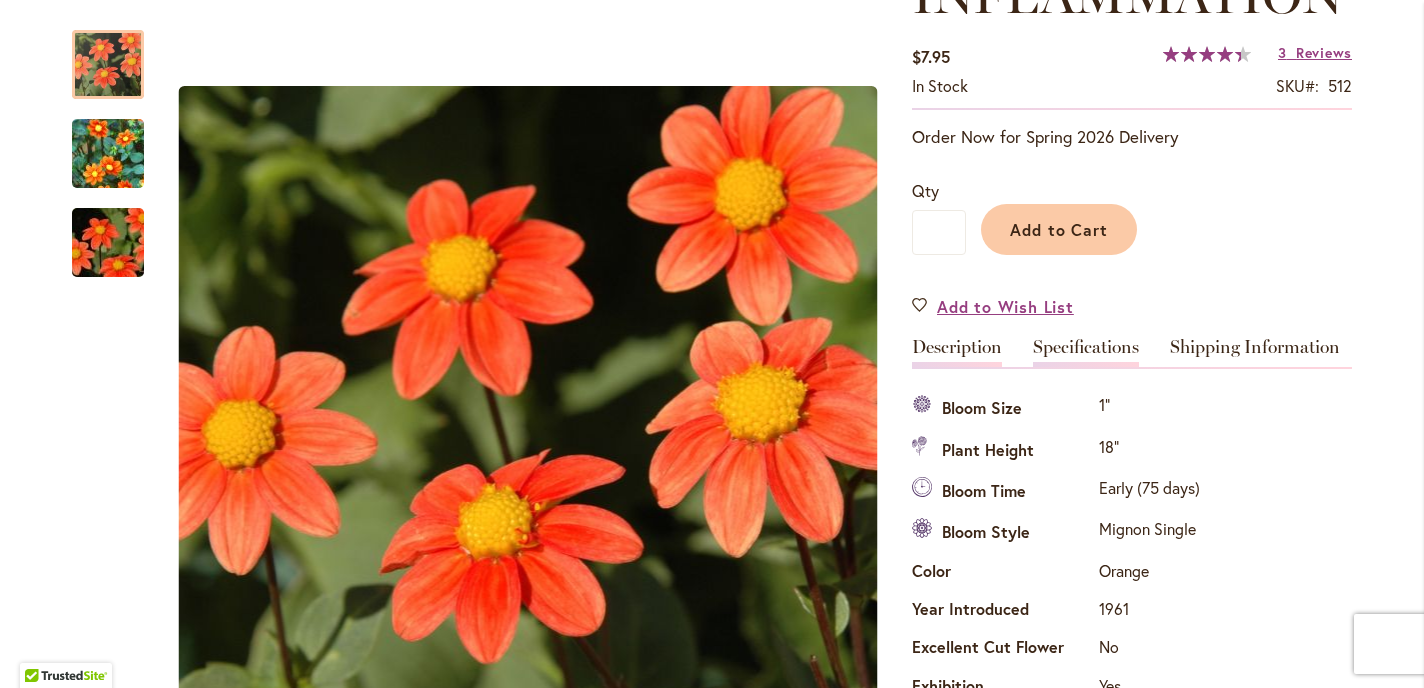 click on "Description" at bounding box center [957, 352] 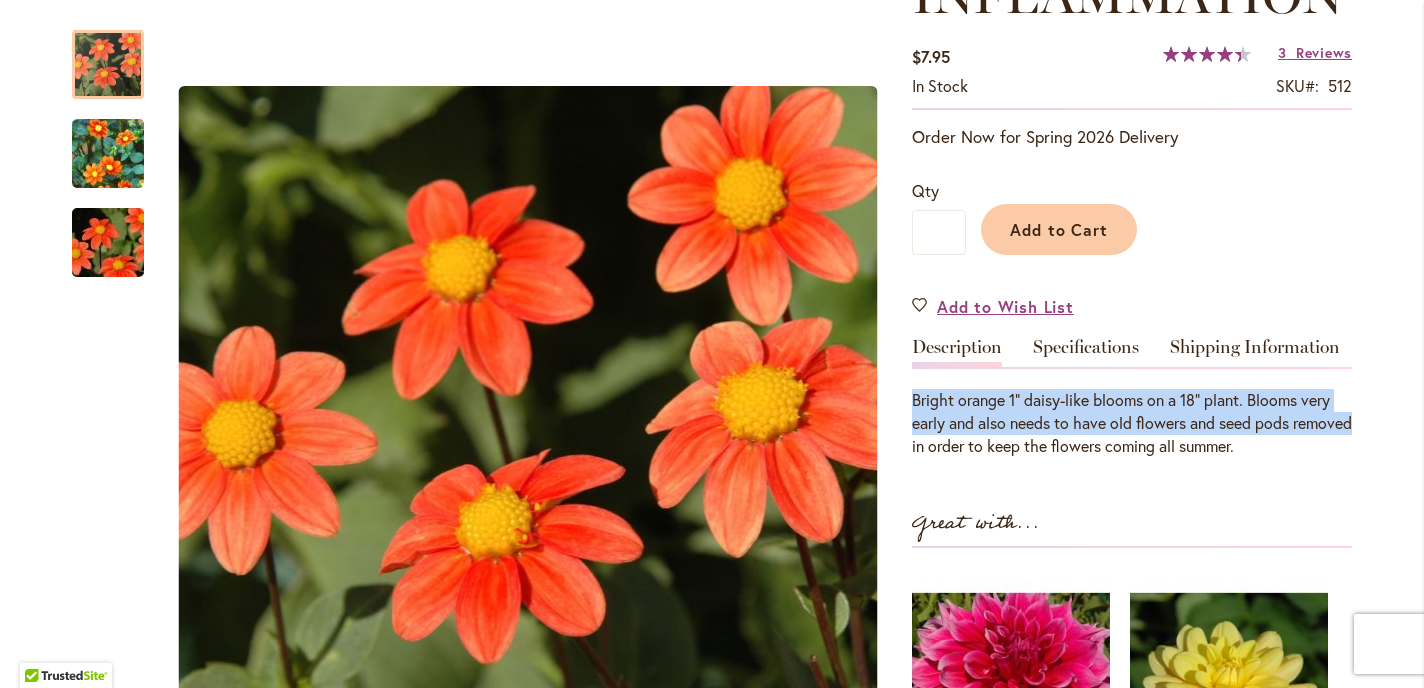 drag, startPoint x: 914, startPoint y: 396, endPoint x: 971, endPoint y: 452, distance: 79.9062 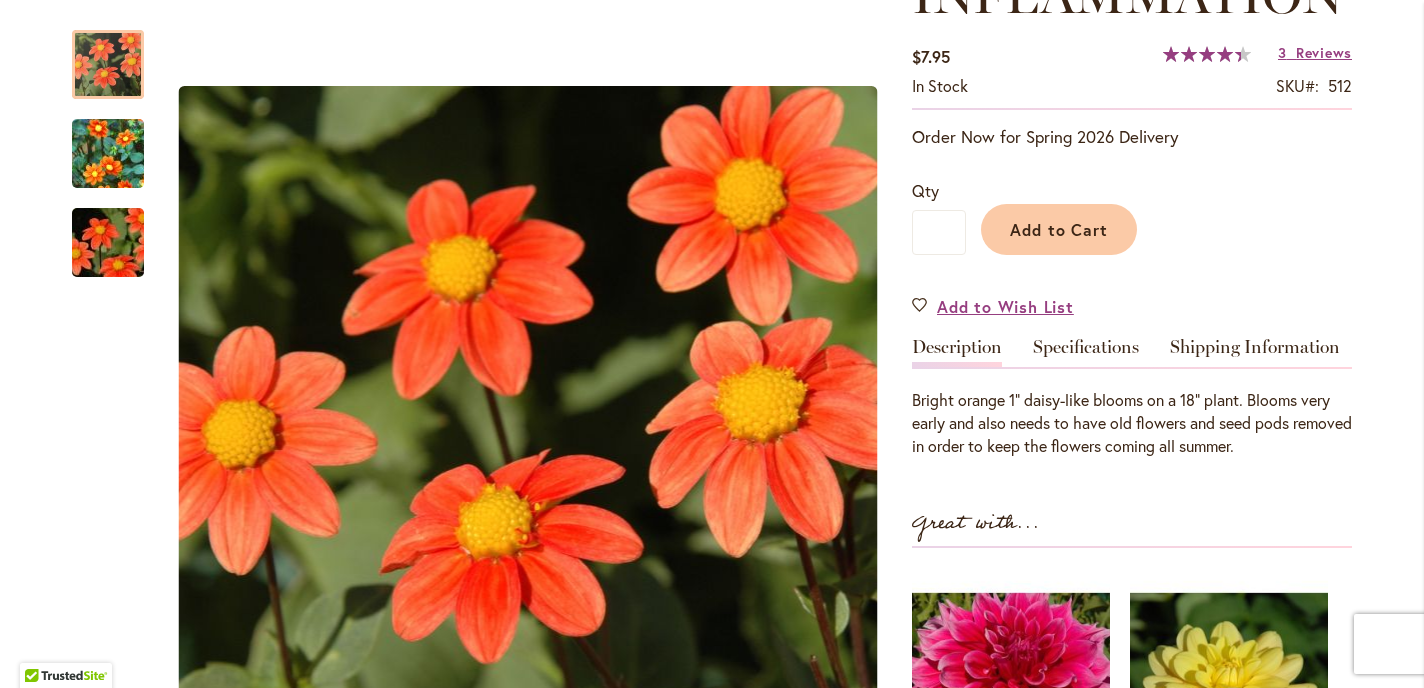 click on "Skip to the end of the images gallery
Skip to the beginning of the images gallery
INFLAMMATION
$7.95
In stock
SKU
512
Rating:
89                          % of  100
3" at bounding box center [712, 1344] 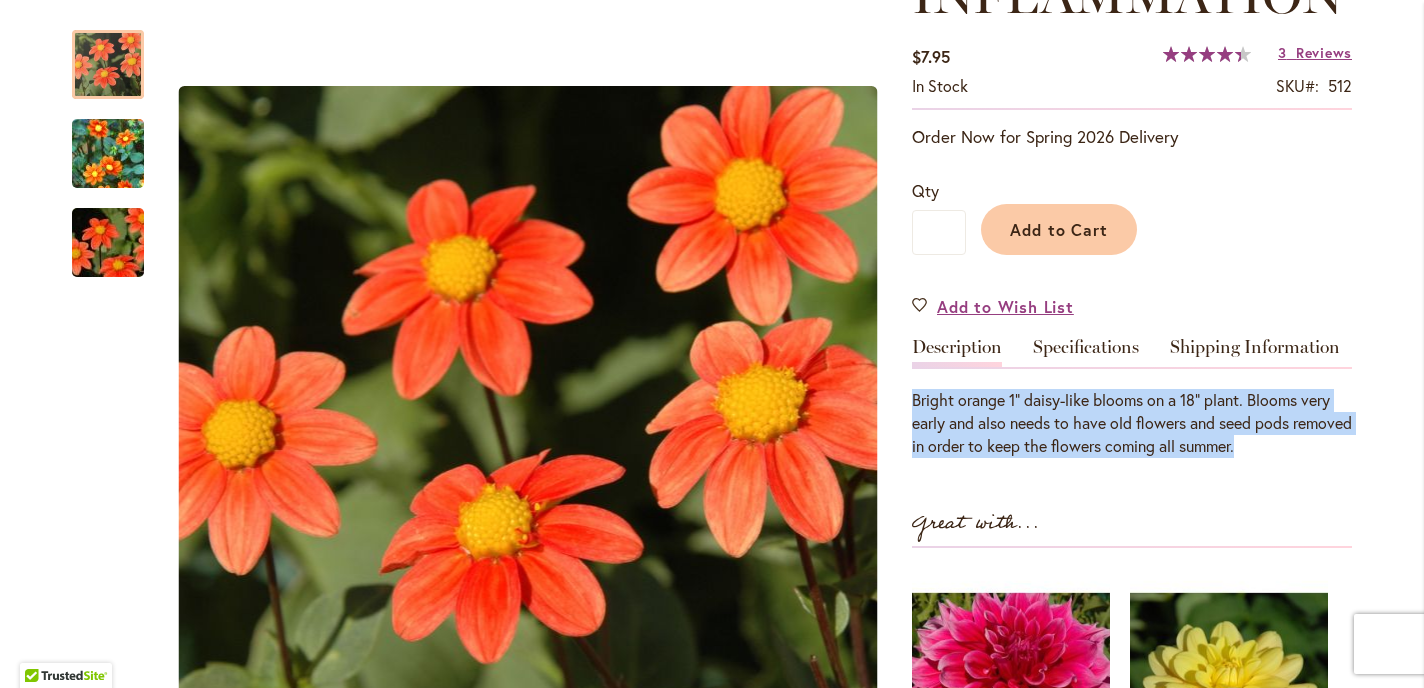 drag, startPoint x: 912, startPoint y: 402, endPoint x: 1316, endPoint y: 451, distance: 406.9607 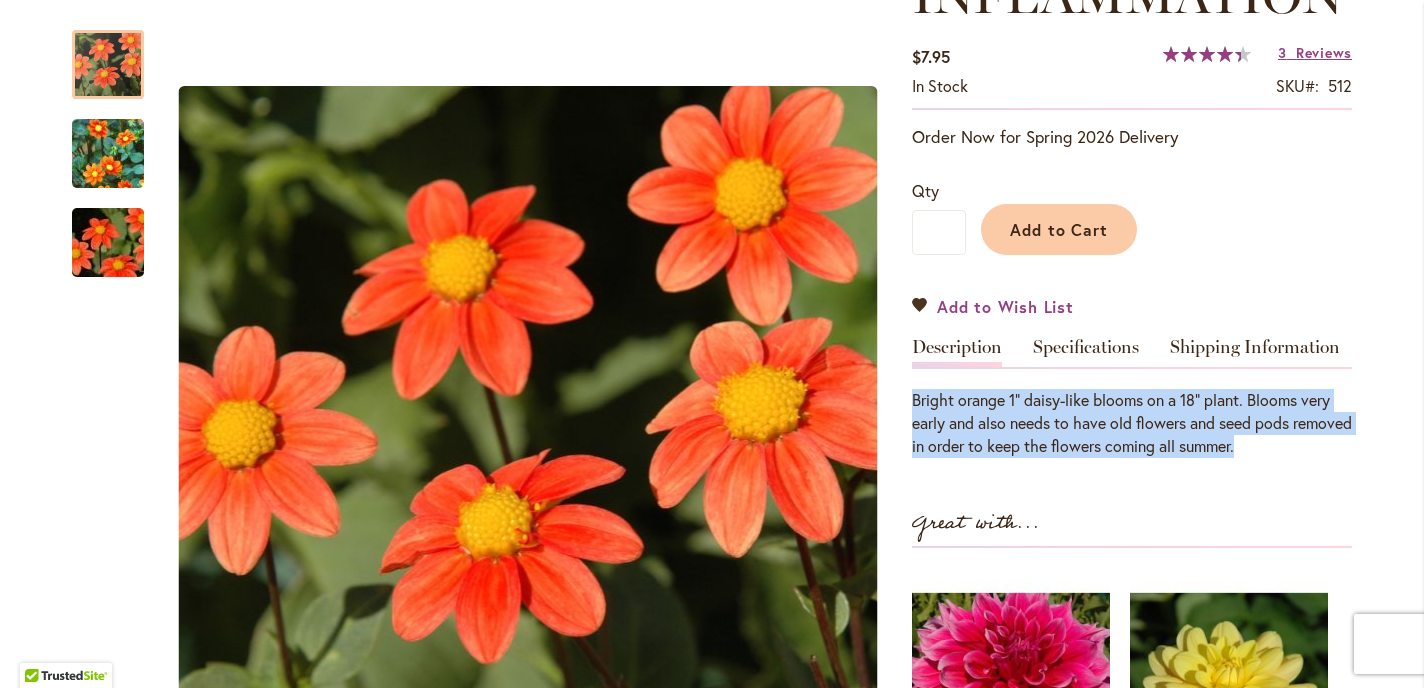click on "Add to Wish List" at bounding box center [993, 306] 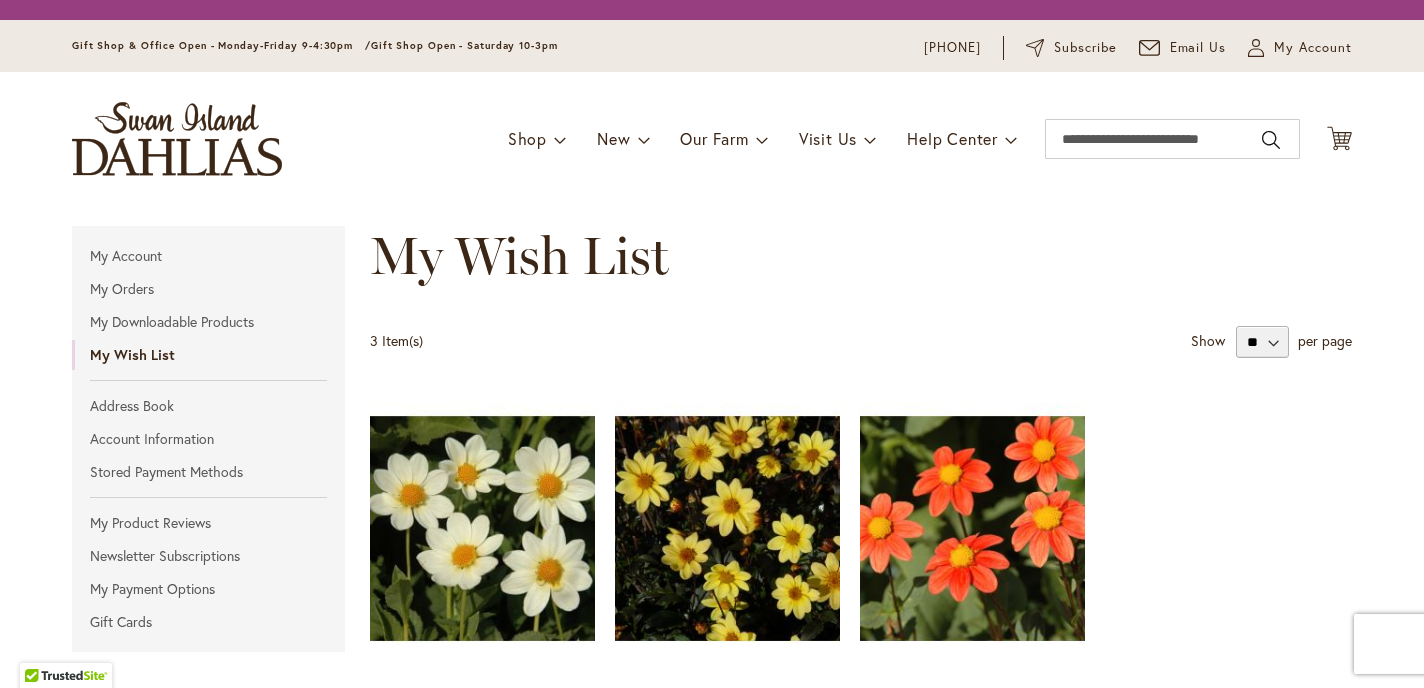 scroll, scrollTop: 0, scrollLeft: 0, axis: both 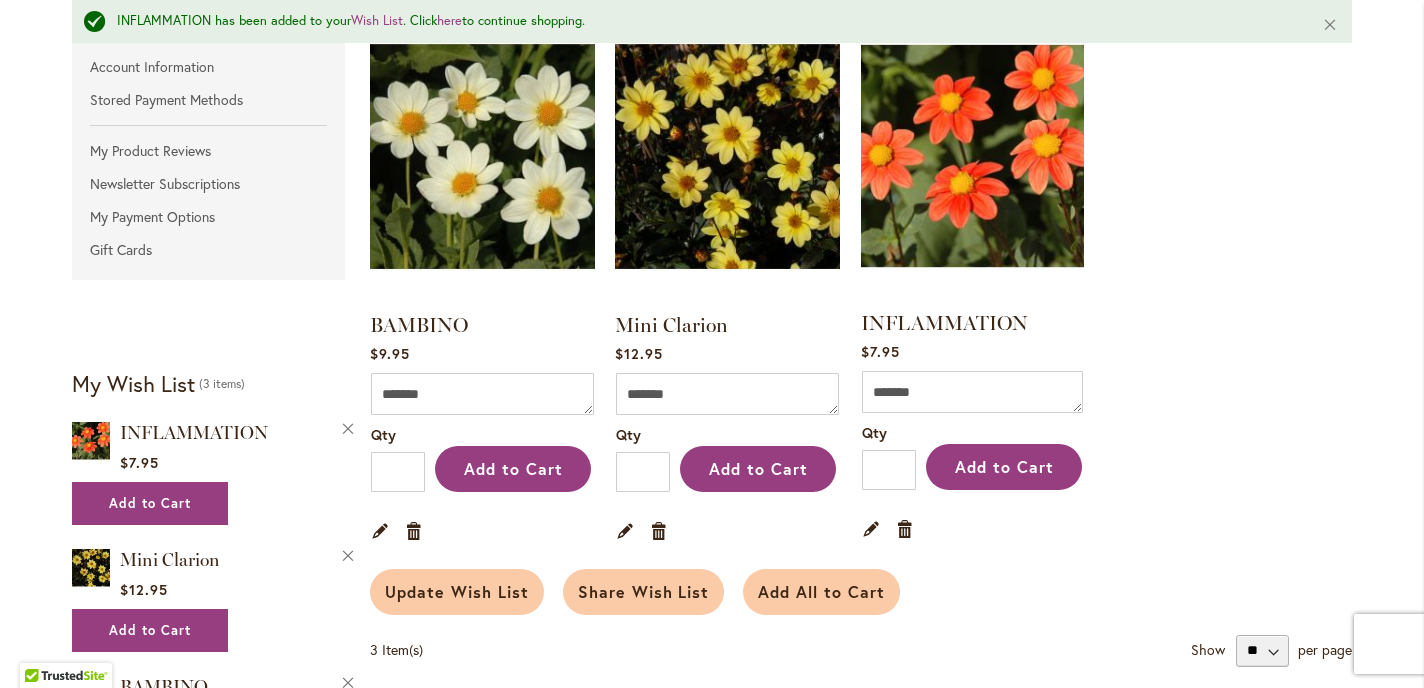 type on "**********" 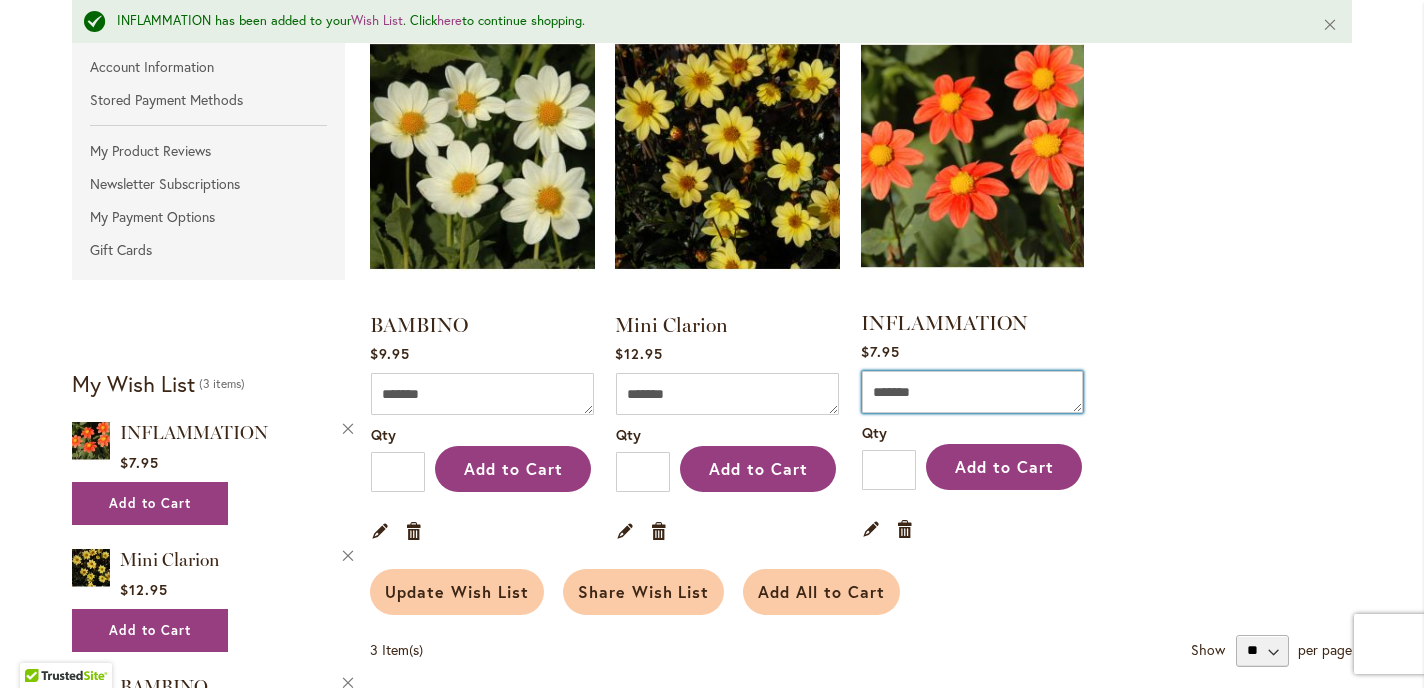 click on "Comment" at bounding box center [972, 392] 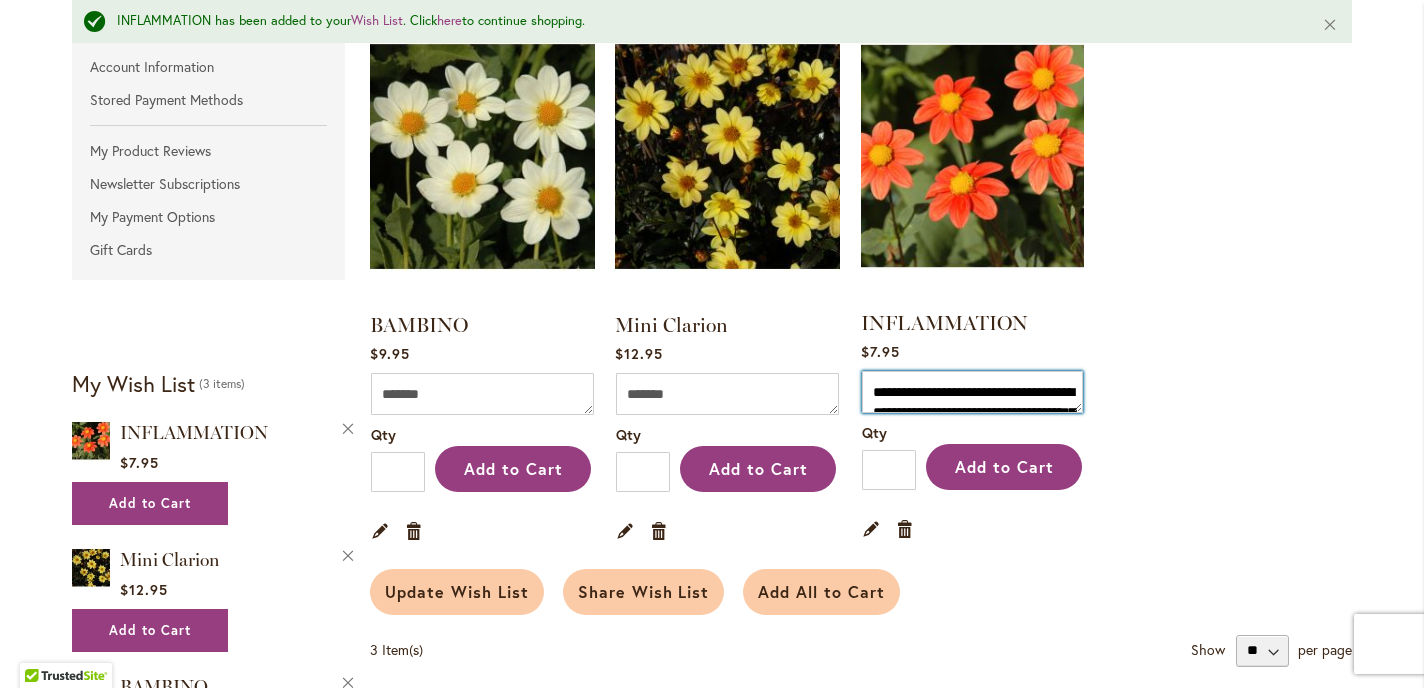 scroll, scrollTop: 88, scrollLeft: 0, axis: vertical 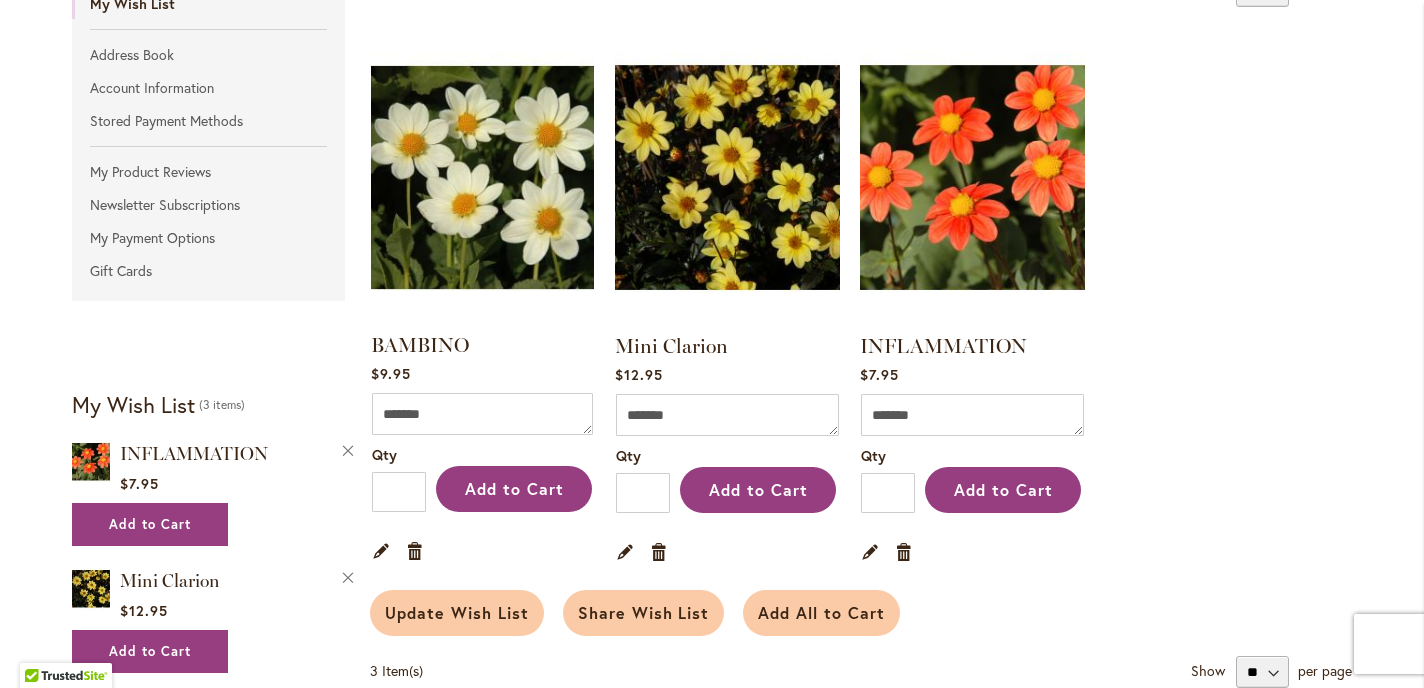 type on "**********" 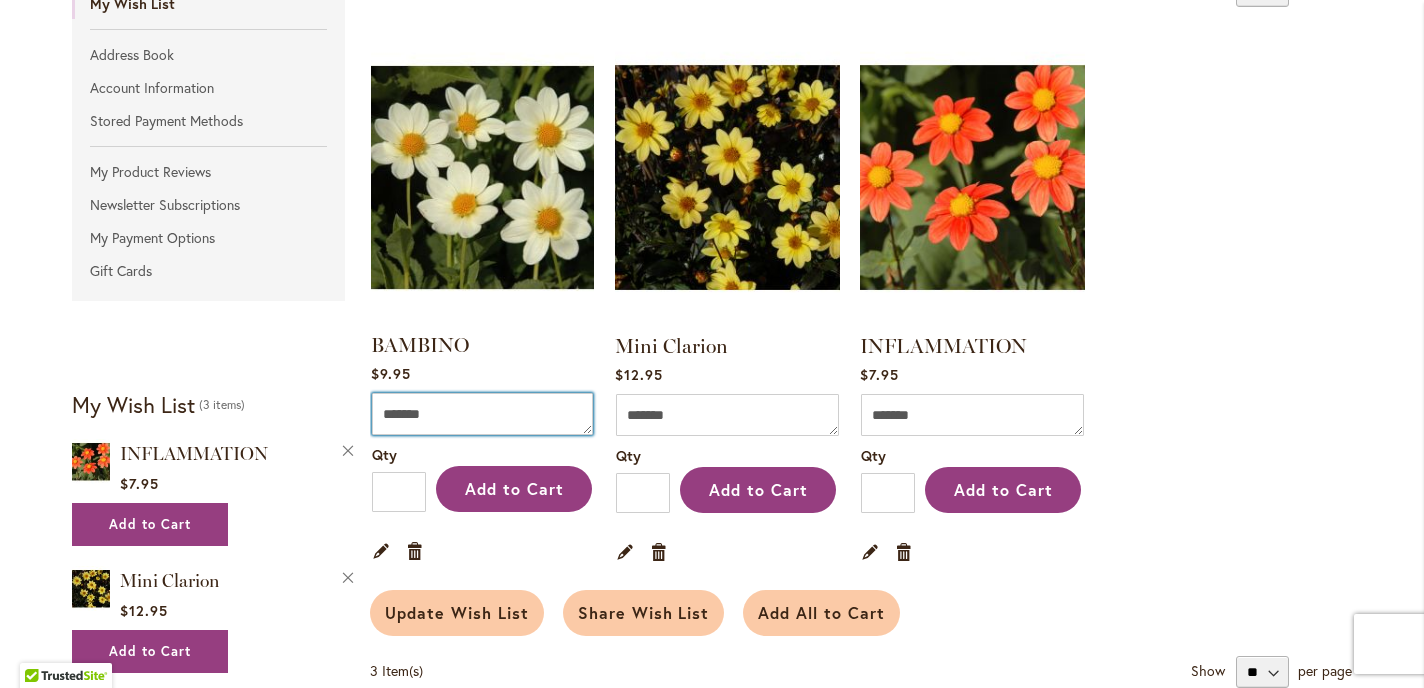 click on "Comment" at bounding box center [482, 414] 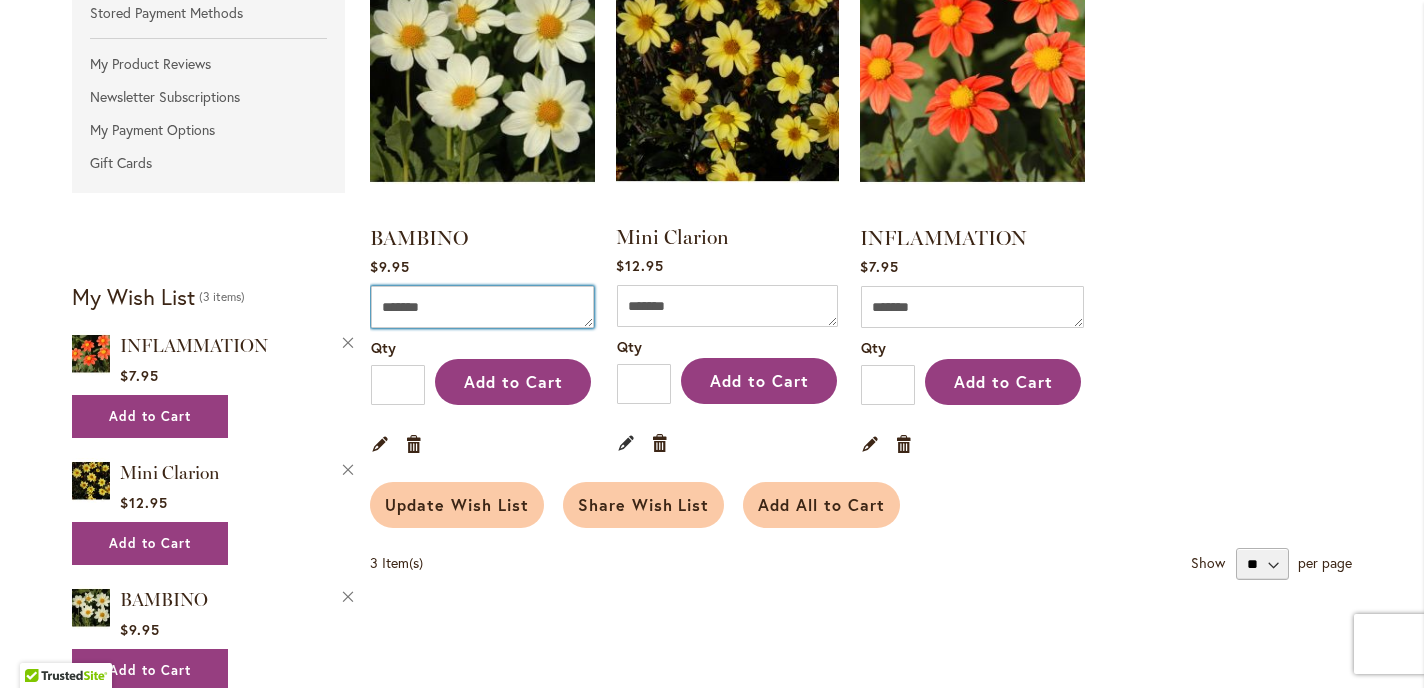scroll, scrollTop: 497, scrollLeft: 0, axis: vertical 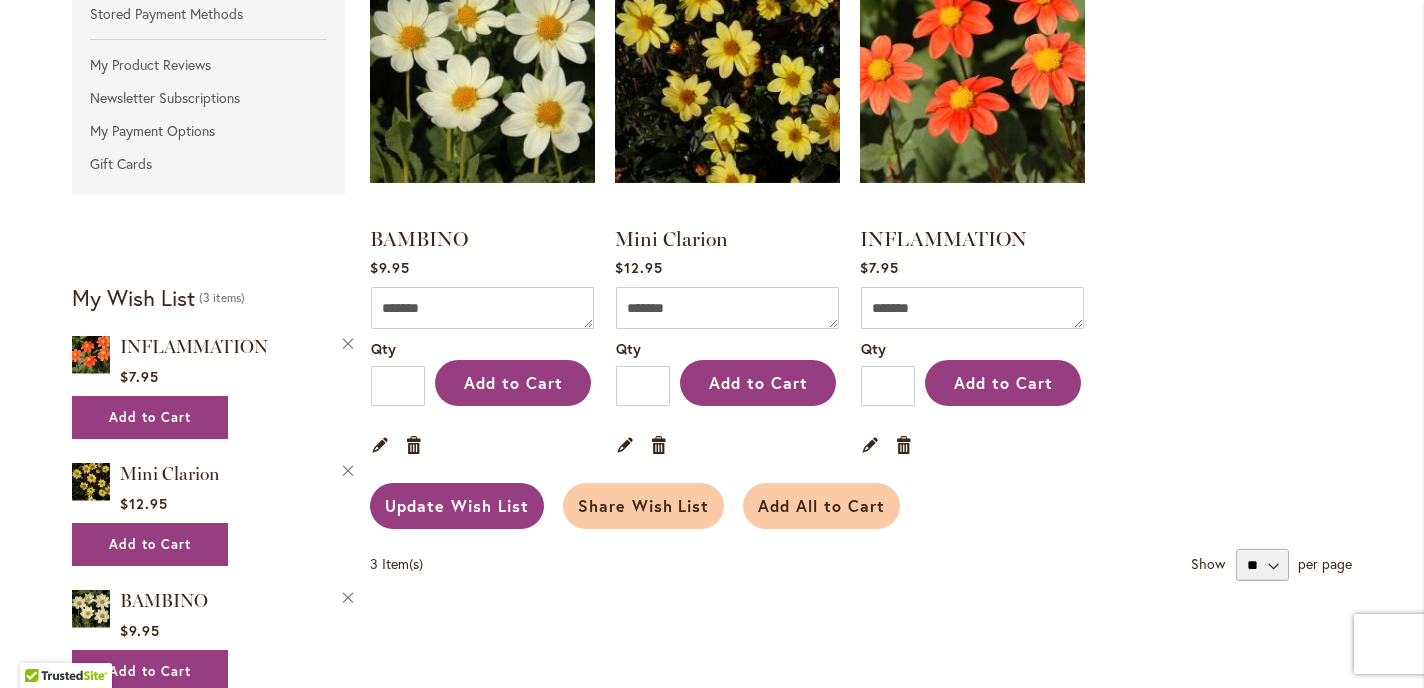 click on "Update Wish List" at bounding box center (457, 505) 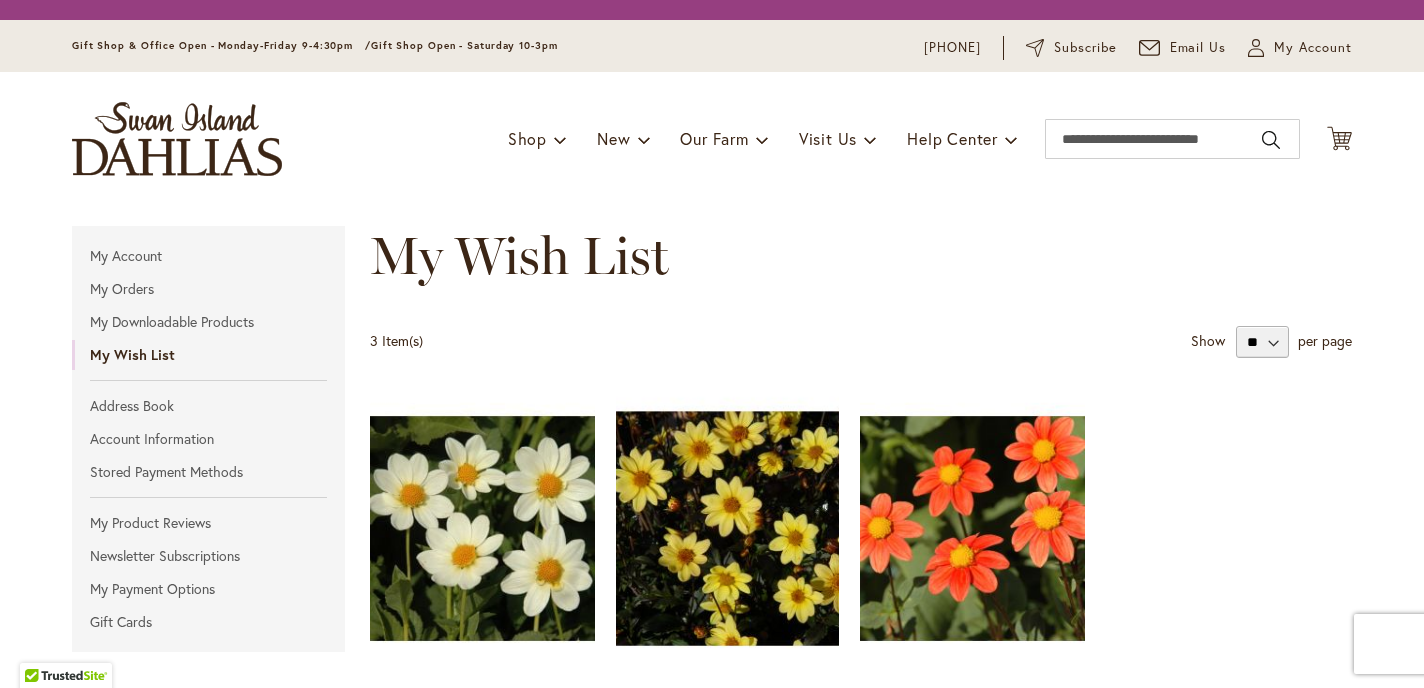 scroll, scrollTop: 0, scrollLeft: 0, axis: both 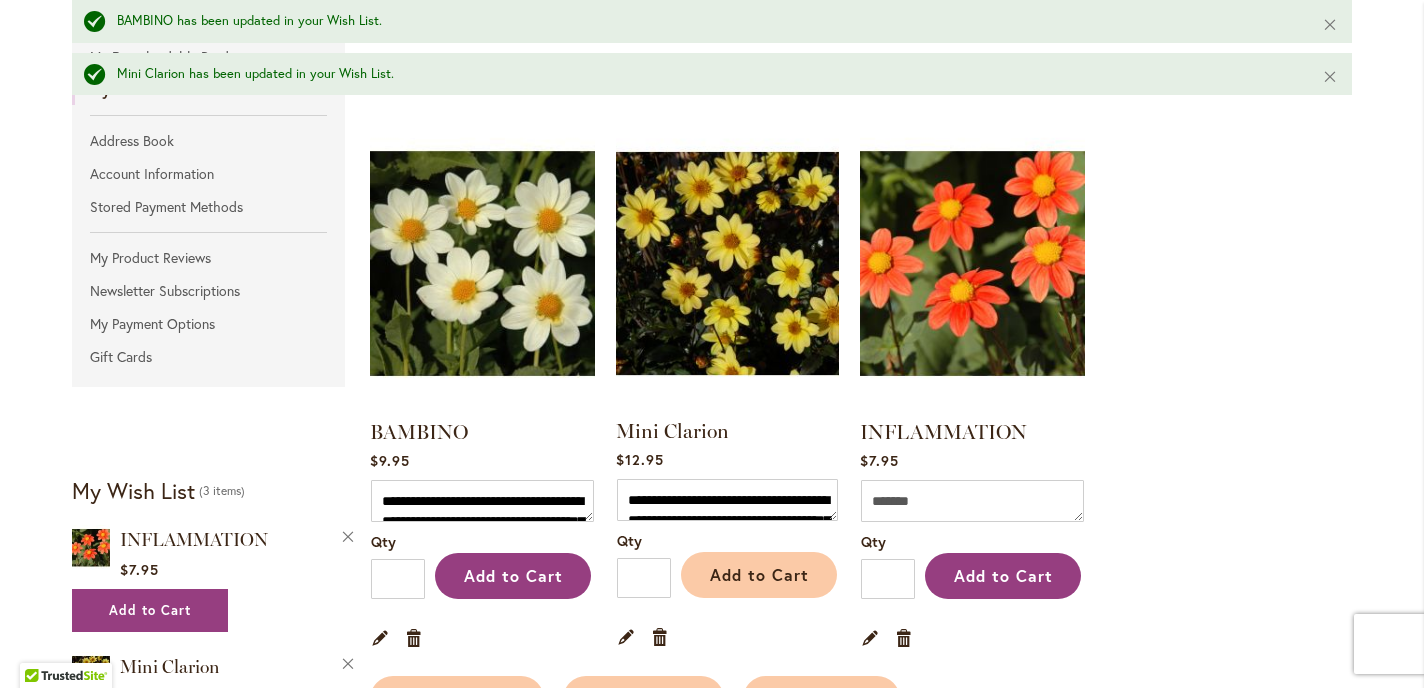 type on "**********" 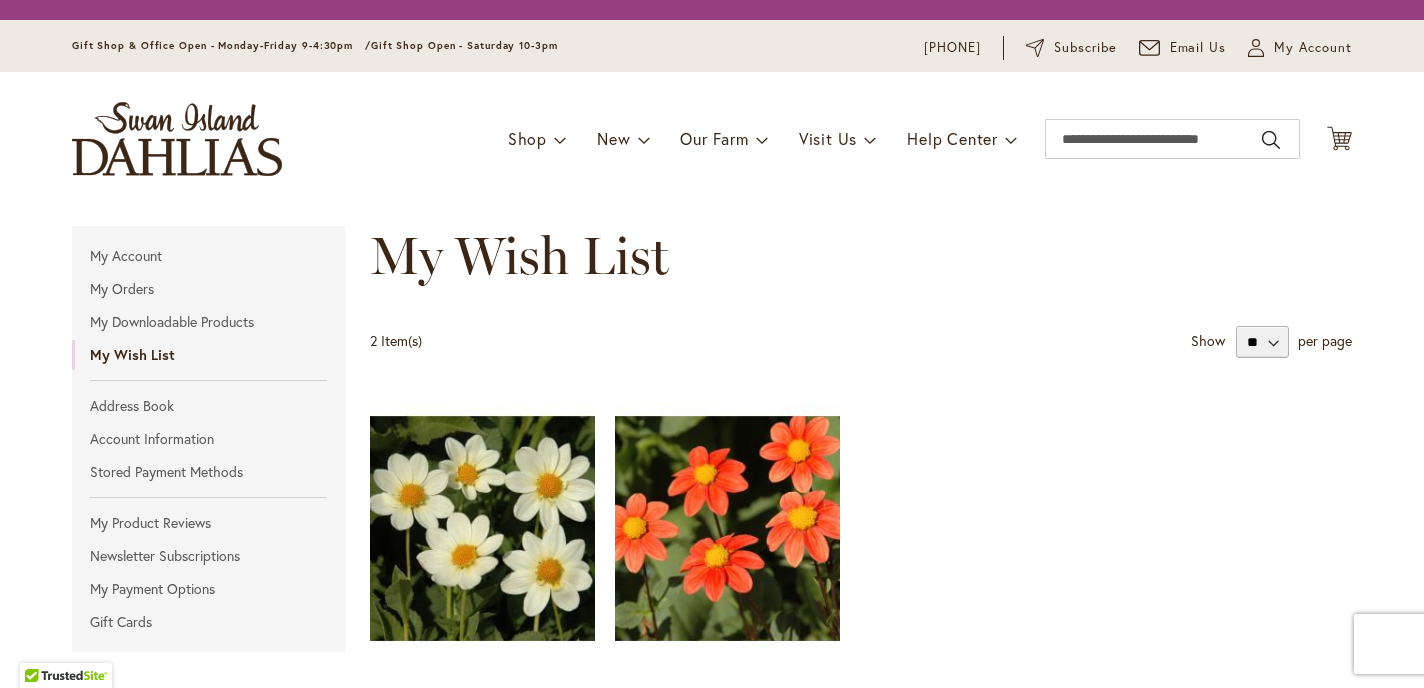 scroll, scrollTop: 0, scrollLeft: 0, axis: both 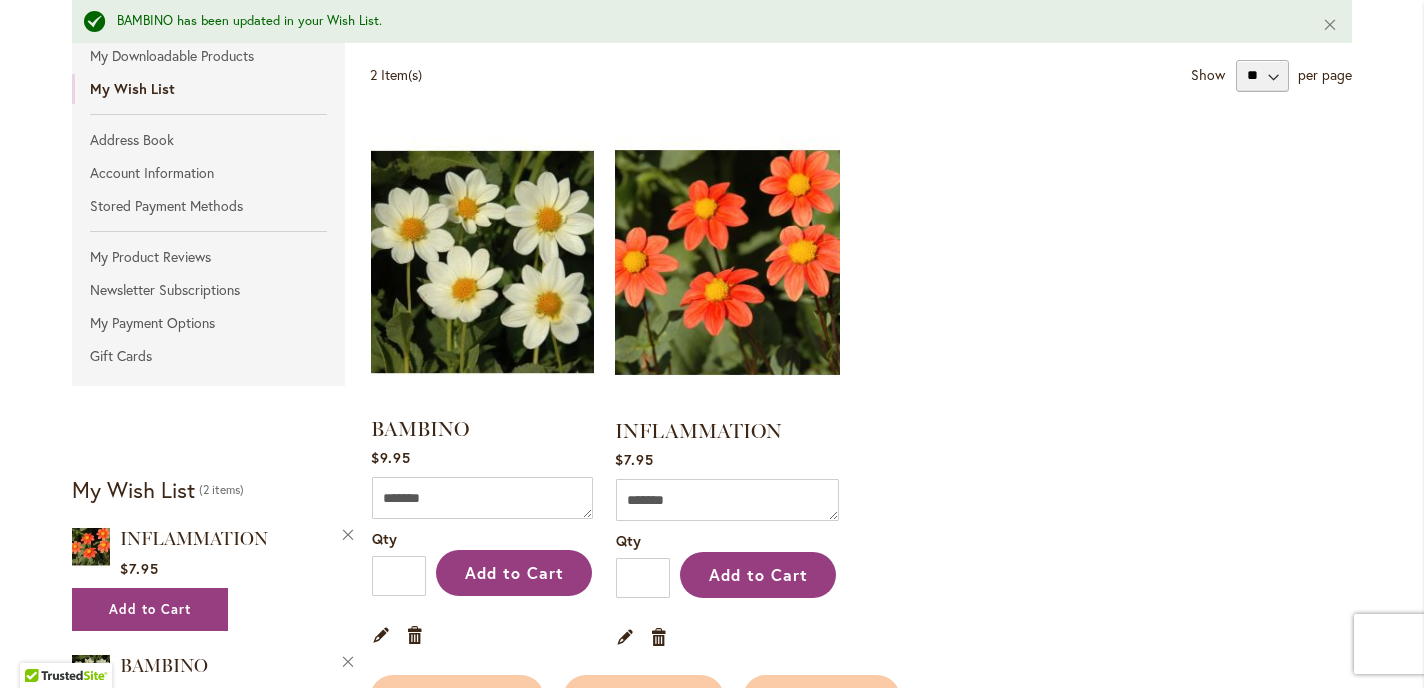 type on "**********" 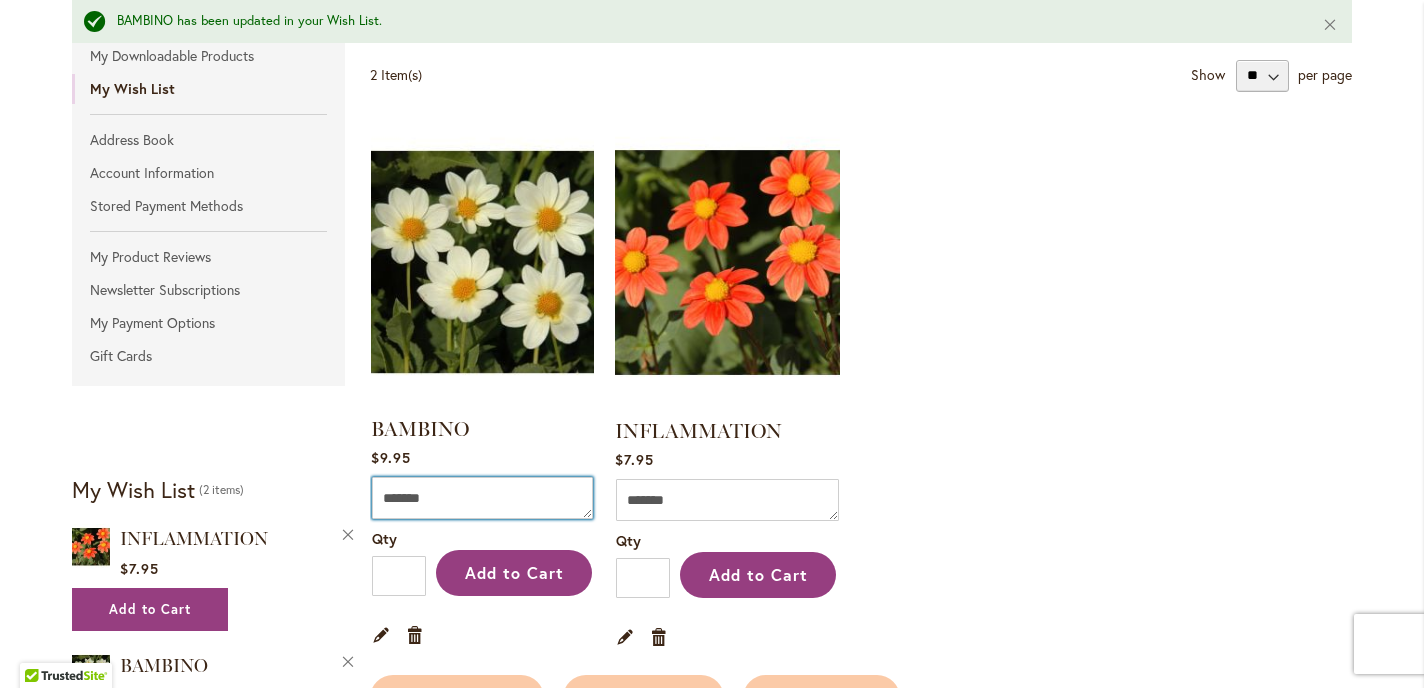 click on "Comment" at bounding box center (482, 498) 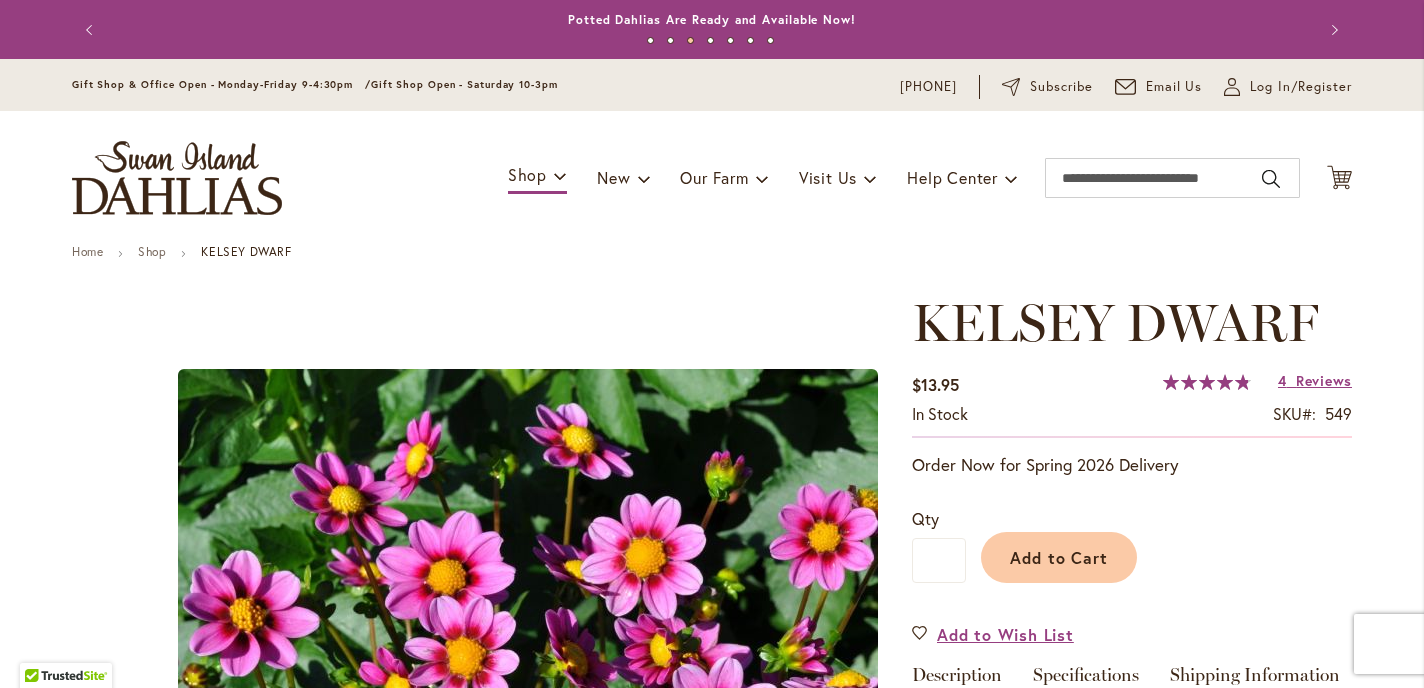 scroll, scrollTop: 0, scrollLeft: 0, axis: both 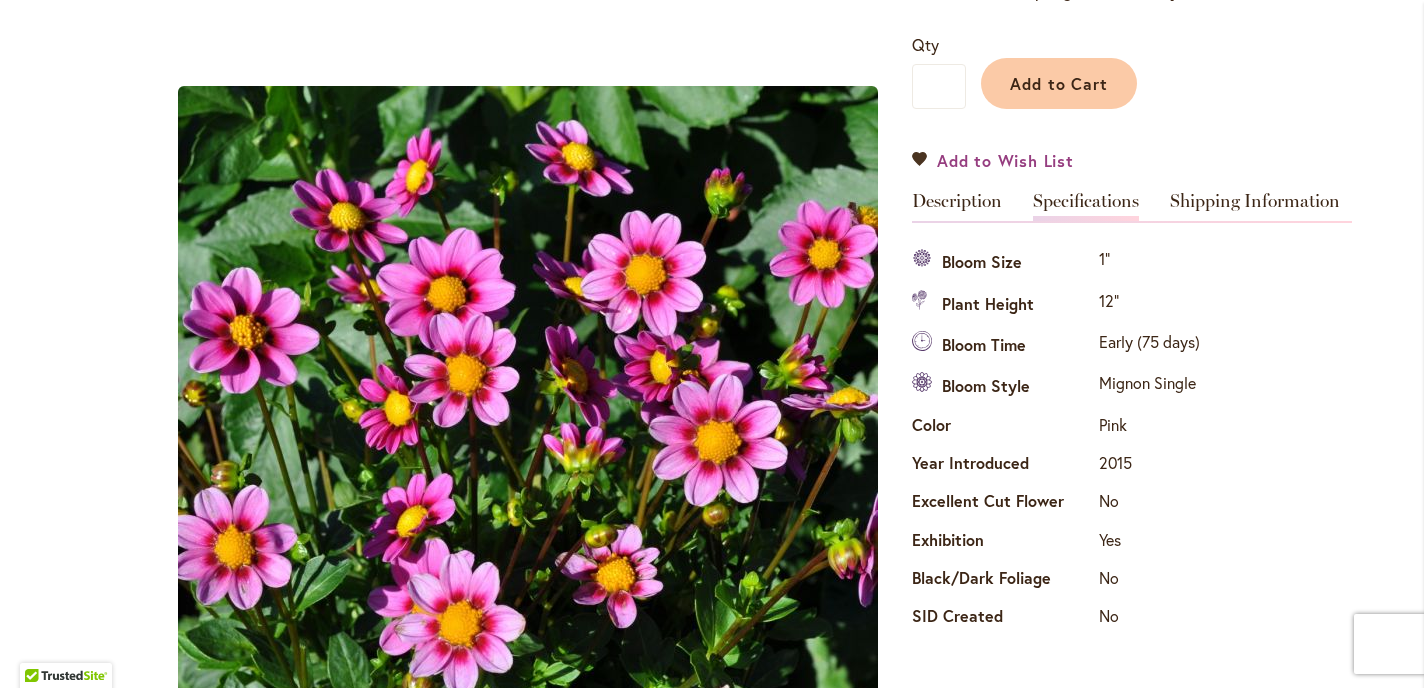 click on "Add to Wish List" at bounding box center [993, 160] 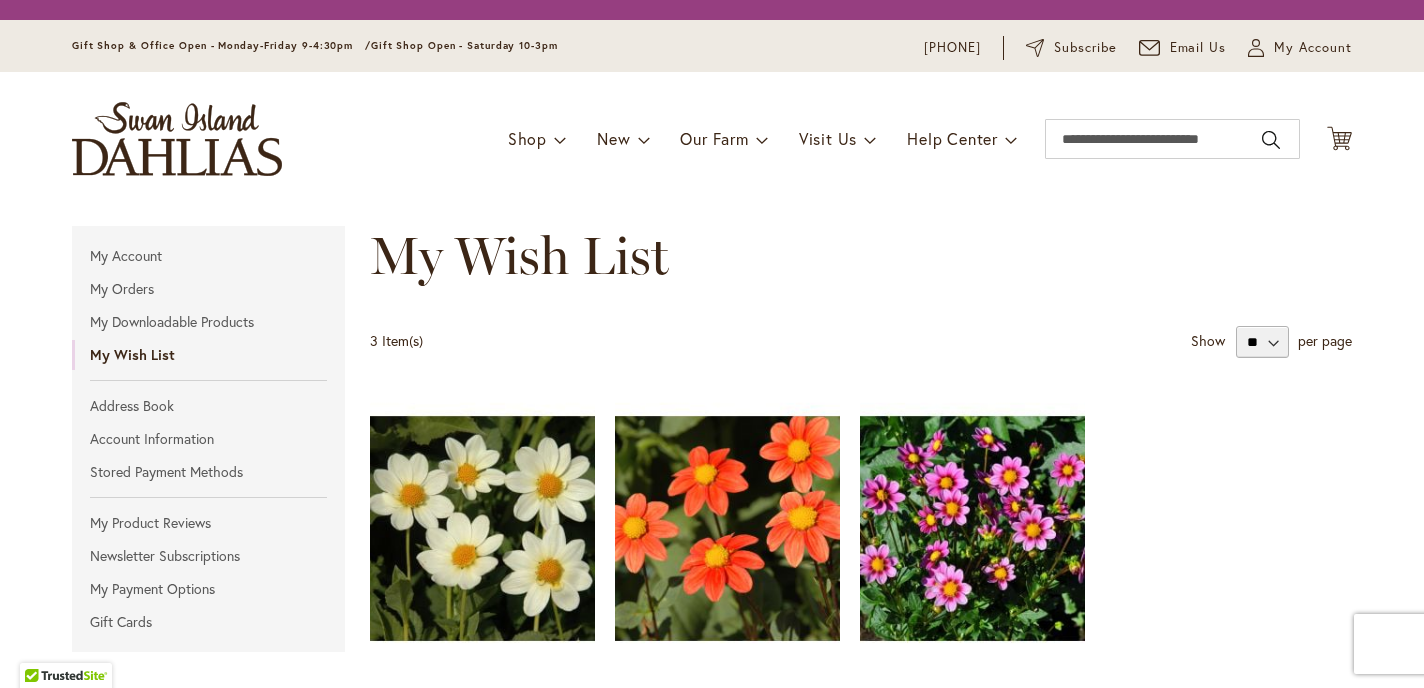 scroll, scrollTop: 0, scrollLeft: 0, axis: both 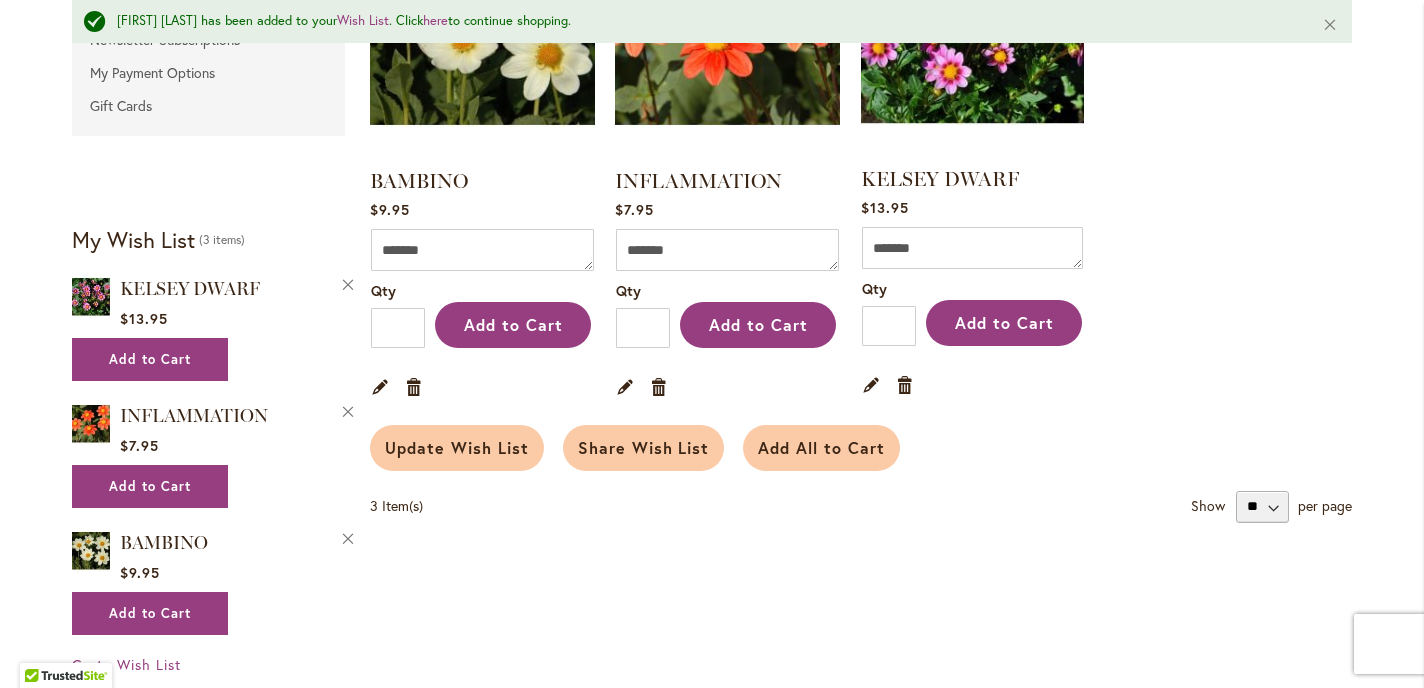 type on "**********" 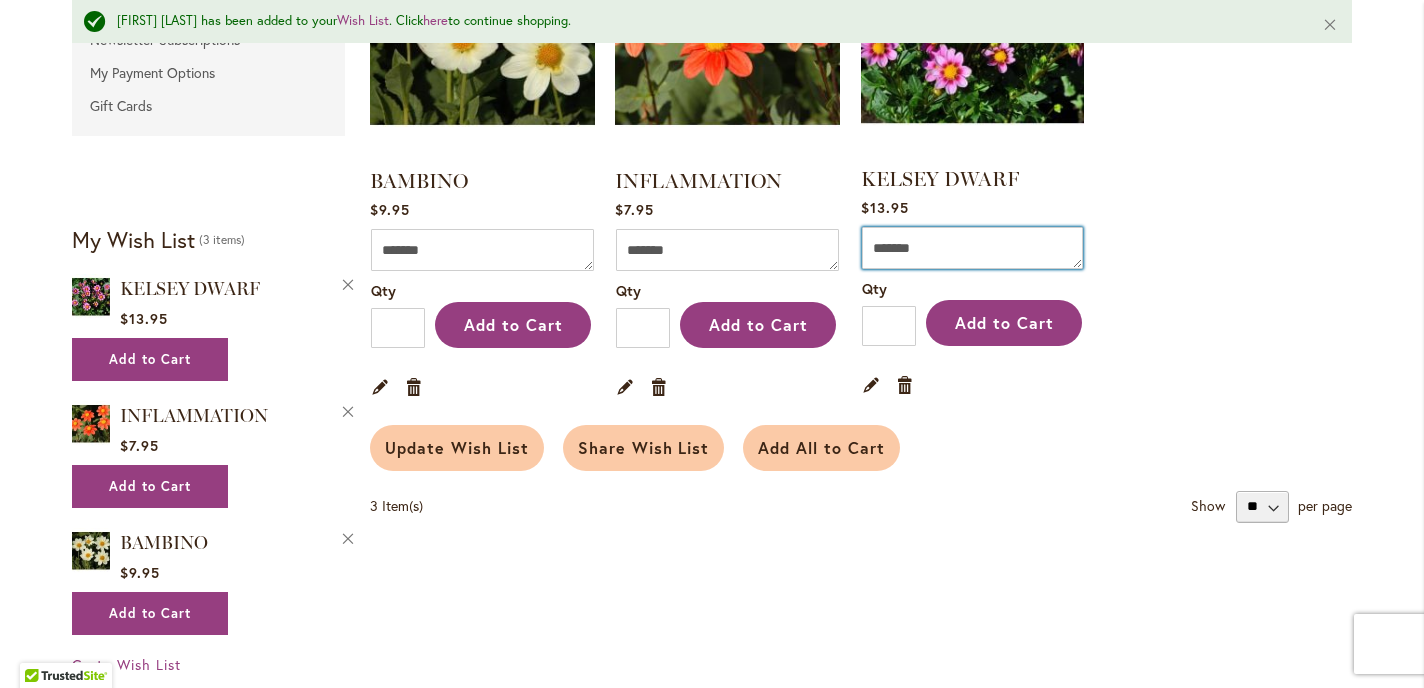 click on "Comment" at bounding box center (972, 248) 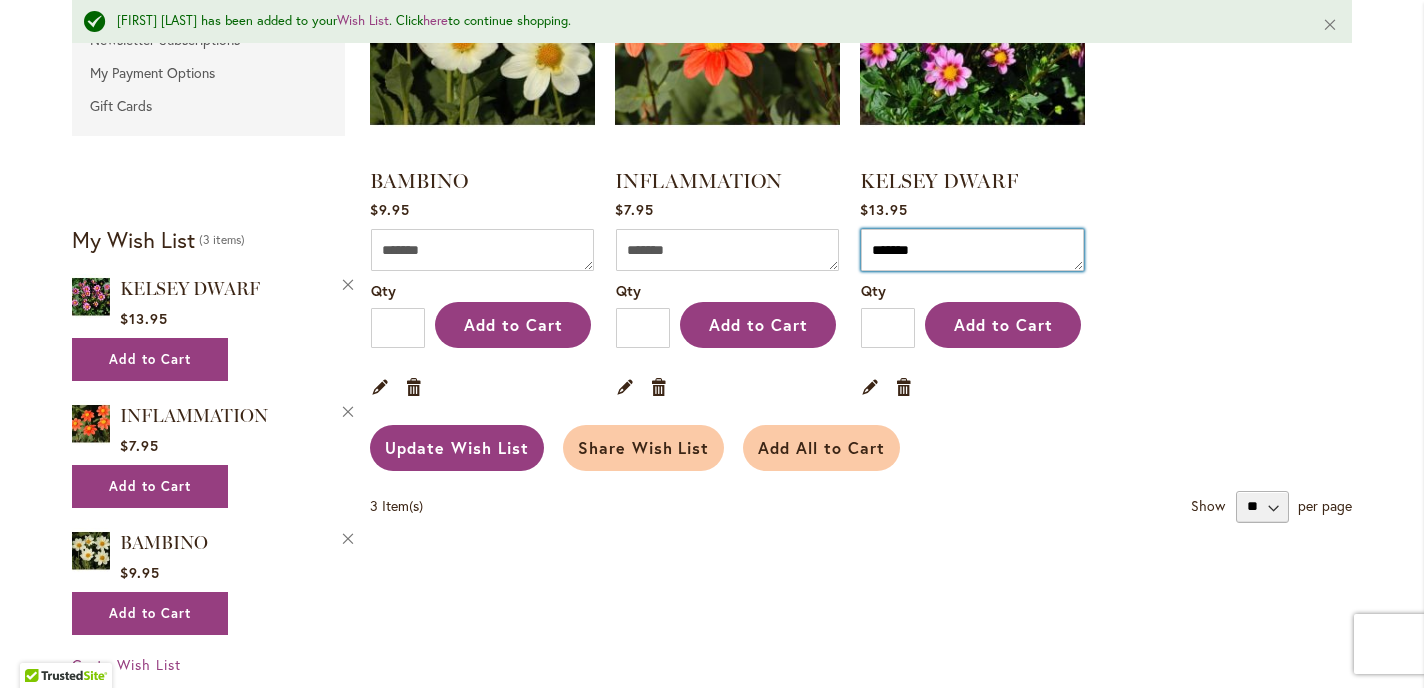 type on "*******" 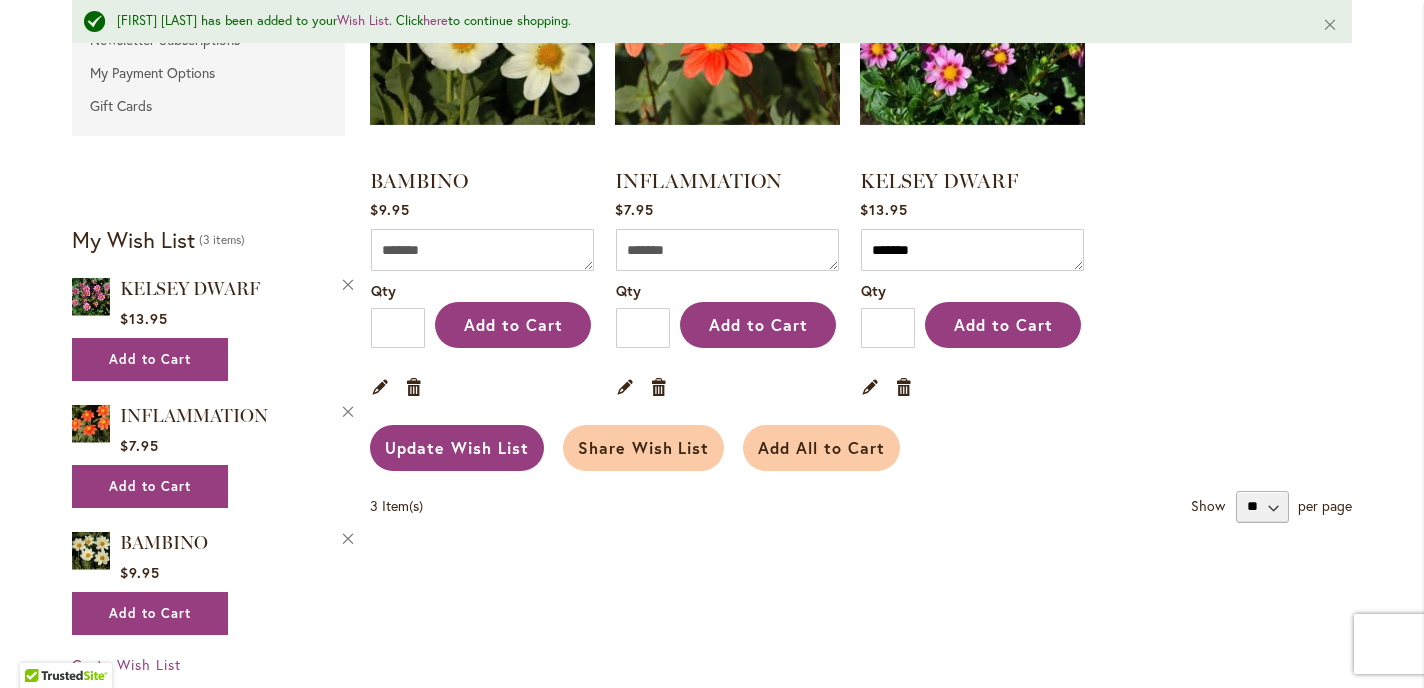 click on "Update Wish List" at bounding box center [457, 448] 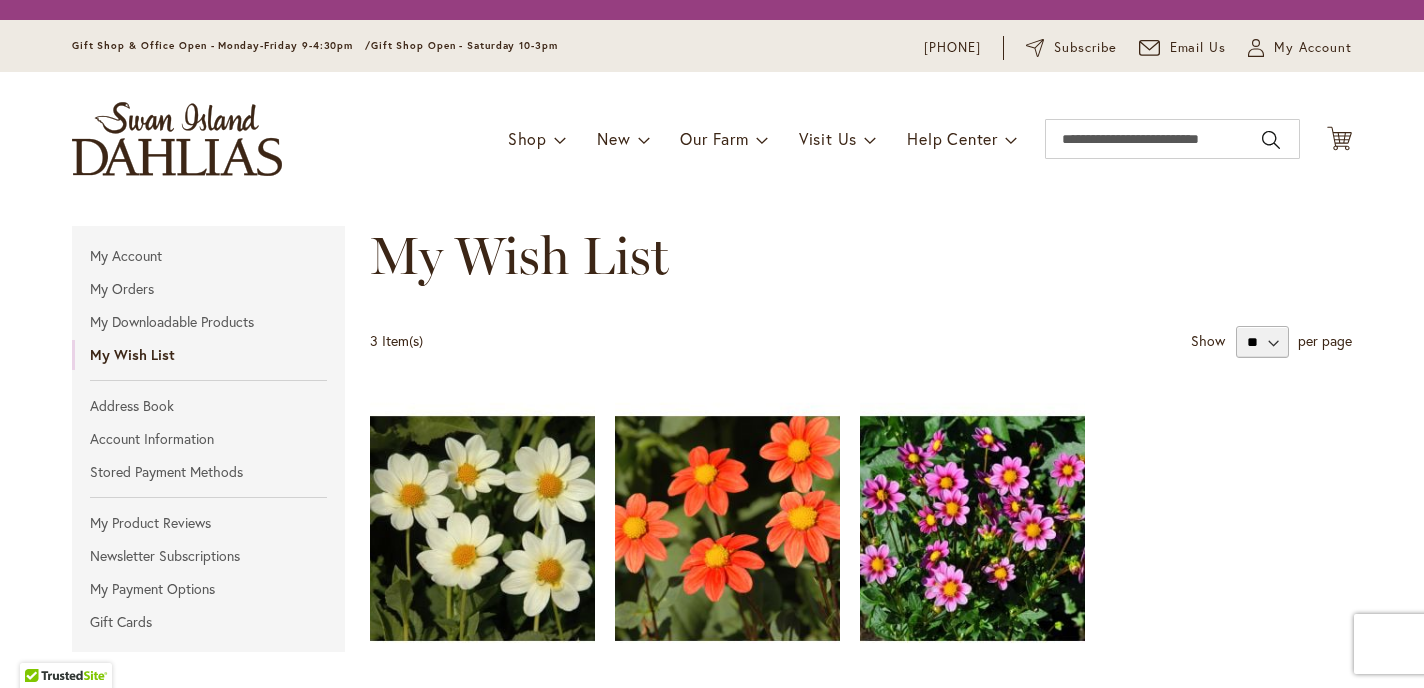 scroll, scrollTop: 0, scrollLeft: 0, axis: both 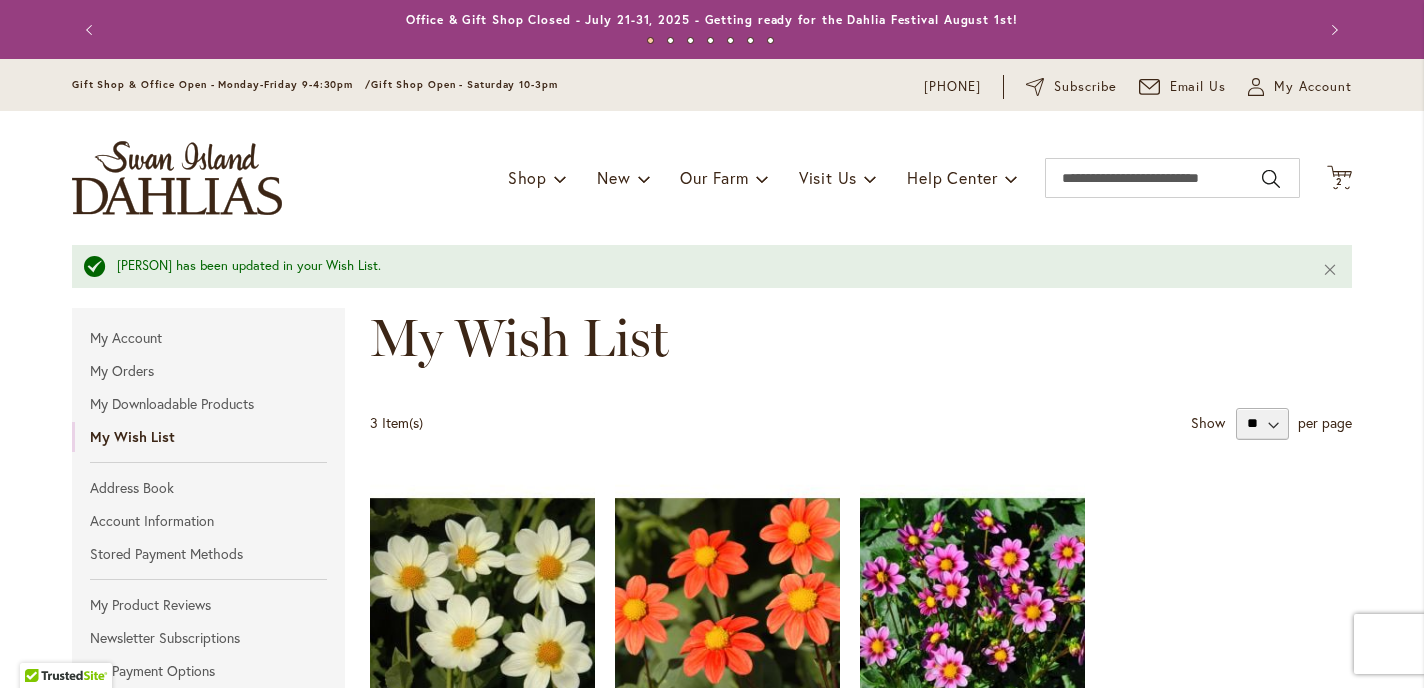 type on "**********" 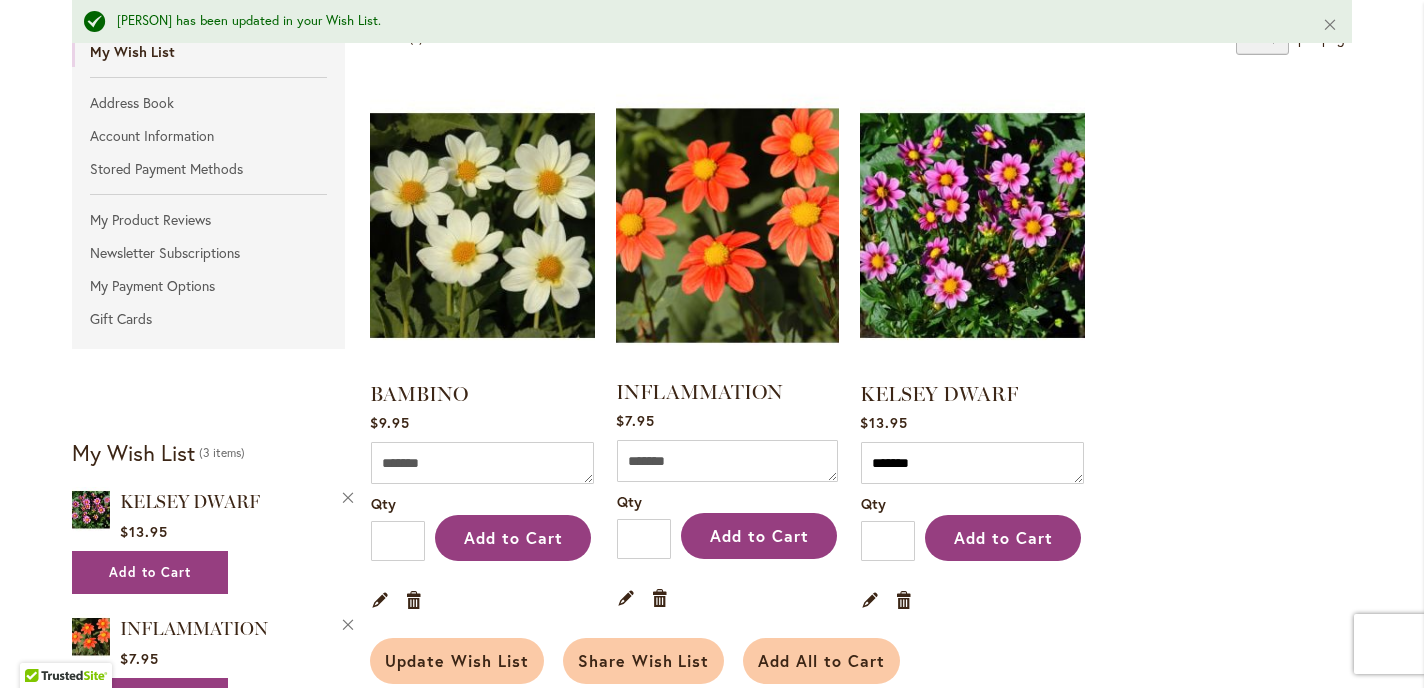 scroll, scrollTop: 420, scrollLeft: 0, axis: vertical 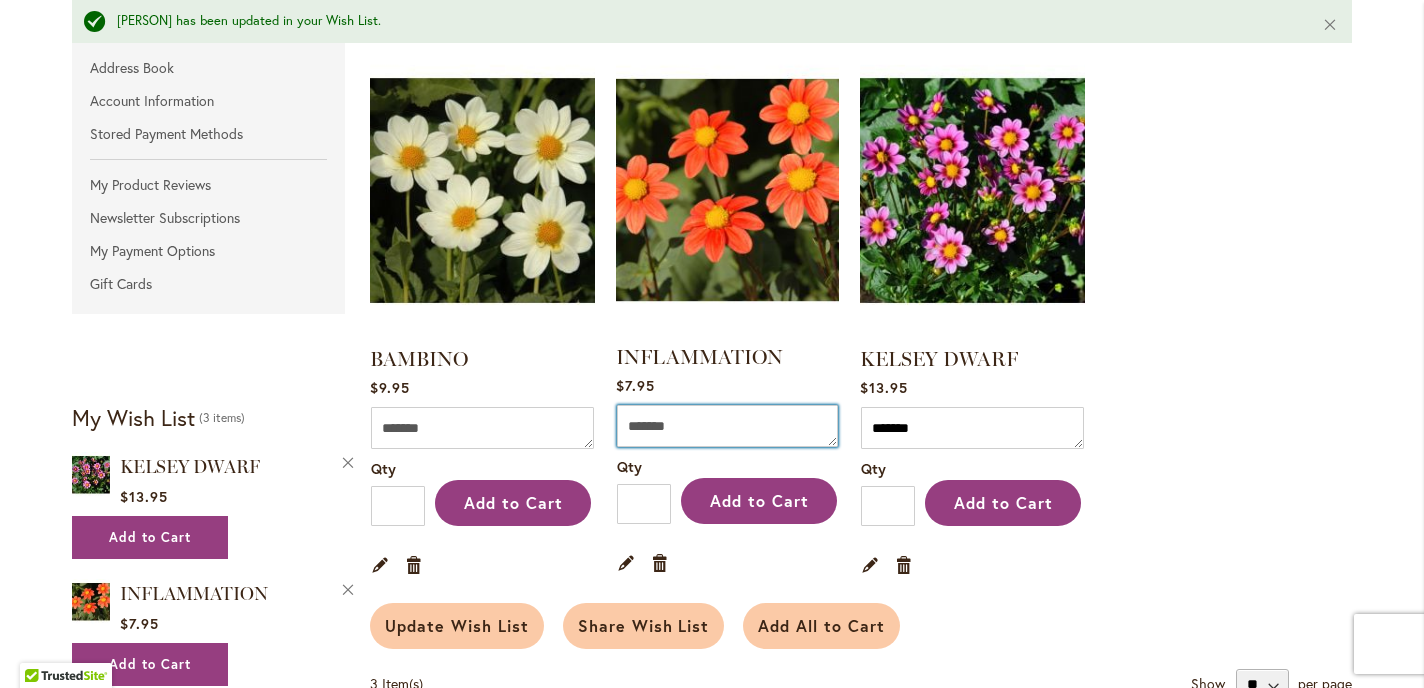 click on "Comment" at bounding box center [727, 426] 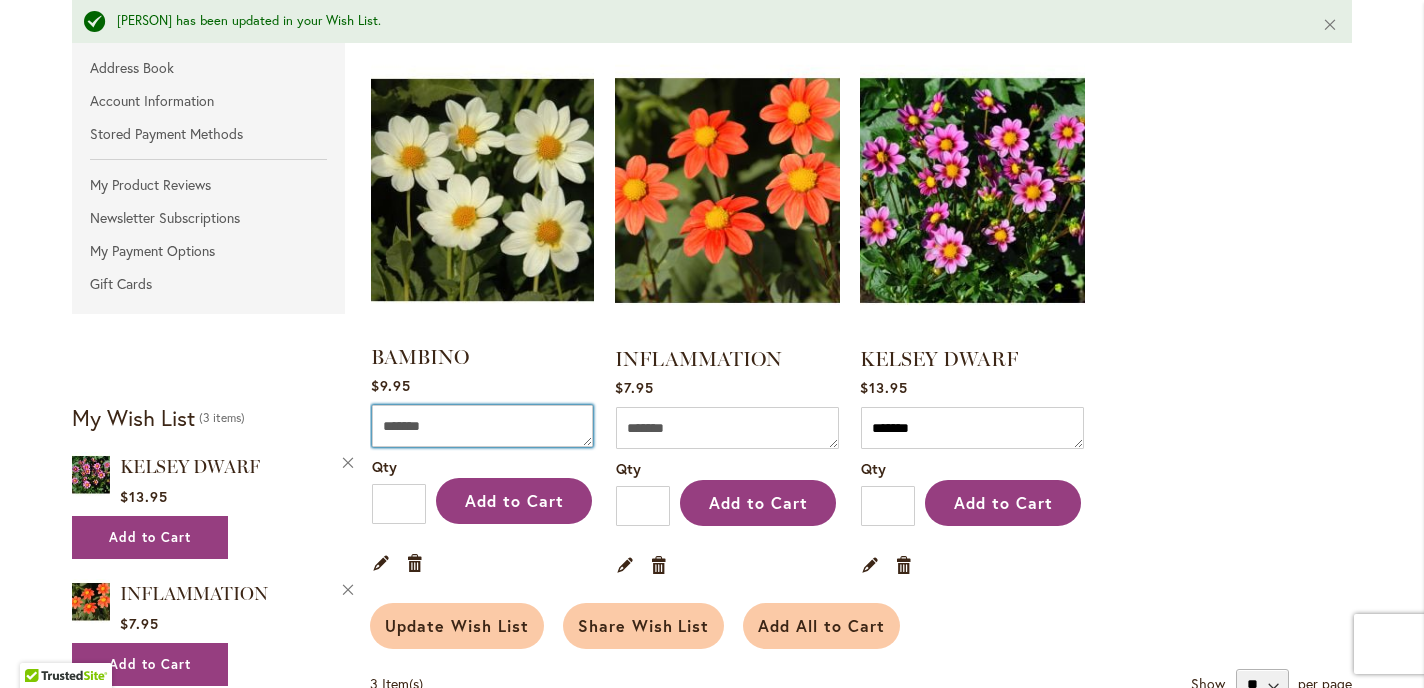 click on "Comment" at bounding box center (482, 426) 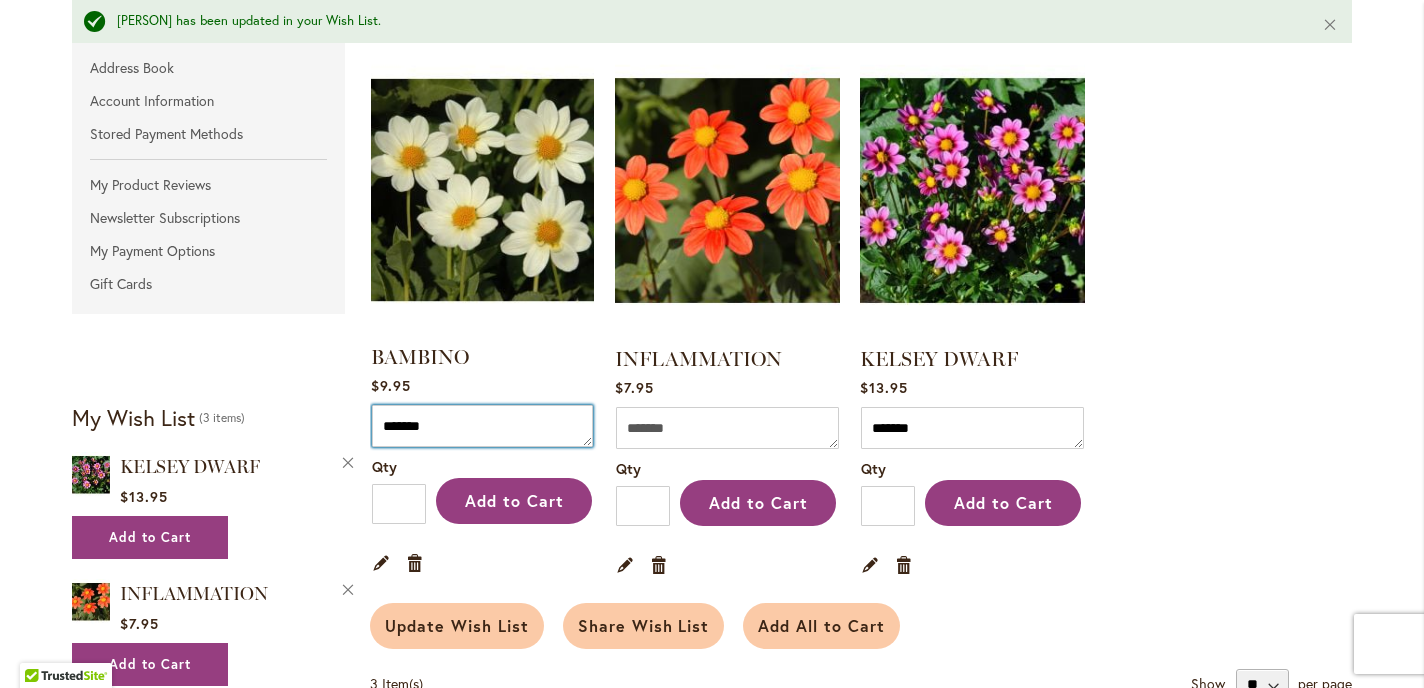 type on "*******" 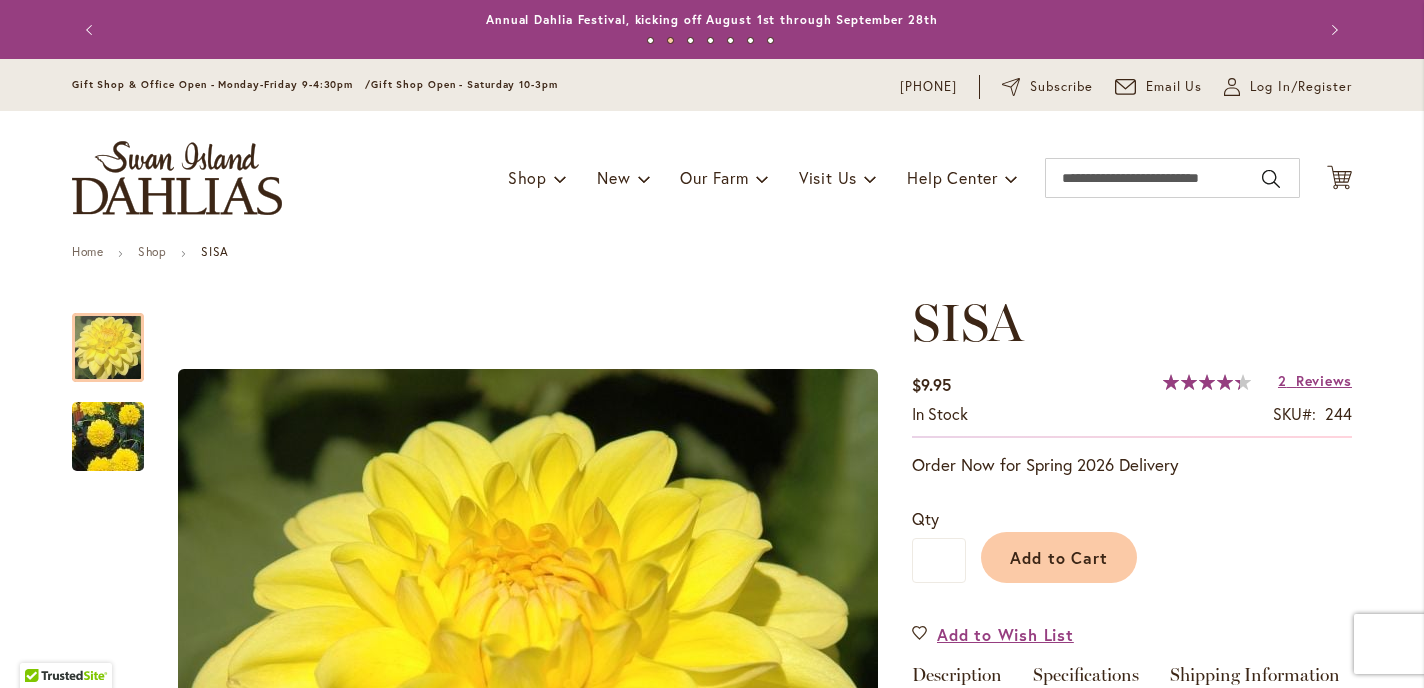 scroll, scrollTop: 0, scrollLeft: 0, axis: both 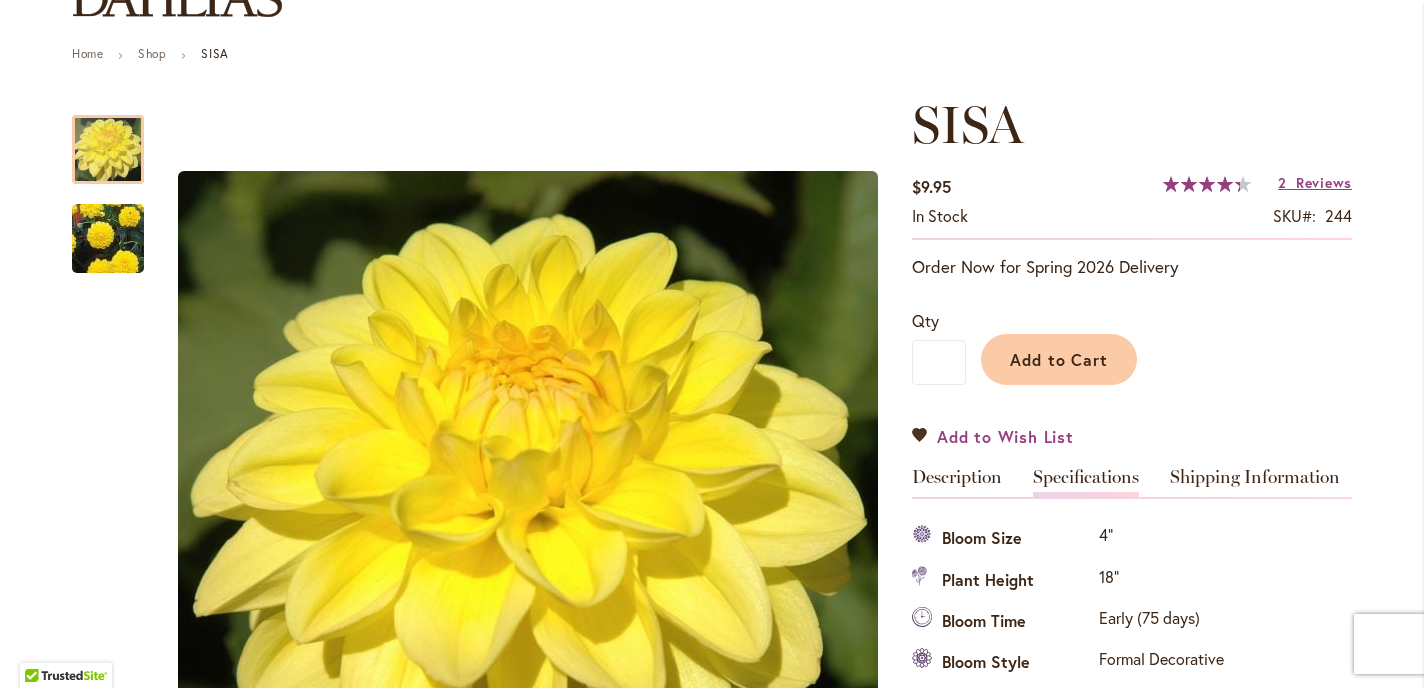 click on "Add to Wish List" at bounding box center (993, 436) 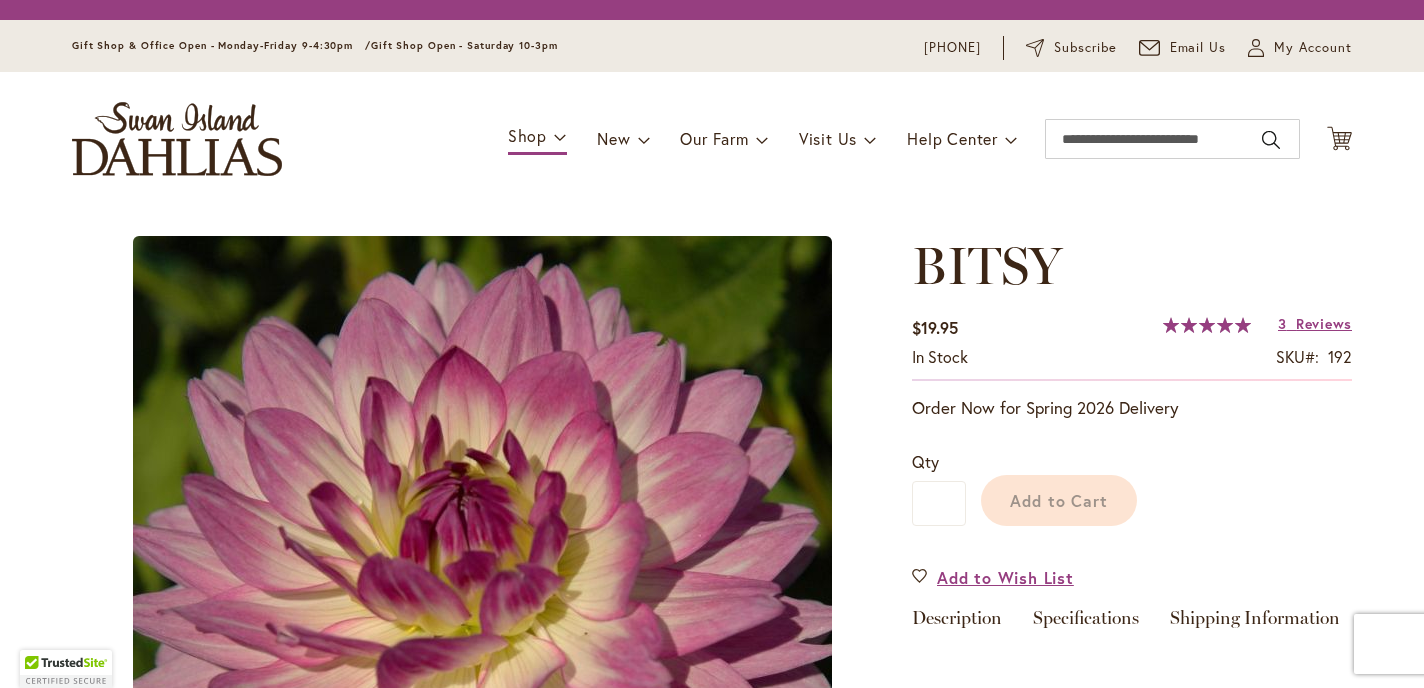 scroll, scrollTop: 0, scrollLeft: 0, axis: both 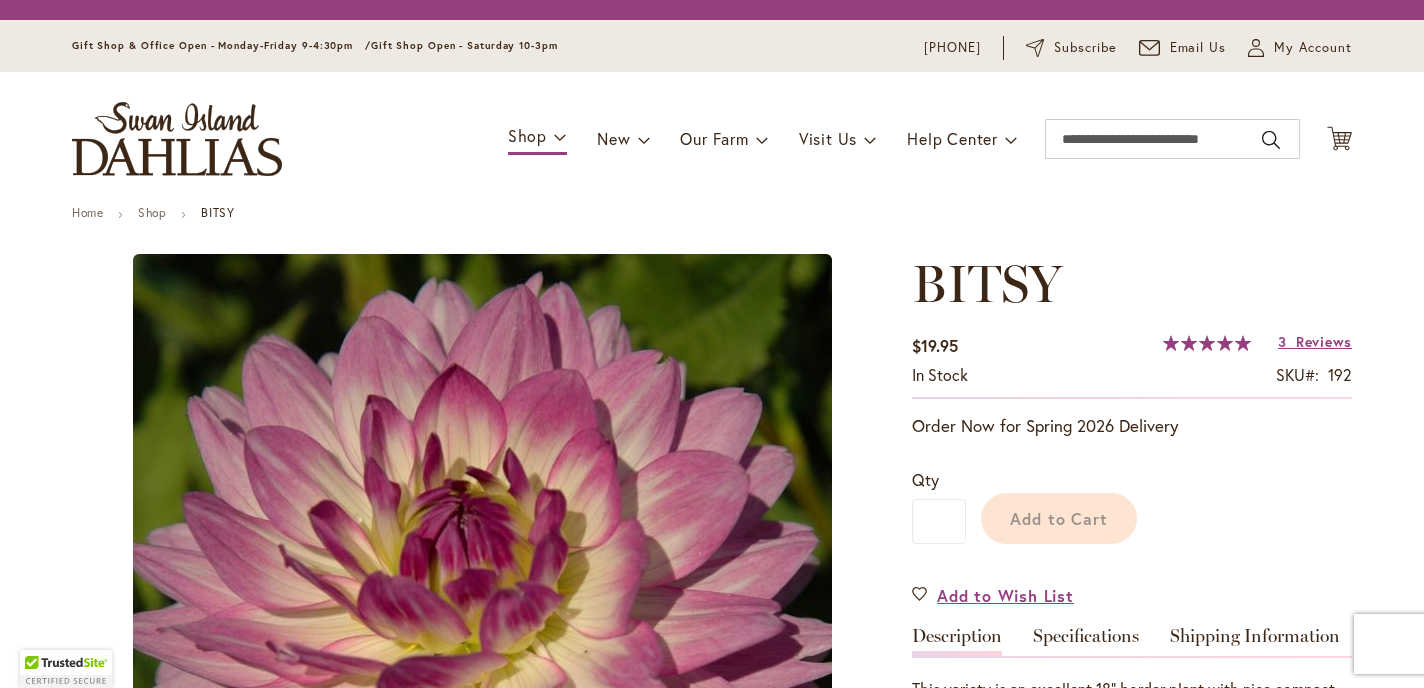 type on "*******" 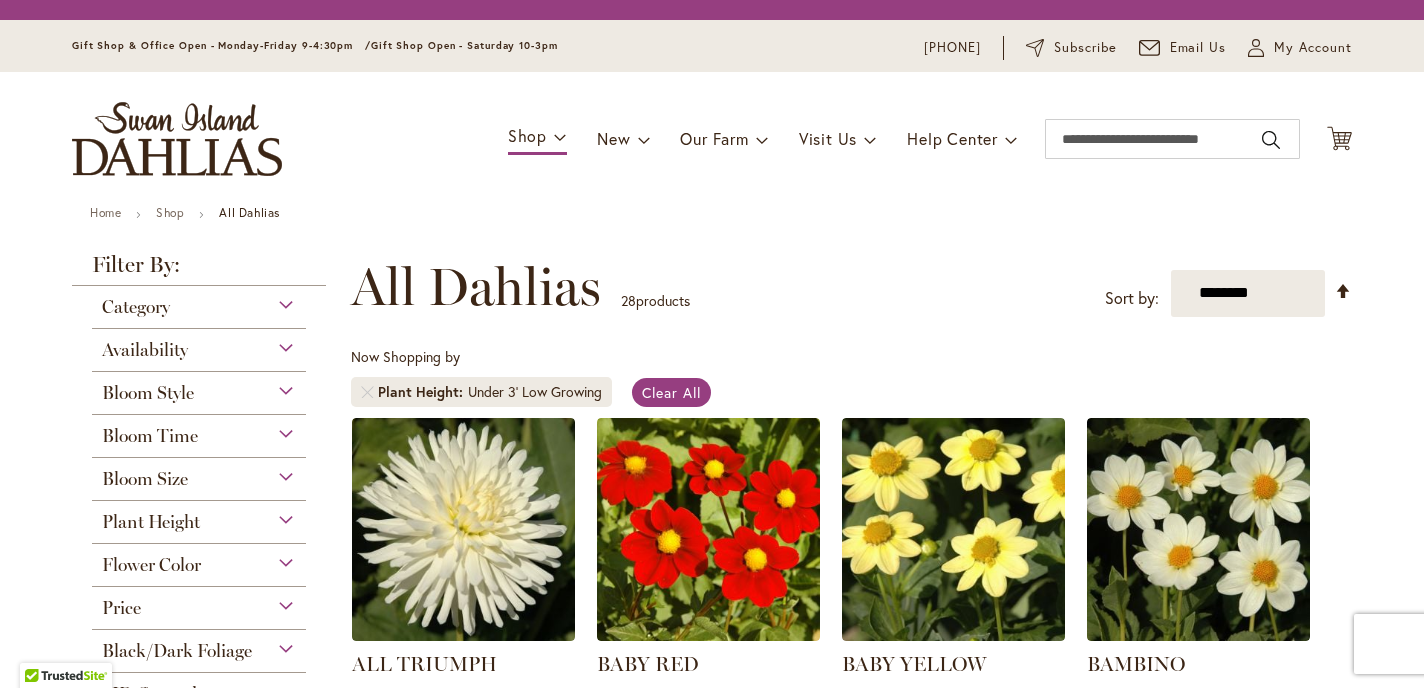scroll, scrollTop: 0, scrollLeft: 0, axis: both 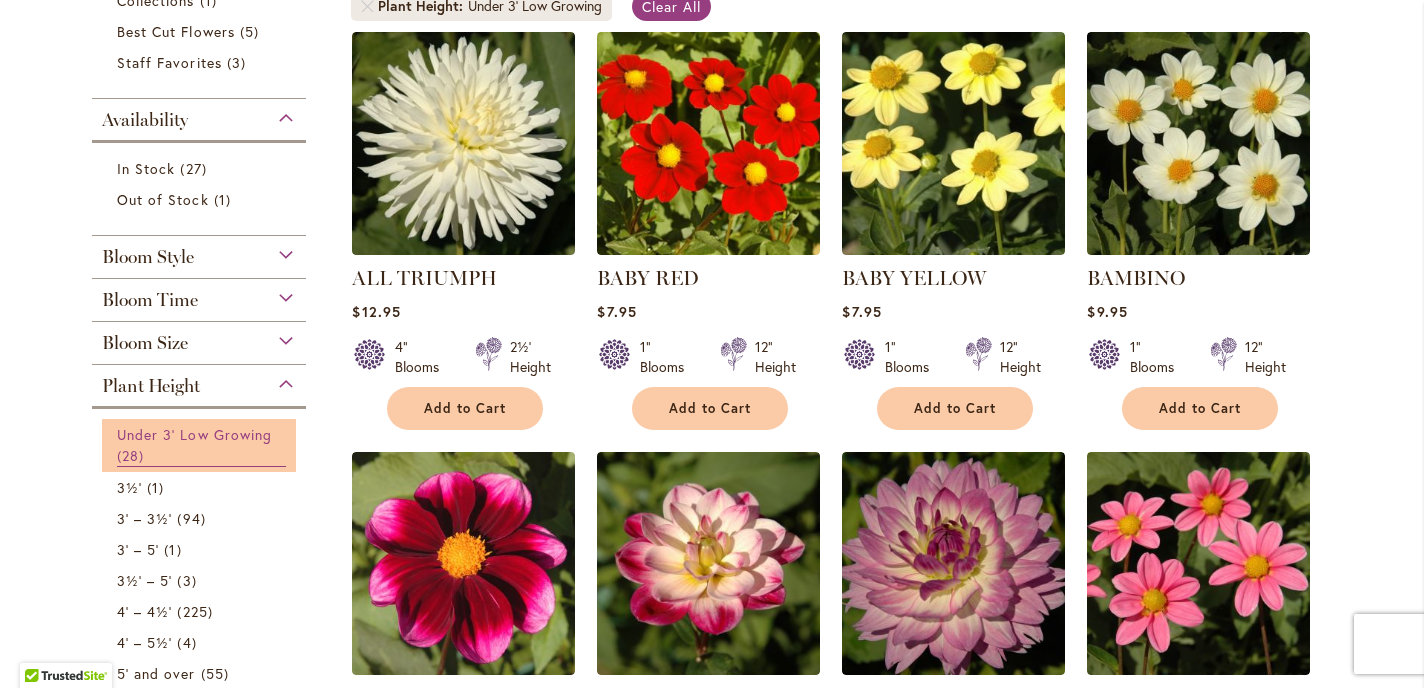 type on "**********" 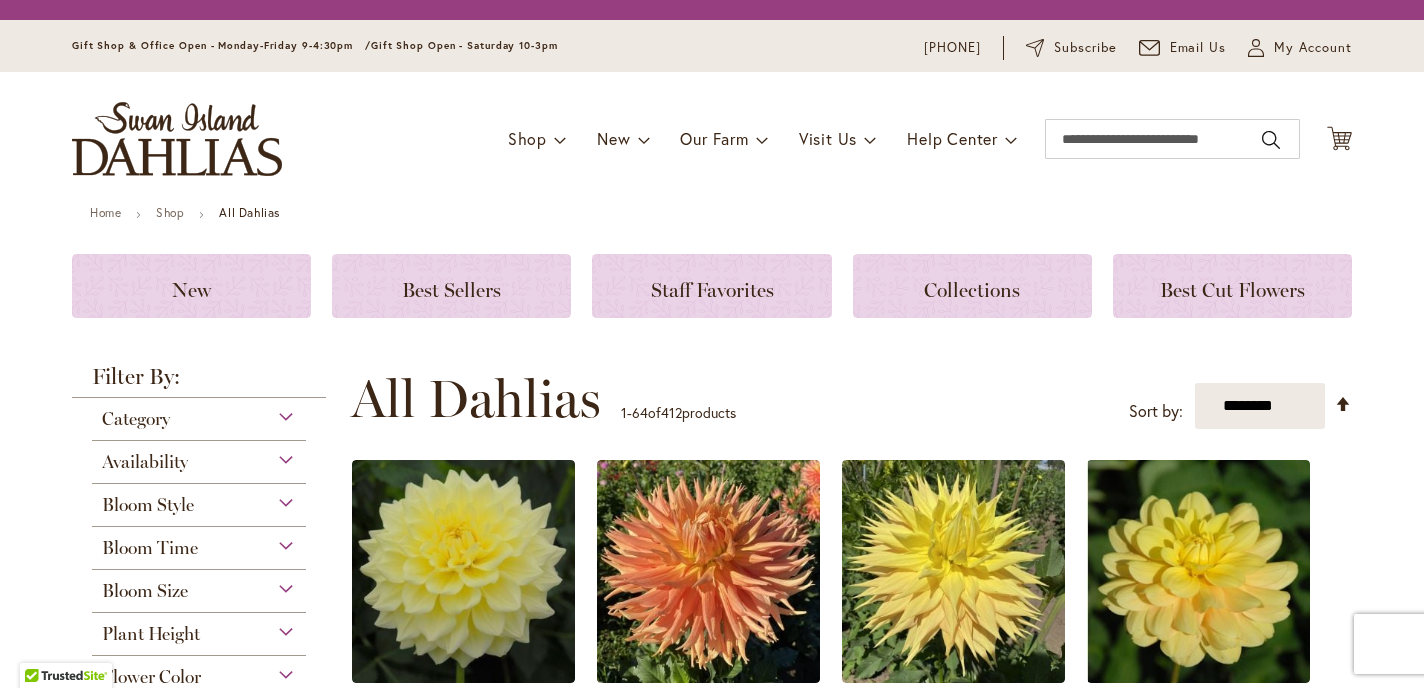 scroll, scrollTop: 0, scrollLeft: 0, axis: both 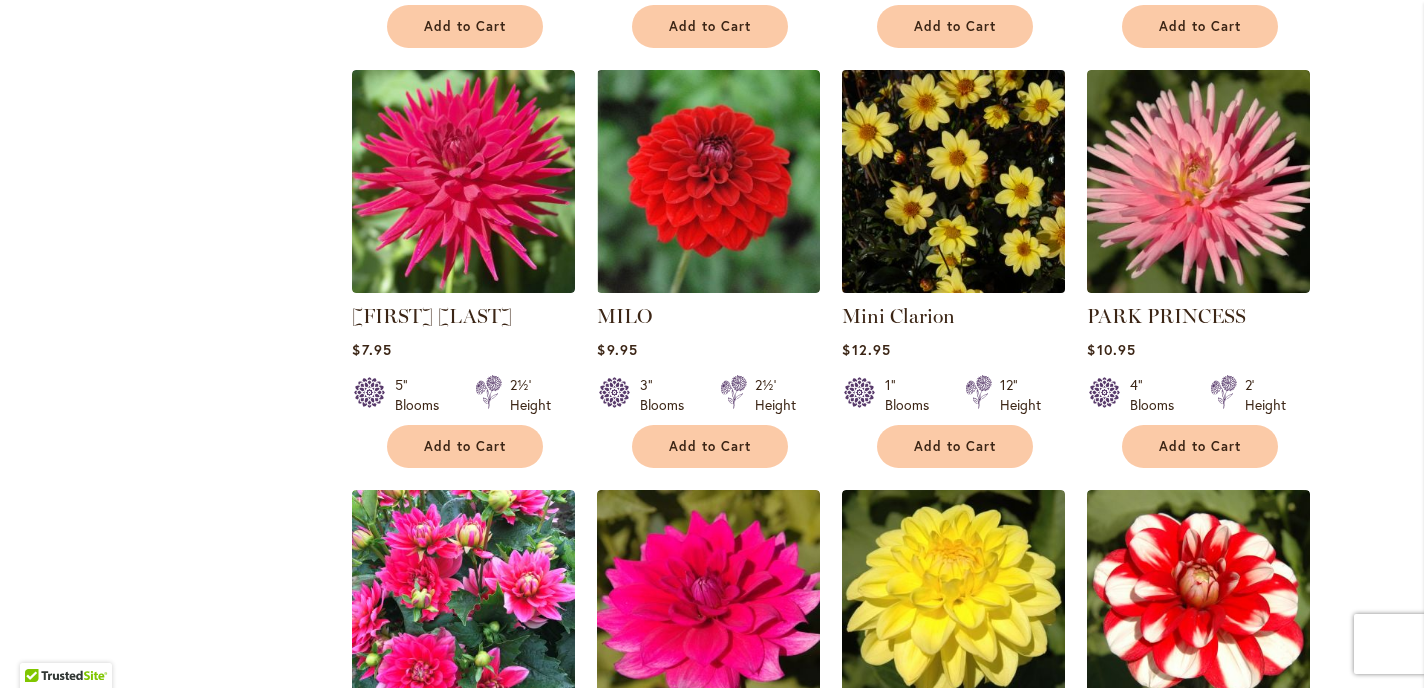 type on "**********" 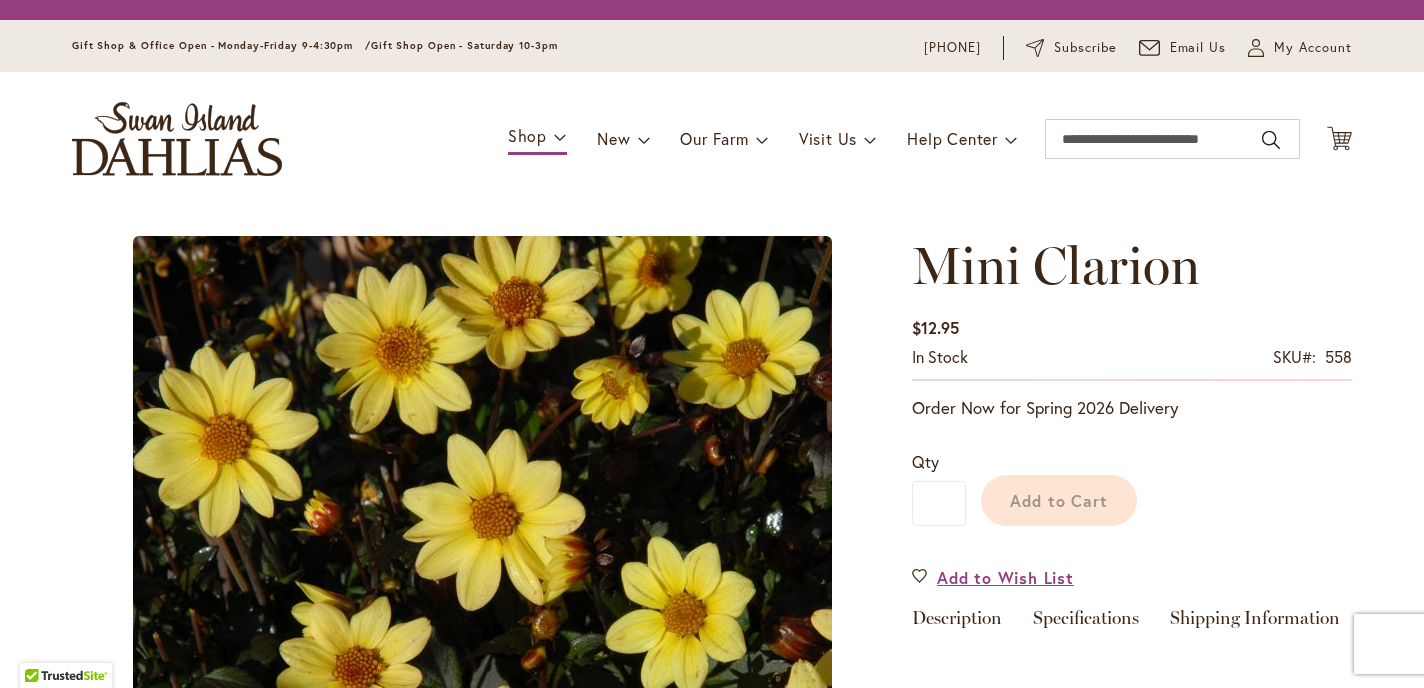 scroll, scrollTop: 0, scrollLeft: 0, axis: both 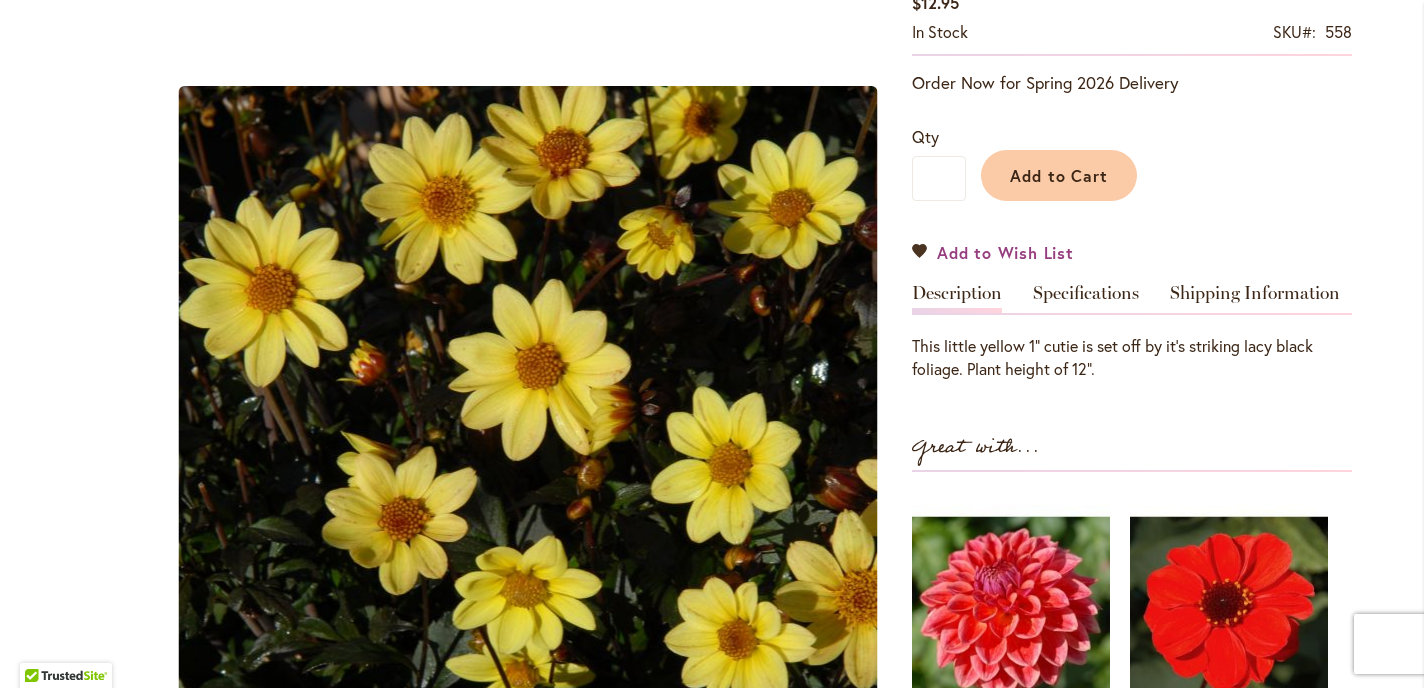 type on "**********" 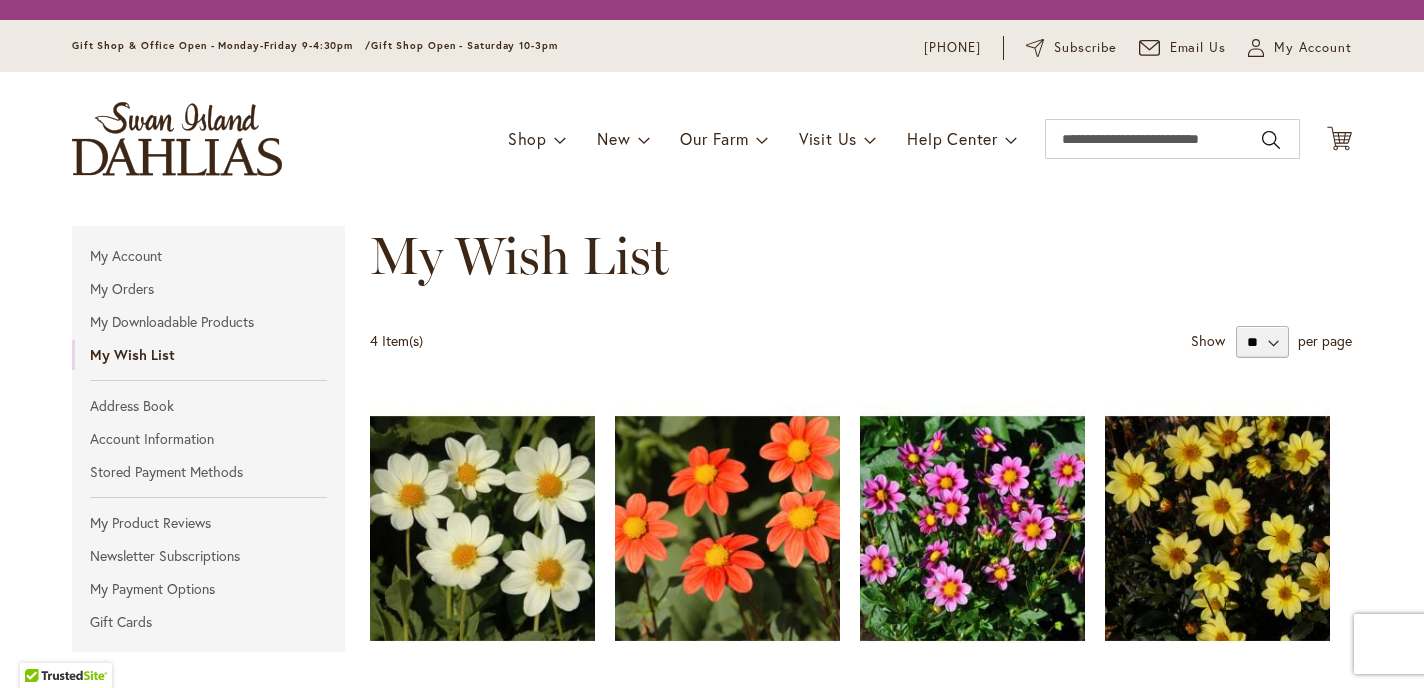 scroll, scrollTop: 0, scrollLeft: 0, axis: both 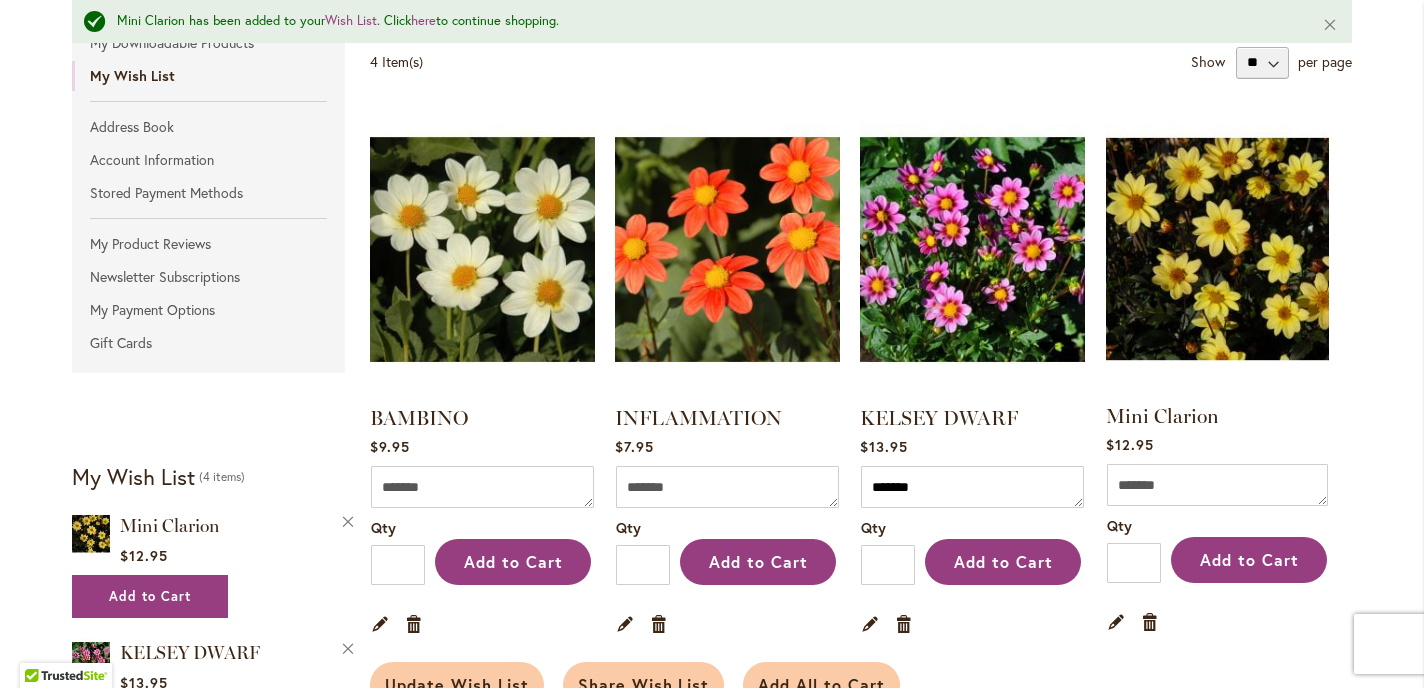 type on "**********" 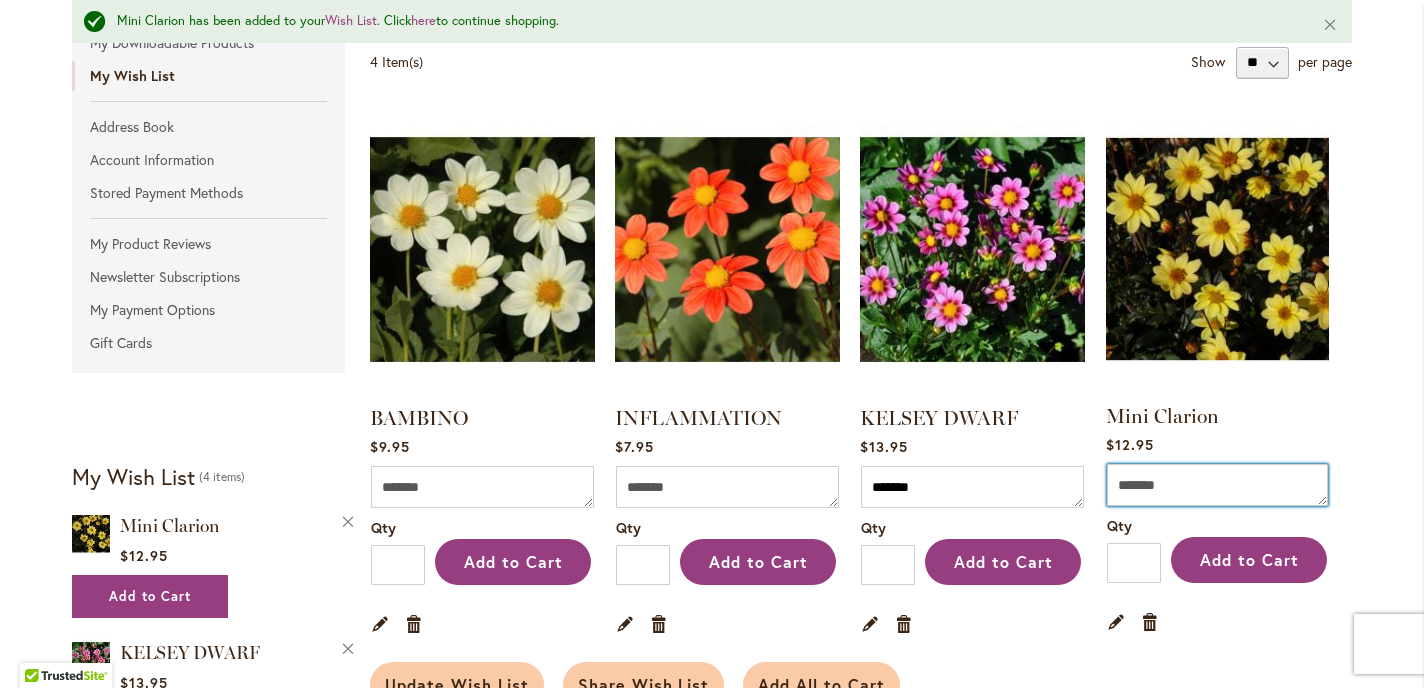 click on "Comment" at bounding box center [1217, 485] 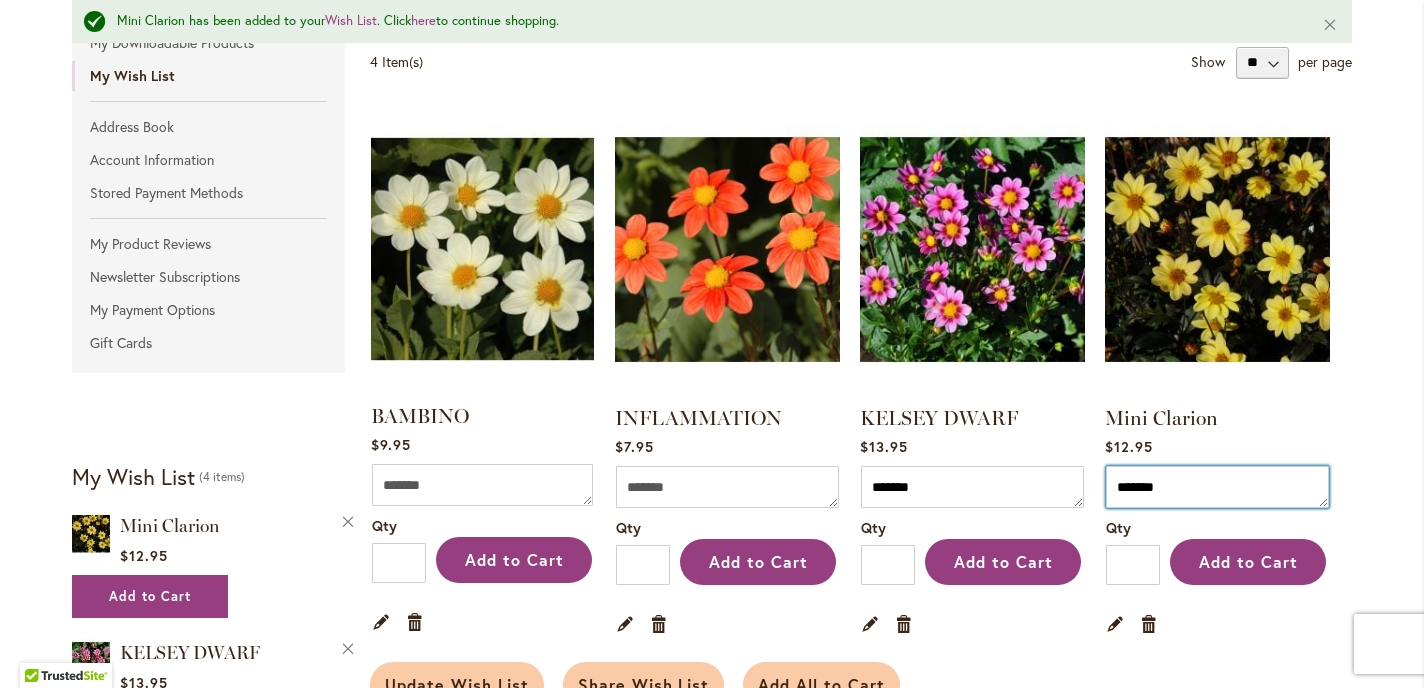 type on "*******" 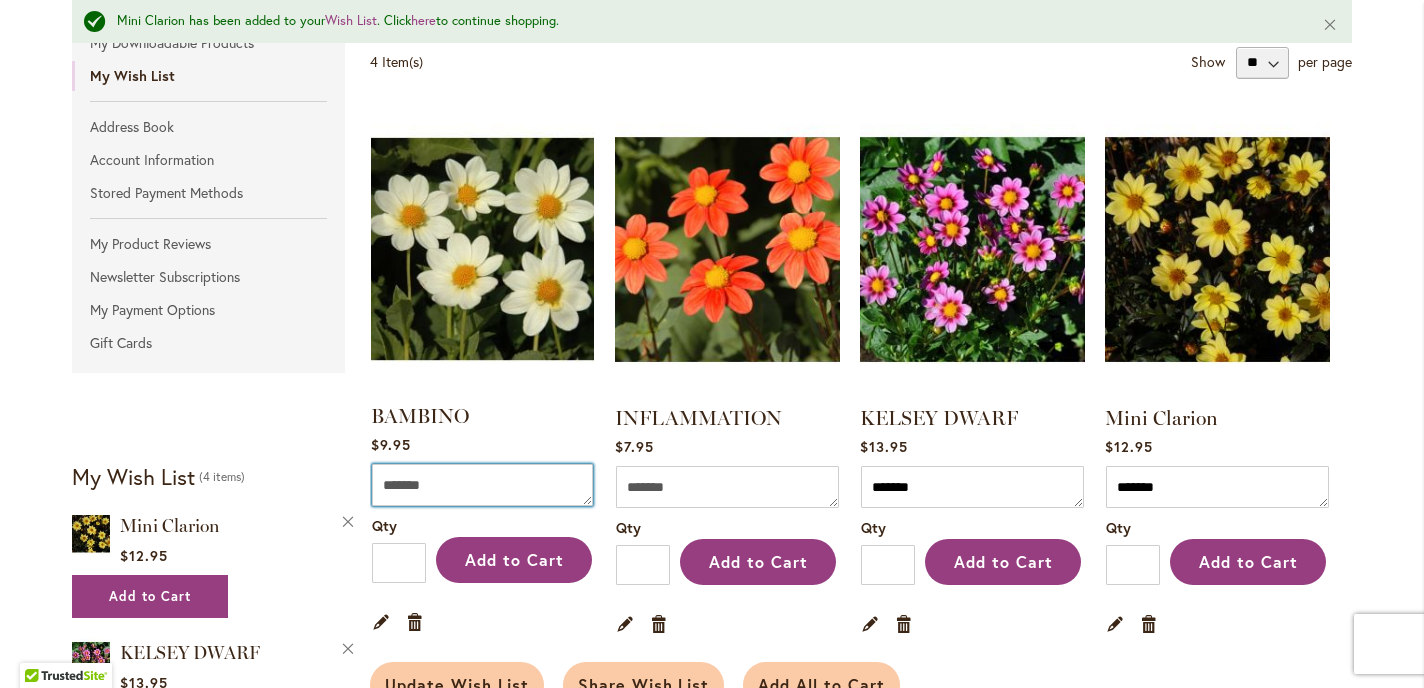 click on "Comment" at bounding box center (482, 485) 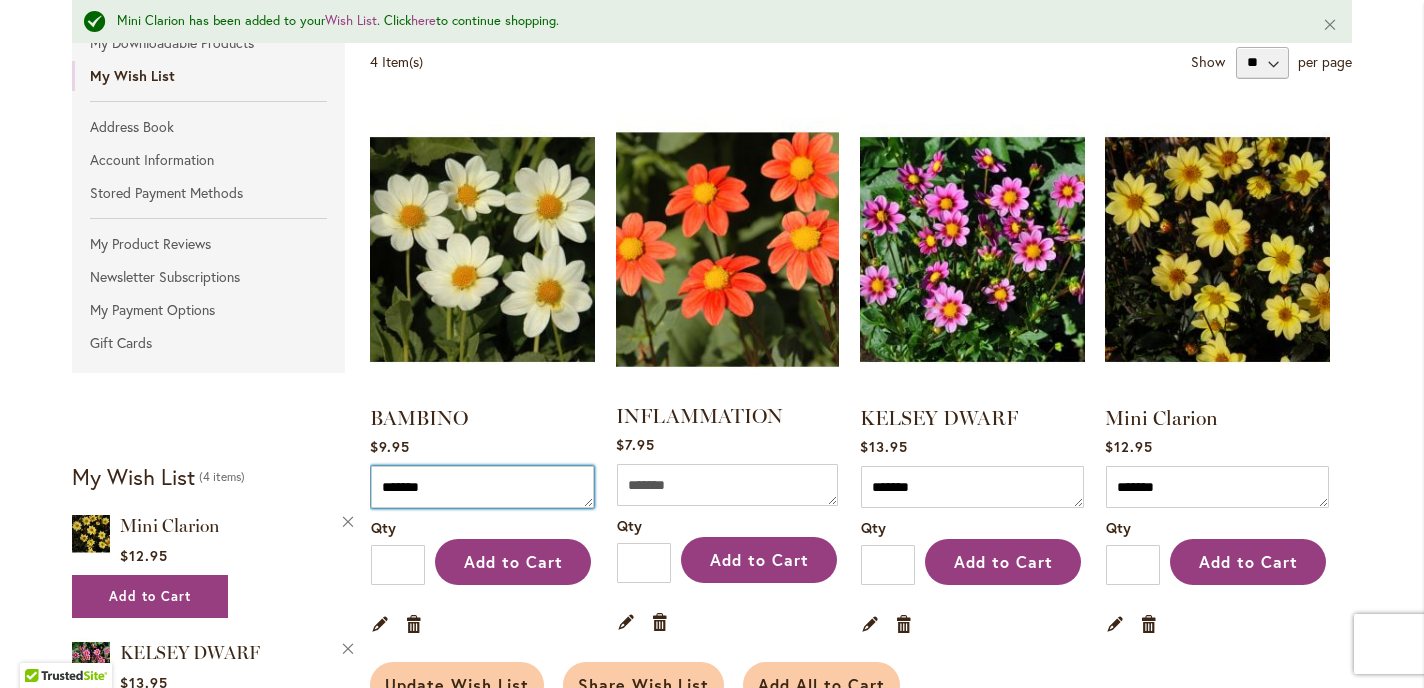 type on "*******" 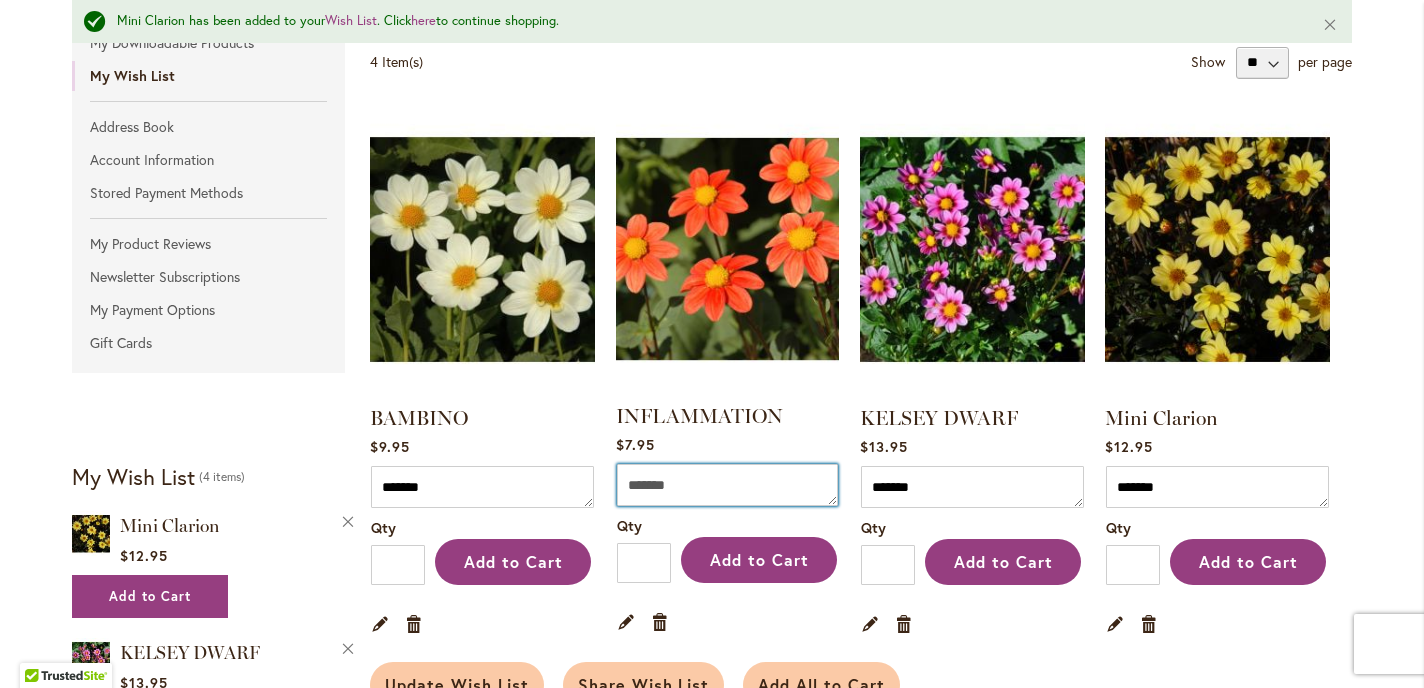 click on "Comment" at bounding box center [727, 485] 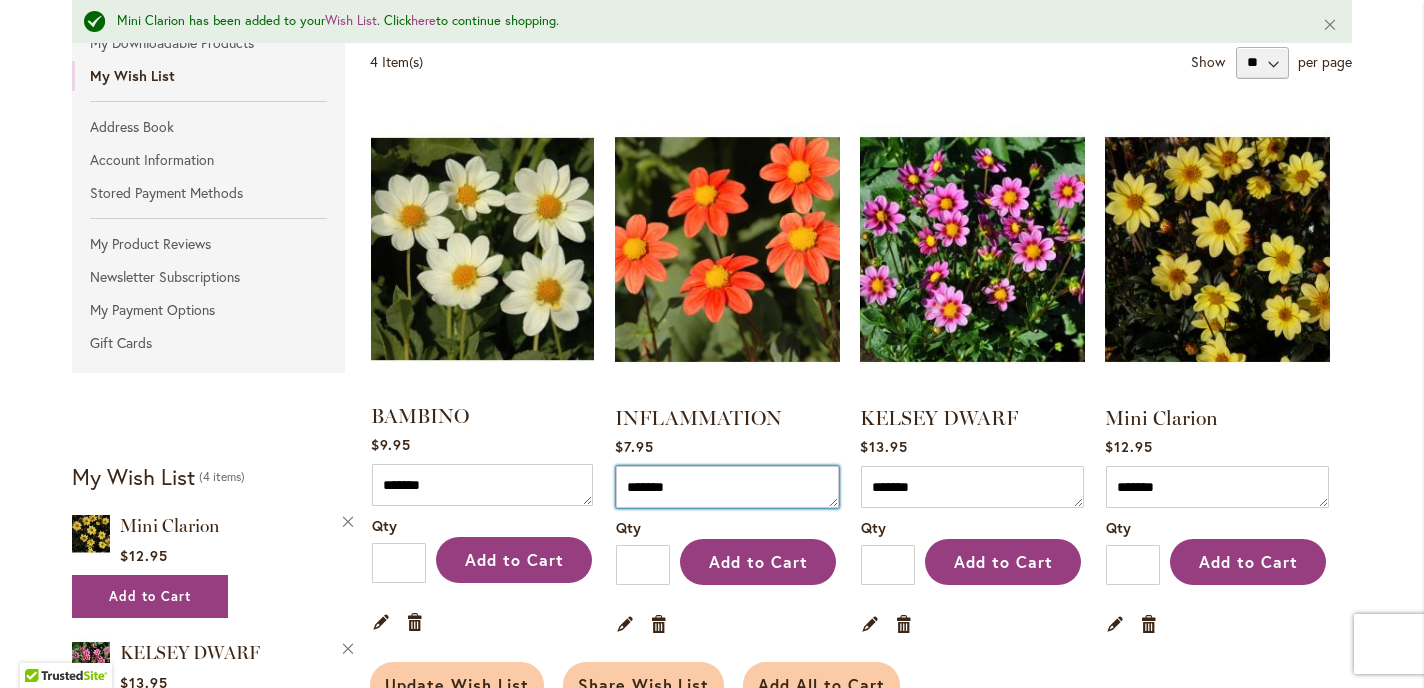 type on "*******" 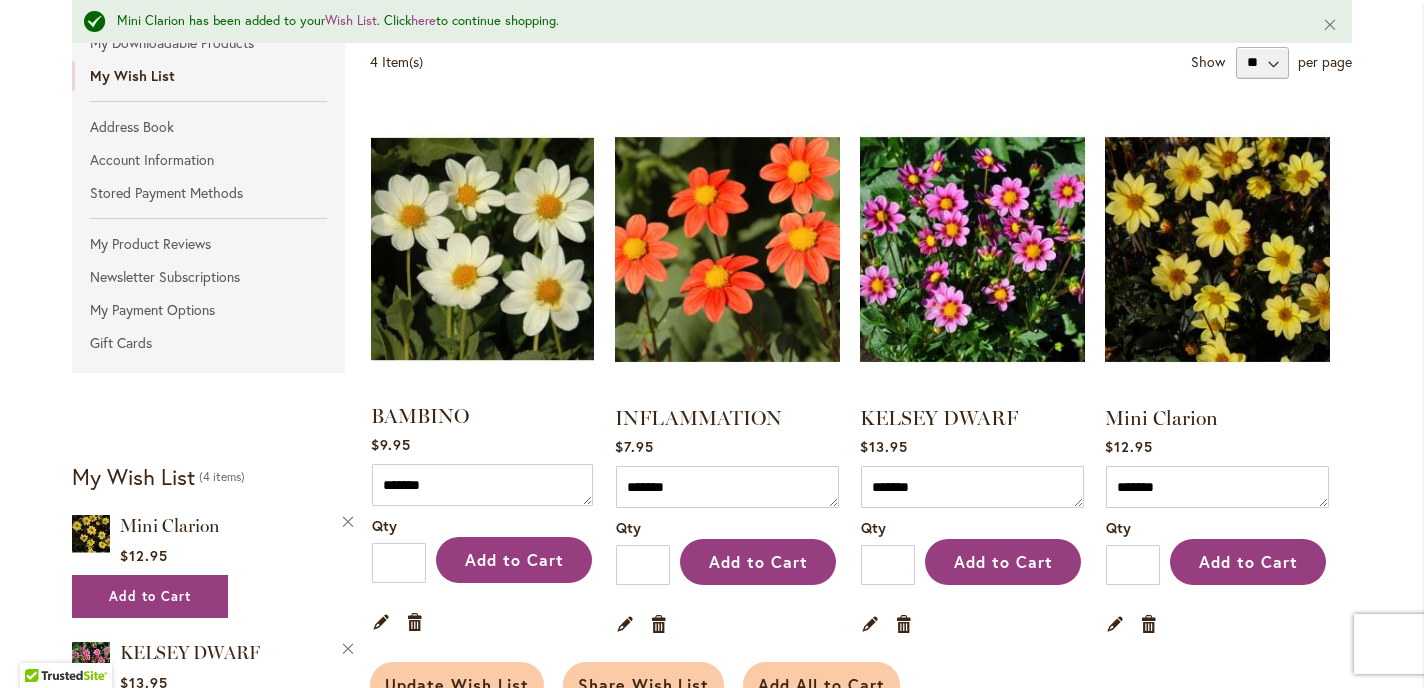 click on "BAMBINO" at bounding box center [482, 416] 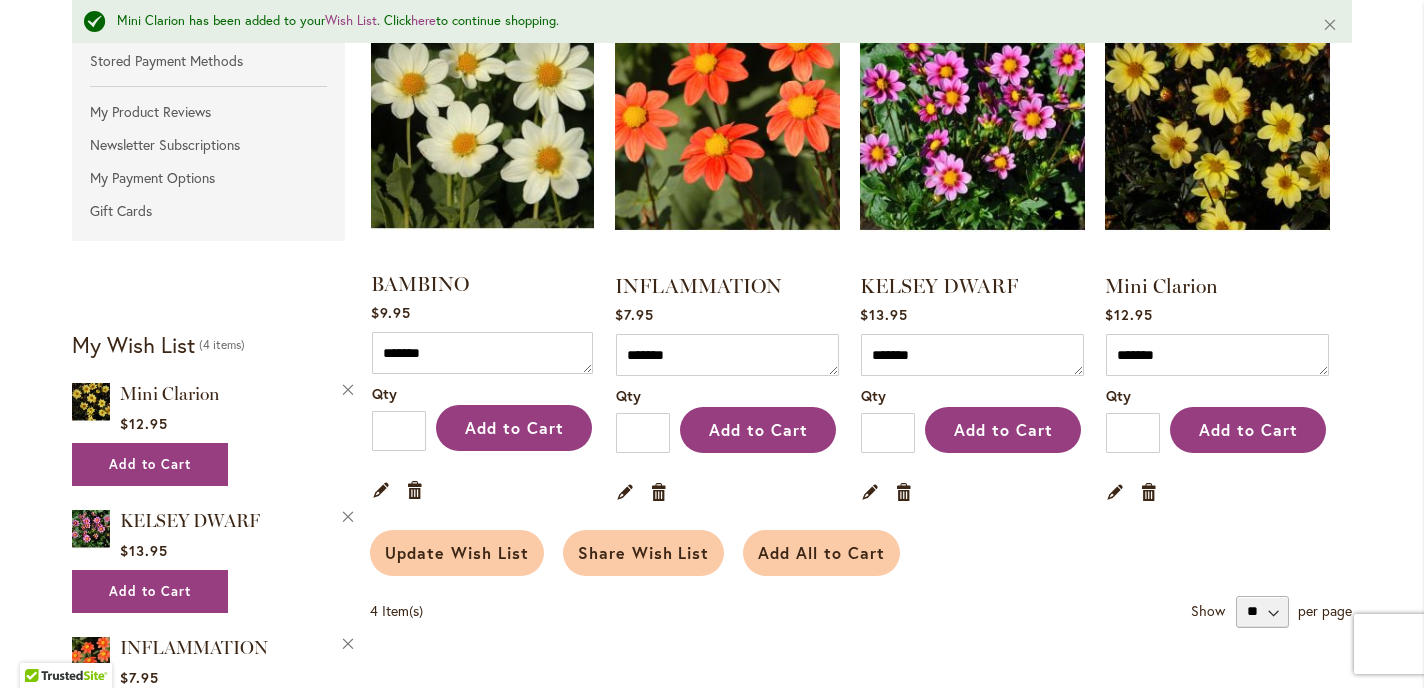 scroll, scrollTop: 497, scrollLeft: 0, axis: vertical 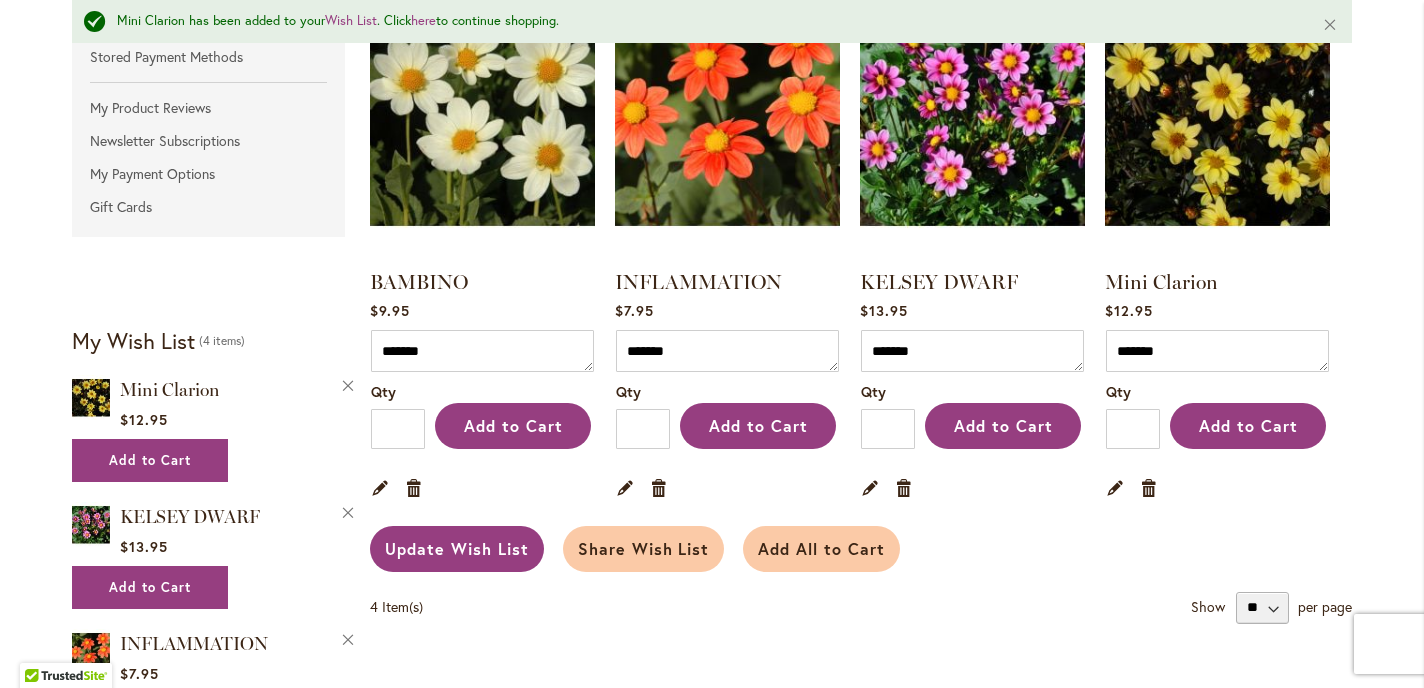 click on "Update Wish List" at bounding box center (457, 548) 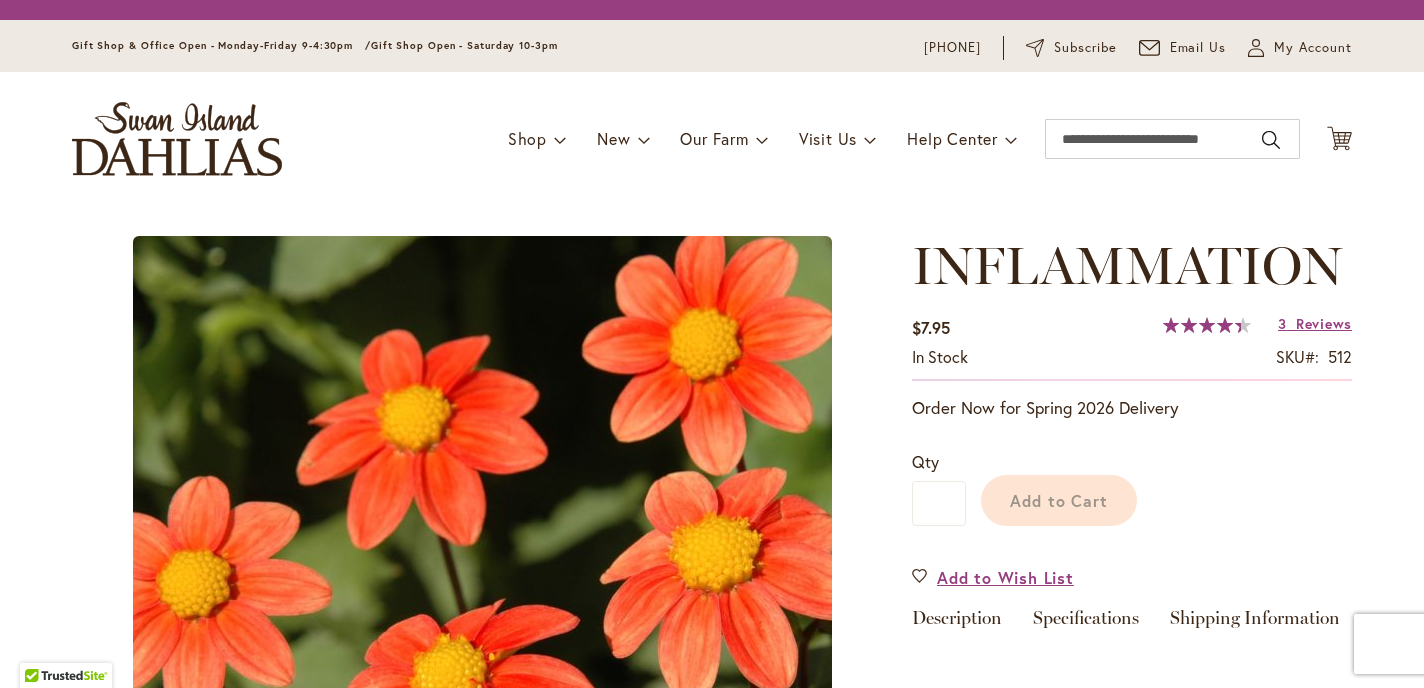 scroll, scrollTop: 0, scrollLeft: 0, axis: both 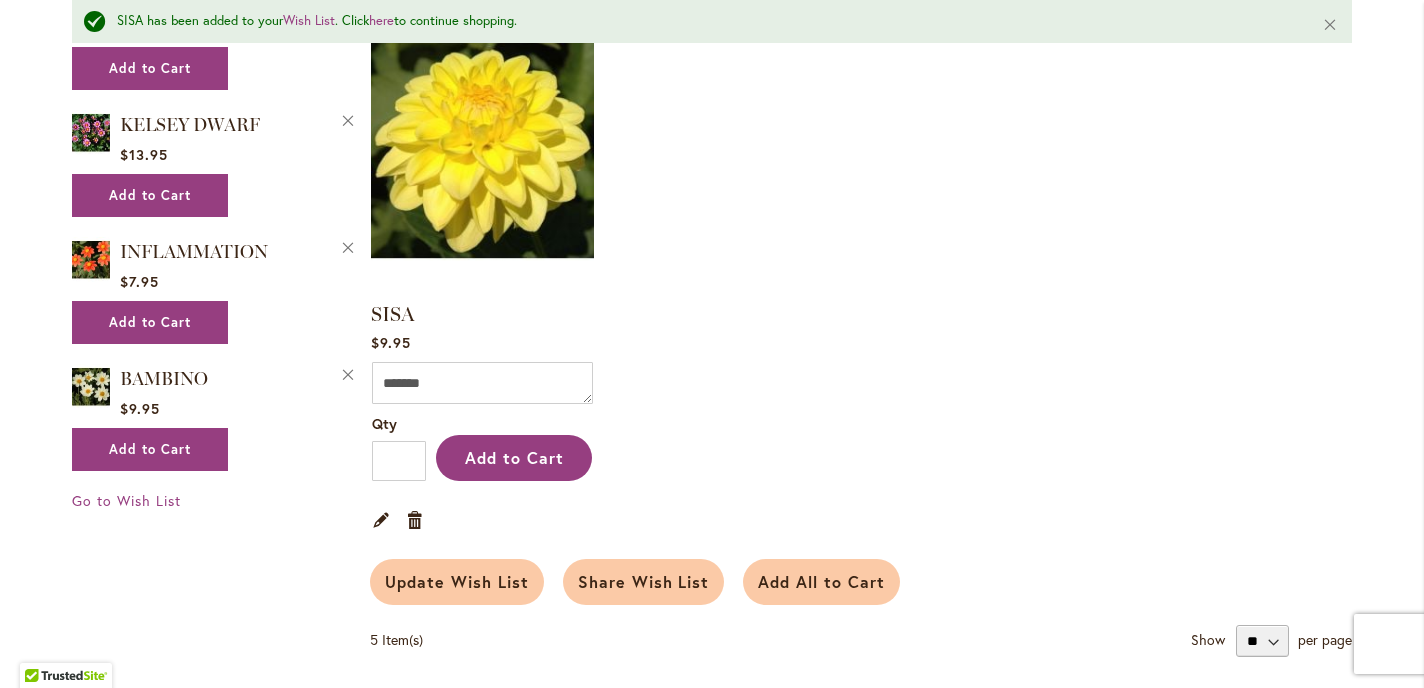 type on "**********" 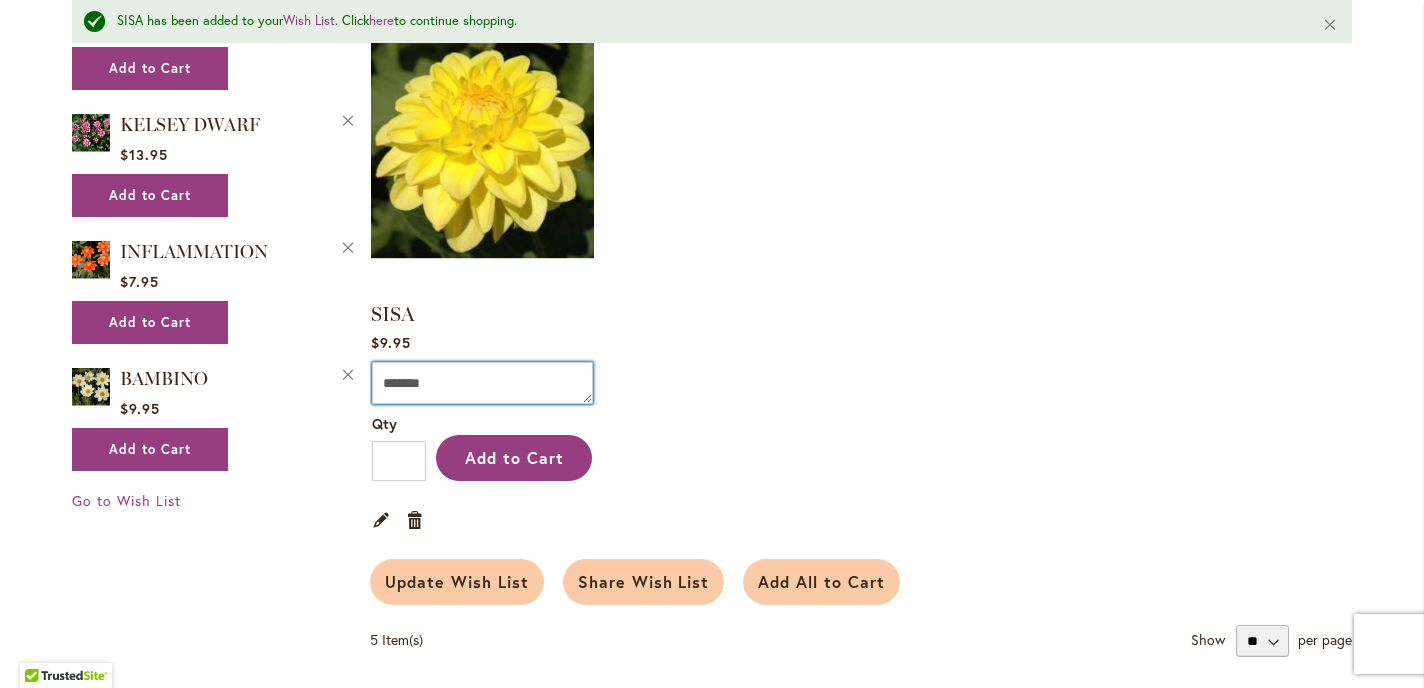 click on "Comment" at bounding box center [482, 383] 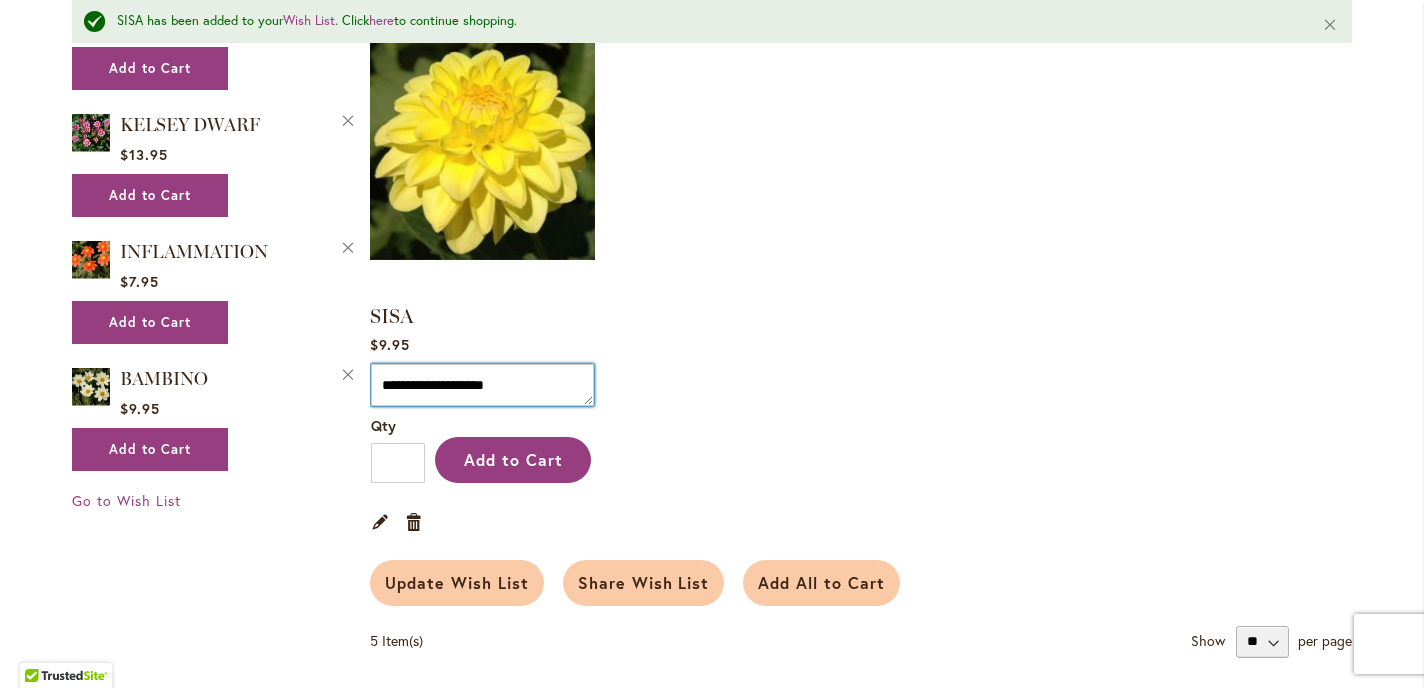 type on "**********" 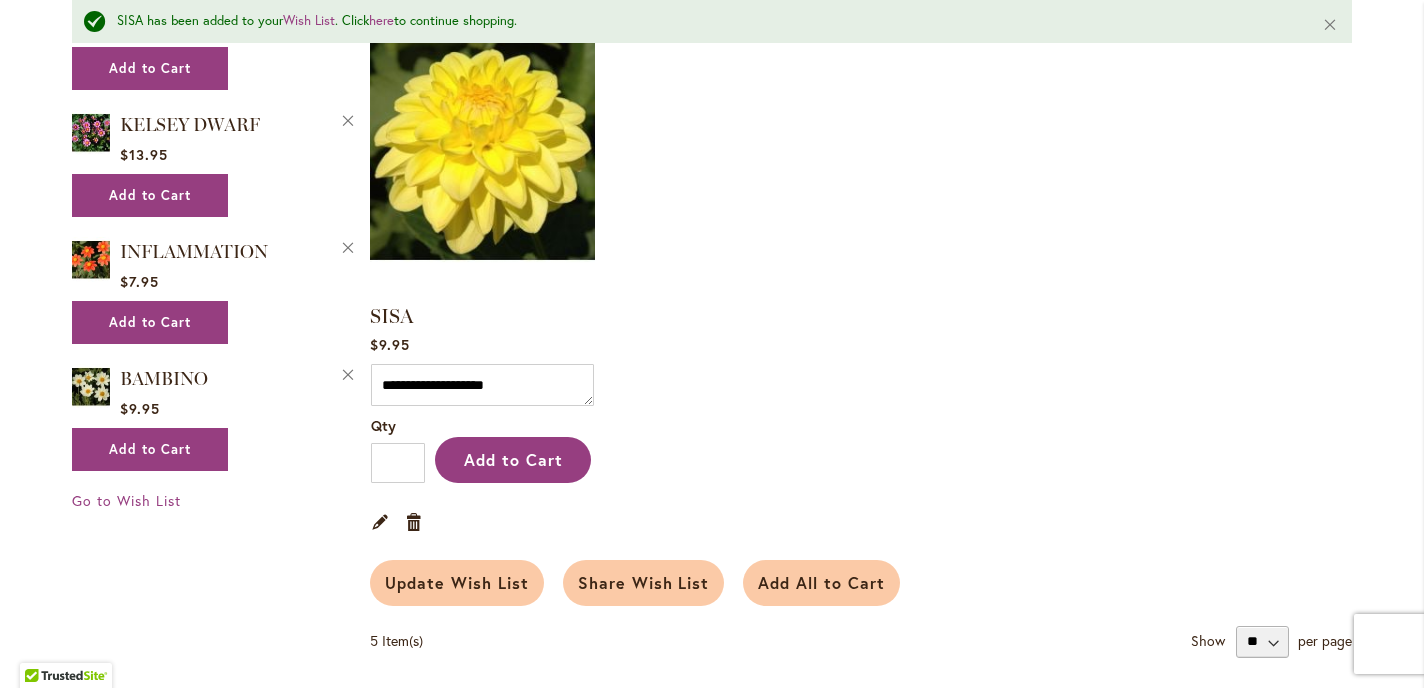 click on "BAMBINO
$9.95
Comment
*******
Qty
*
Add to Cart
Edit
Remove item
89%" at bounding box center [861, -3] 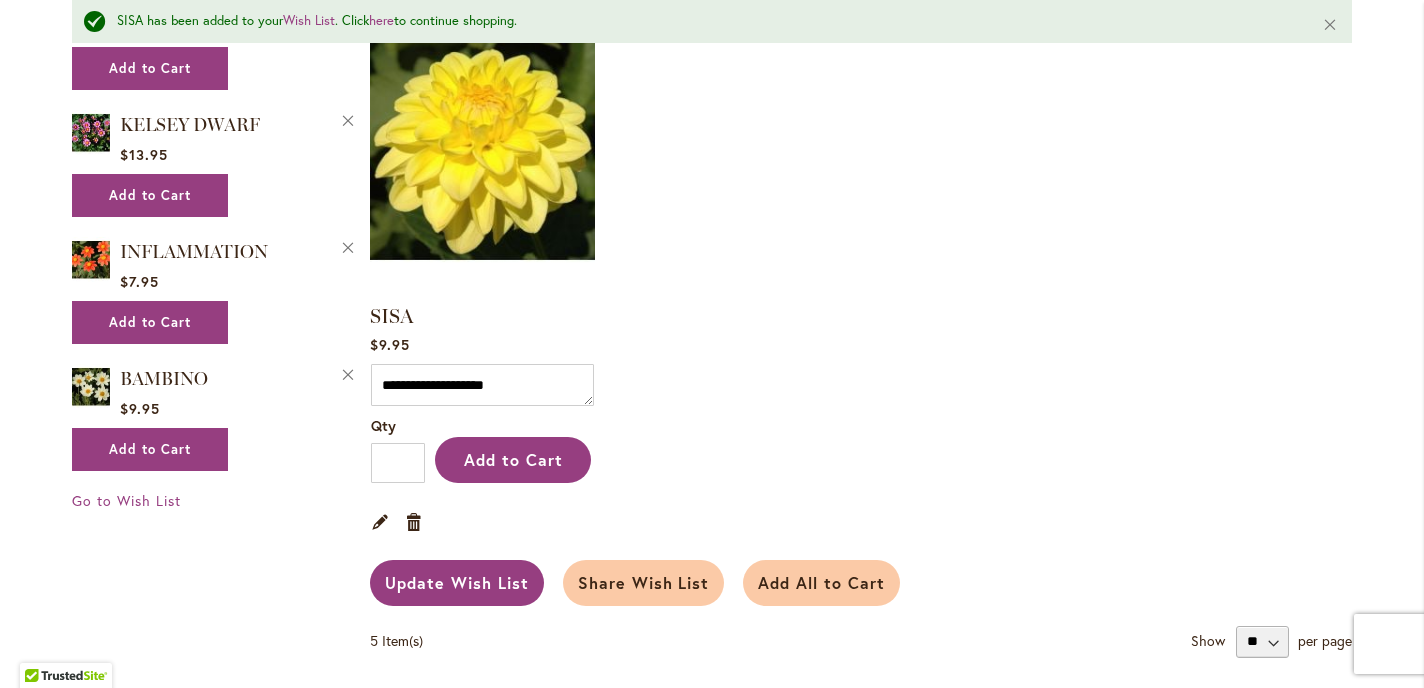 click on "Update Wish List" at bounding box center (457, 582) 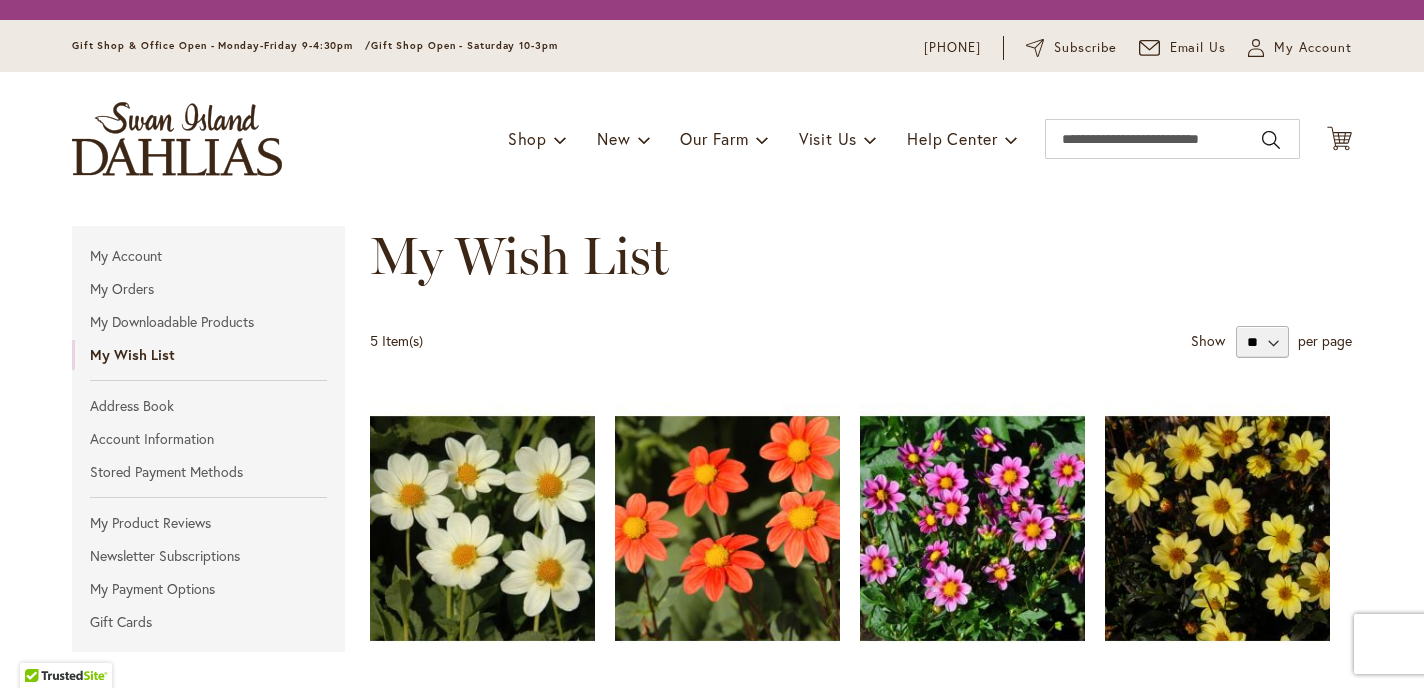scroll, scrollTop: 0, scrollLeft: 0, axis: both 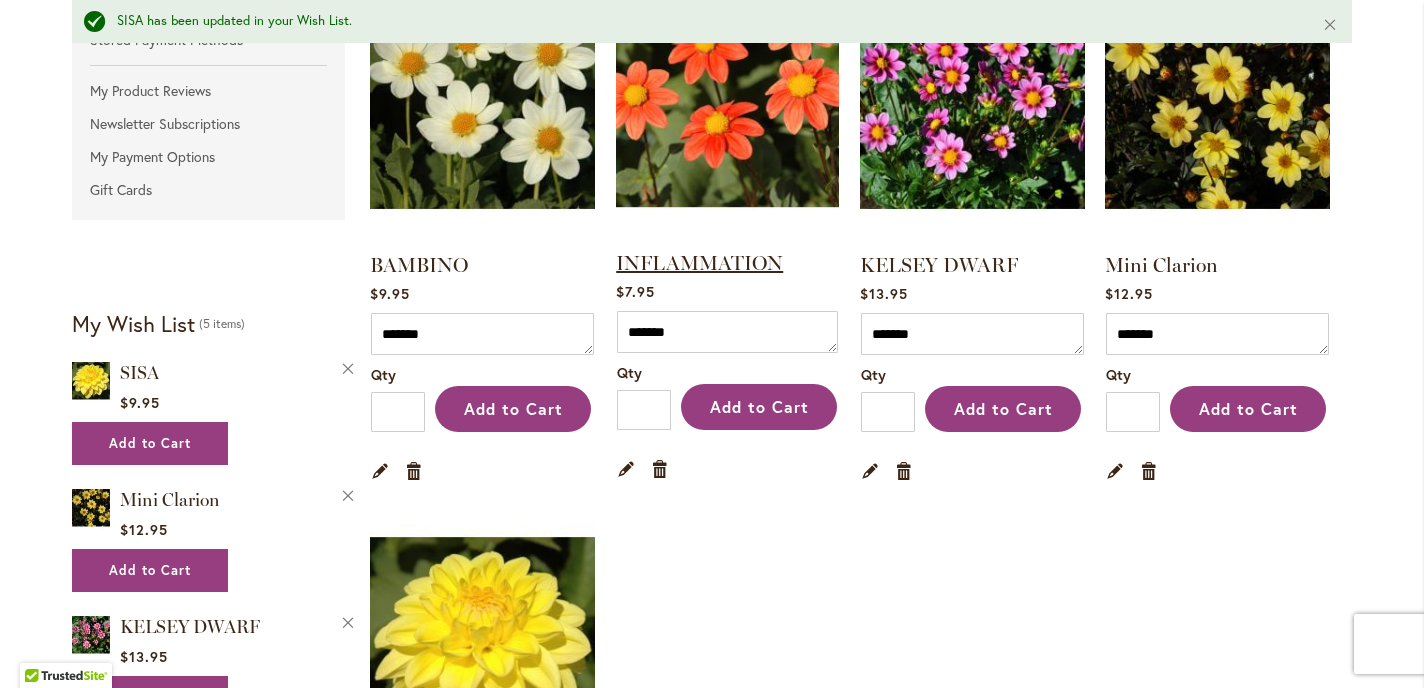 type on "**********" 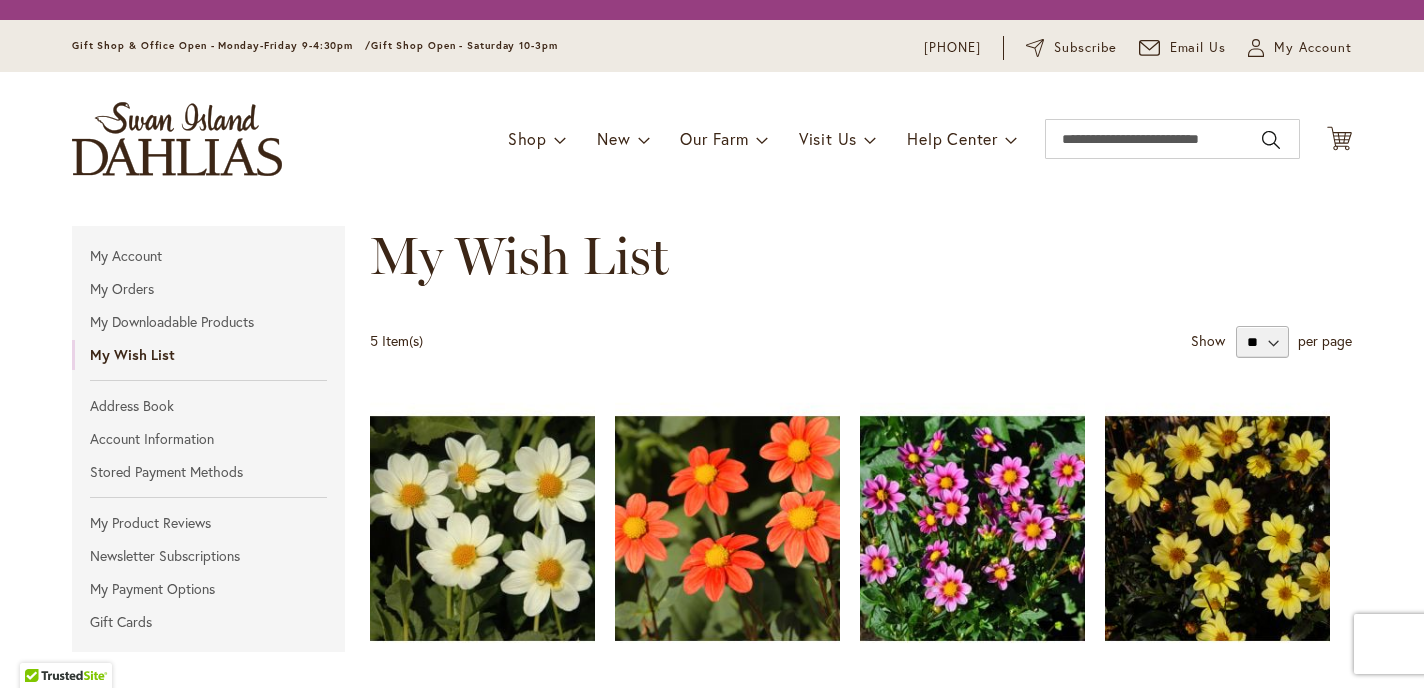 scroll, scrollTop: 0, scrollLeft: 0, axis: both 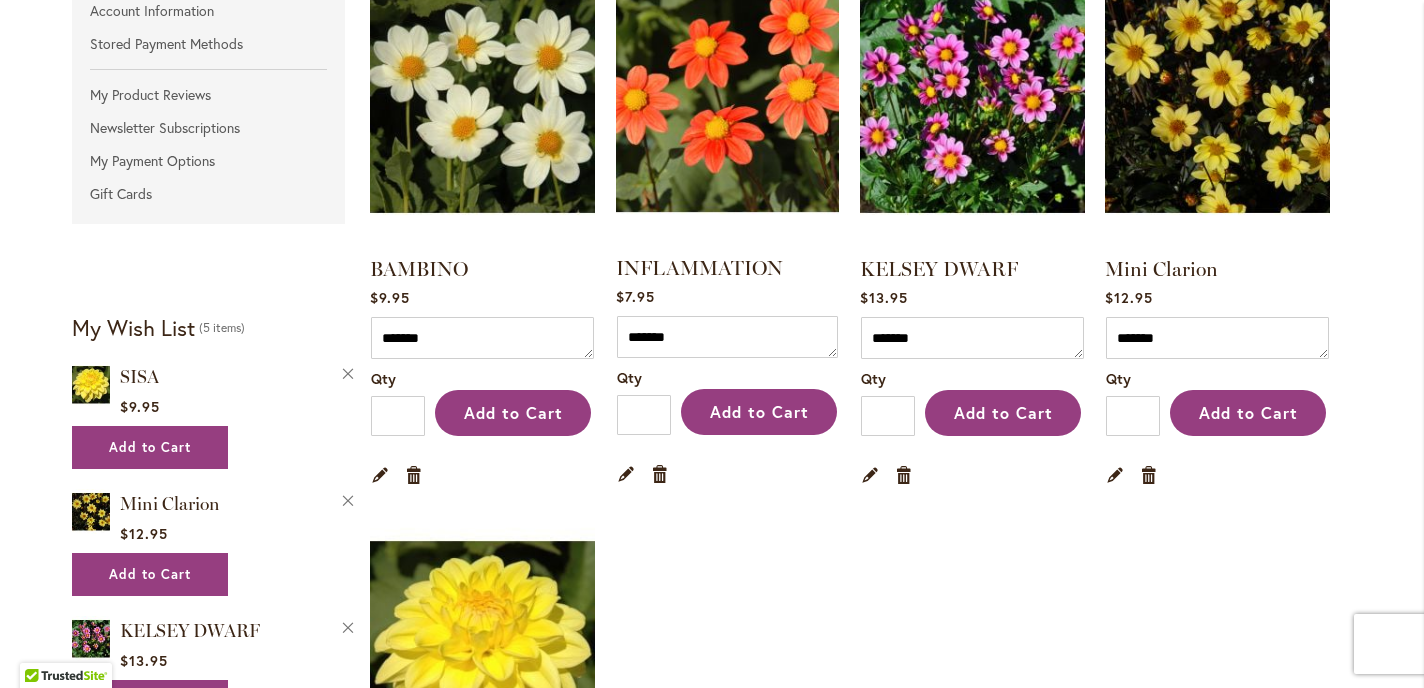 type on "**********" 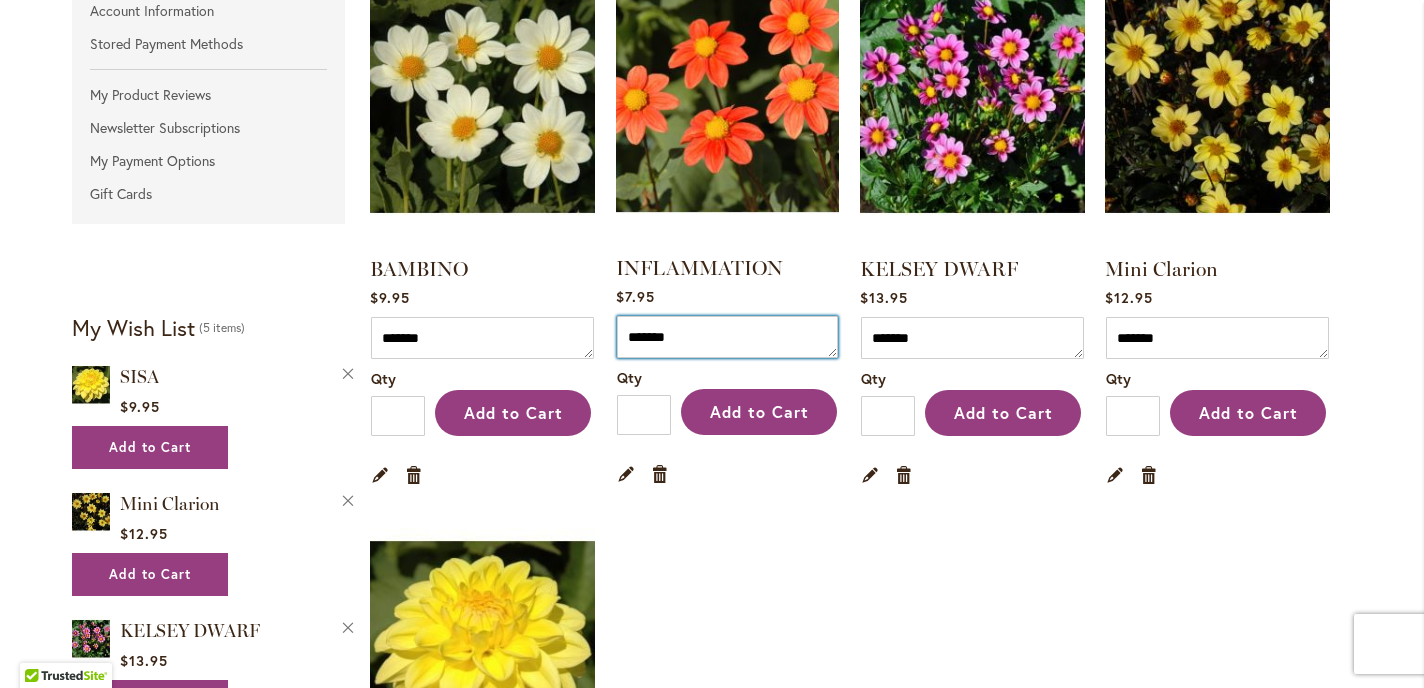 click on "*******" at bounding box center [727, 337] 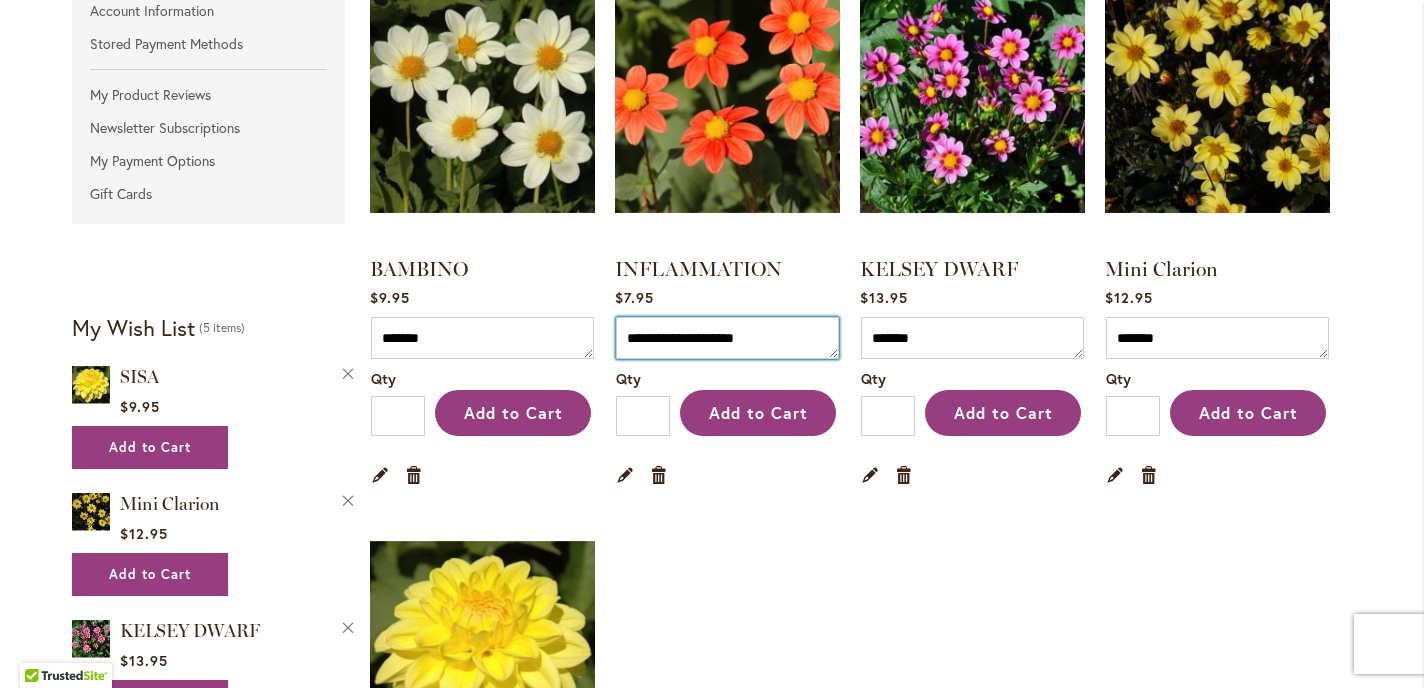 type on "**********" 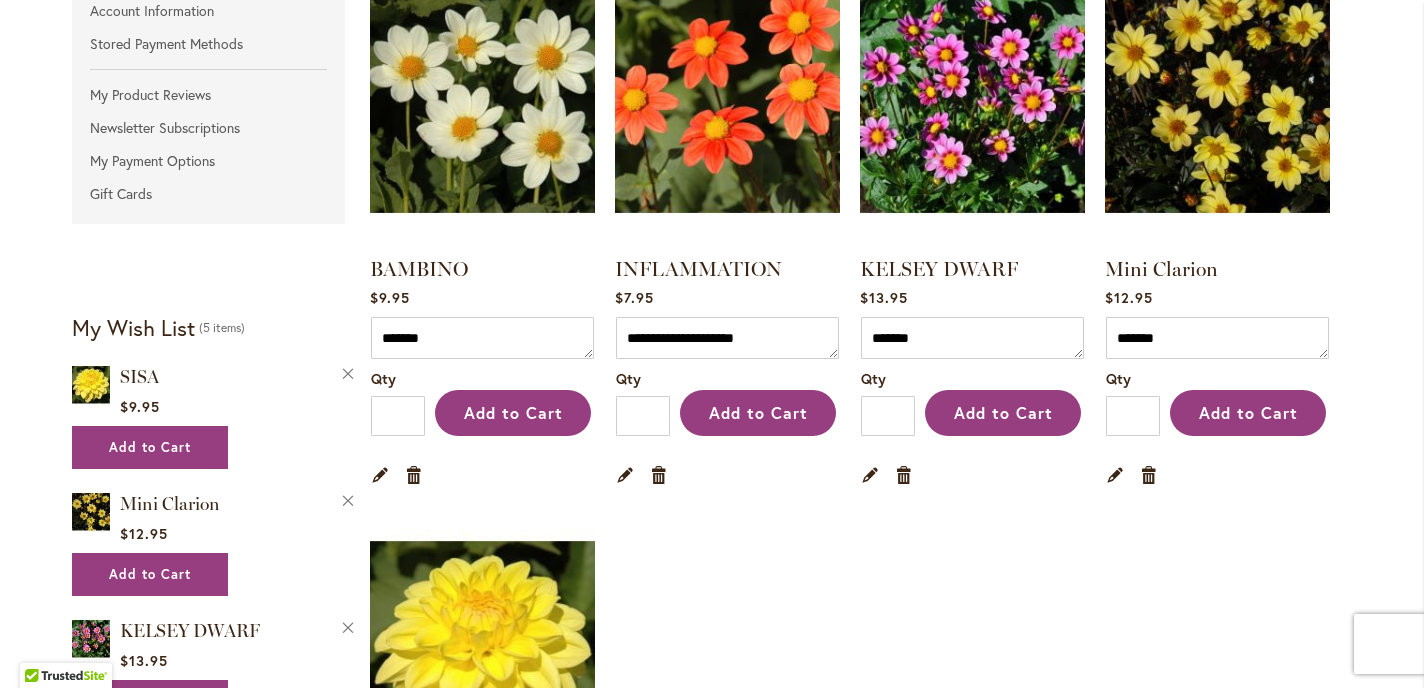 click on "BAMBINO
$9.95
Comment
*******
Qty
*
Add to Cart
Edit
Remove item
89%" at bounding box center (861, 503) 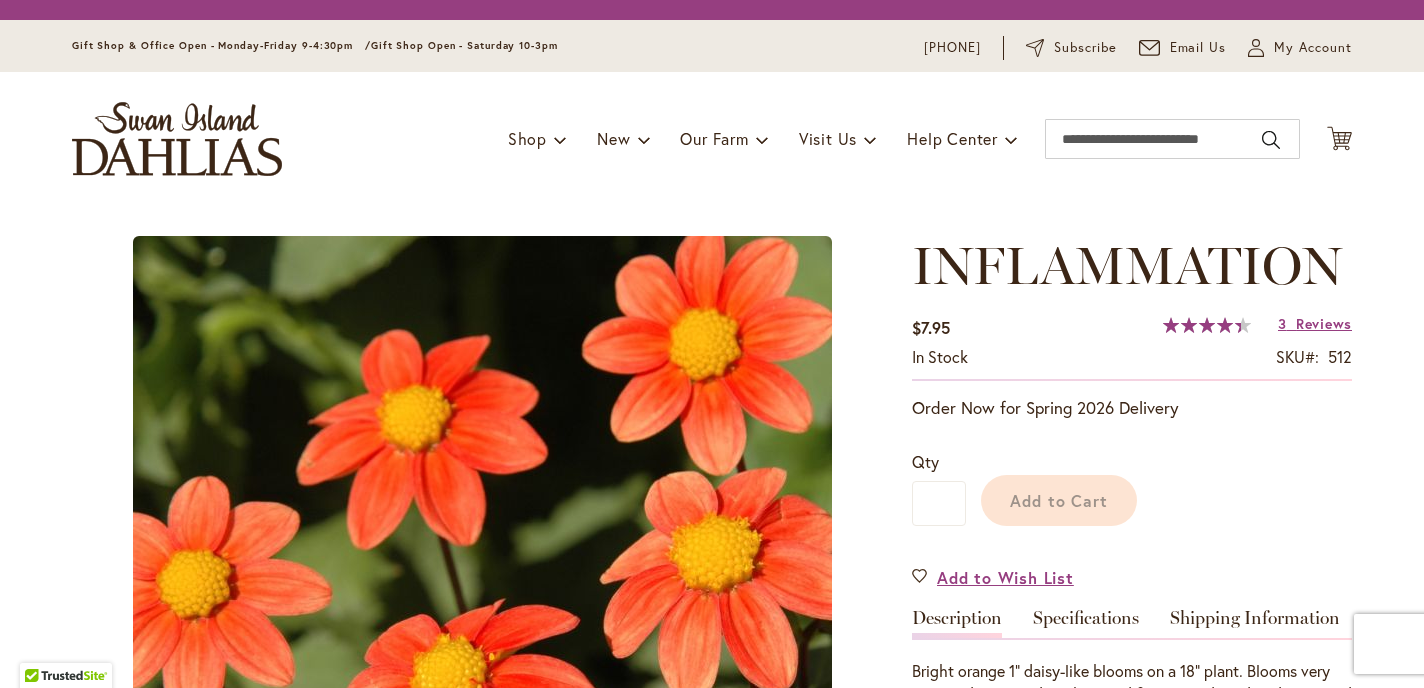 scroll, scrollTop: 0, scrollLeft: 0, axis: both 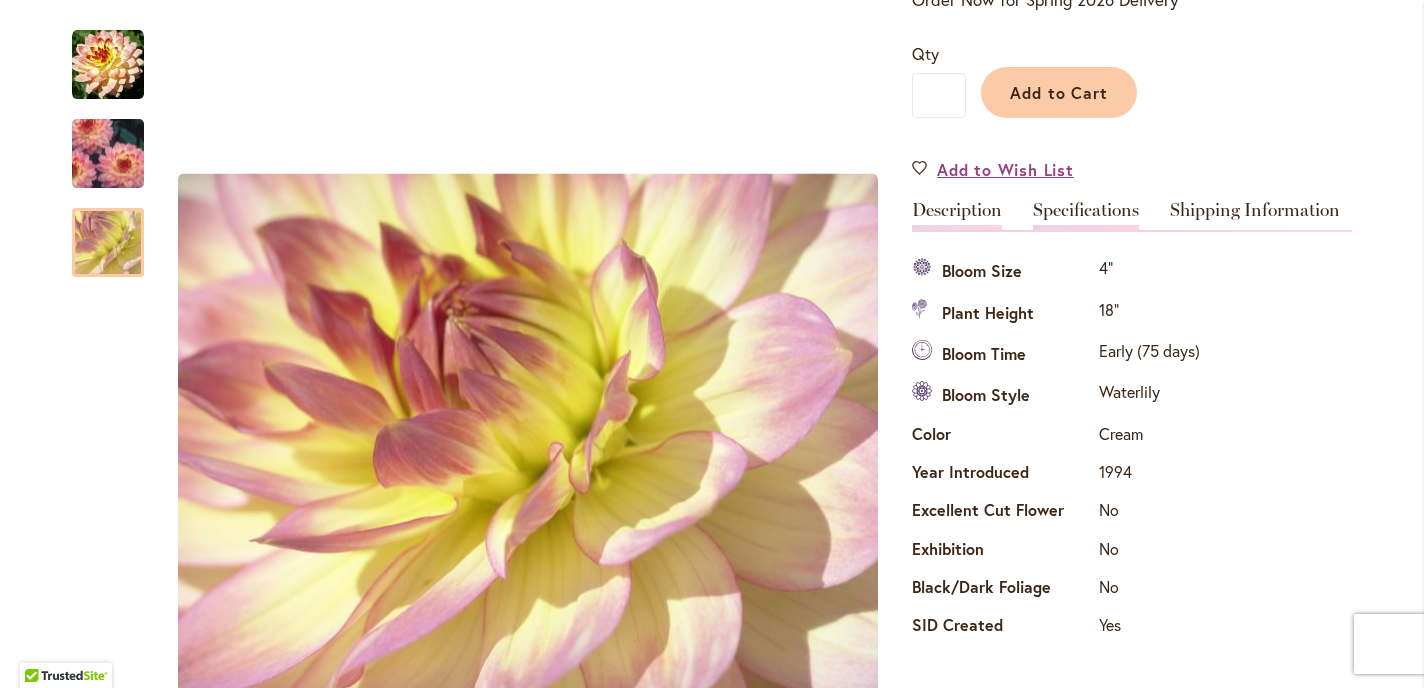 click on "Description" at bounding box center (957, 215) 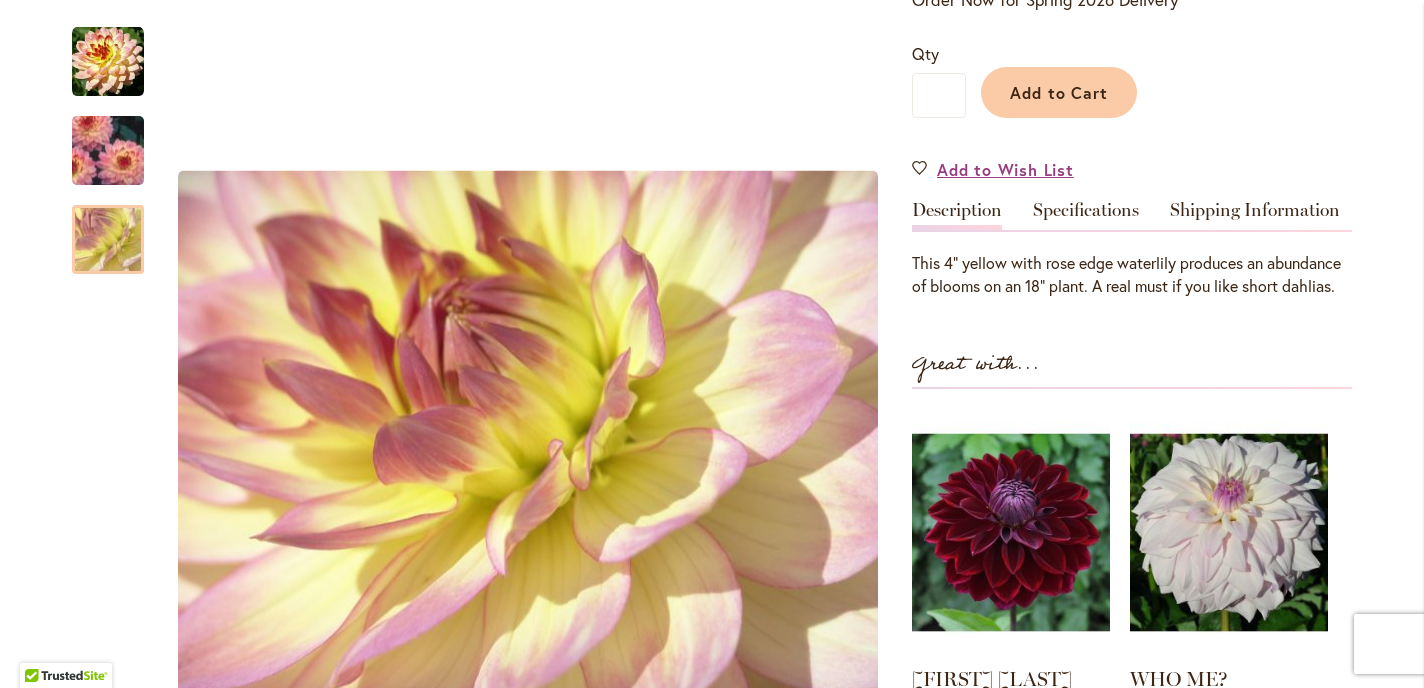 scroll, scrollTop: 455, scrollLeft: 0, axis: vertical 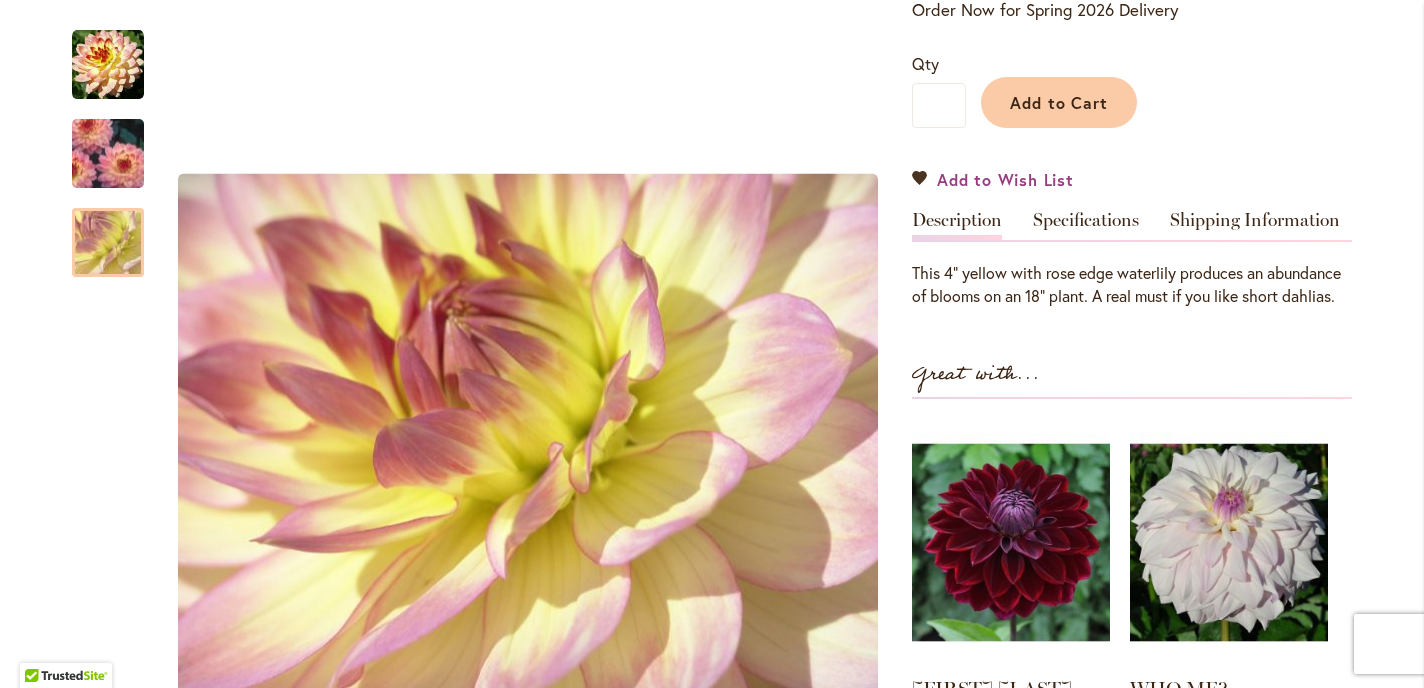 click on "Add to Wish List" at bounding box center (993, 179) 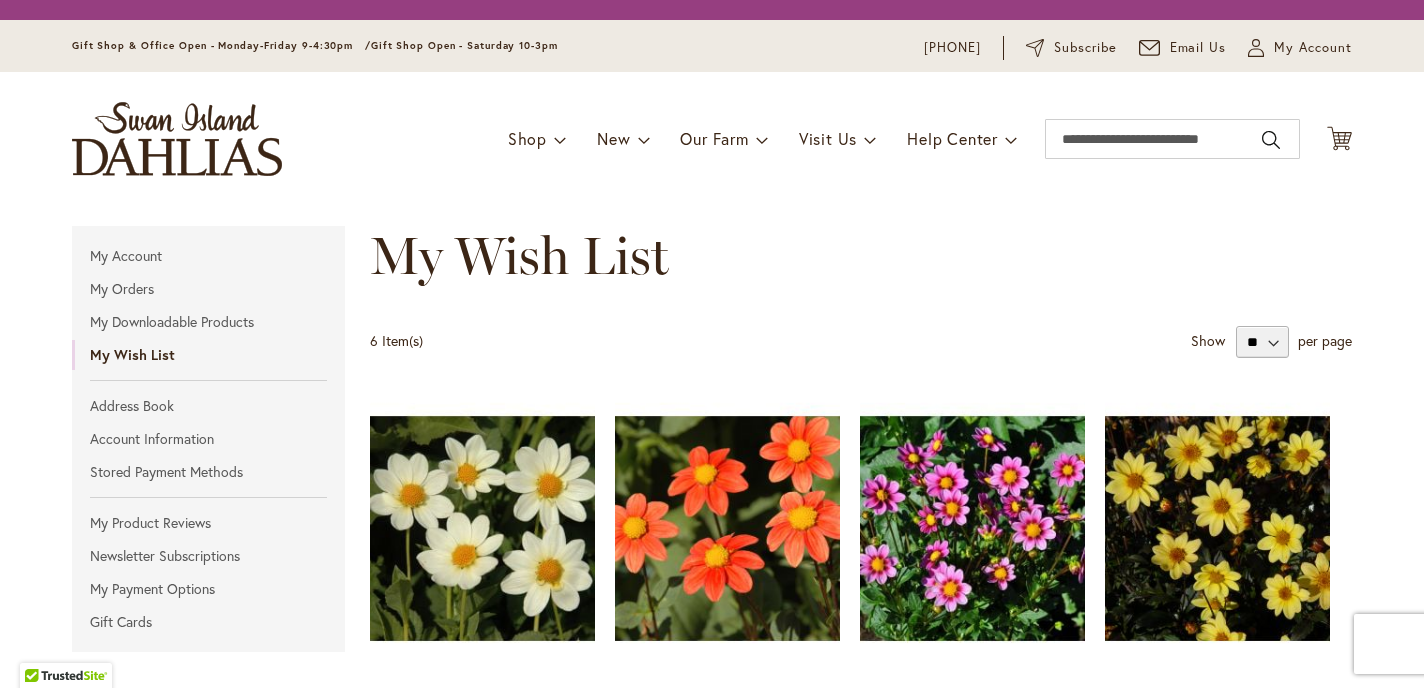 scroll, scrollTop: 0, scrollLeft: 0, axis: both 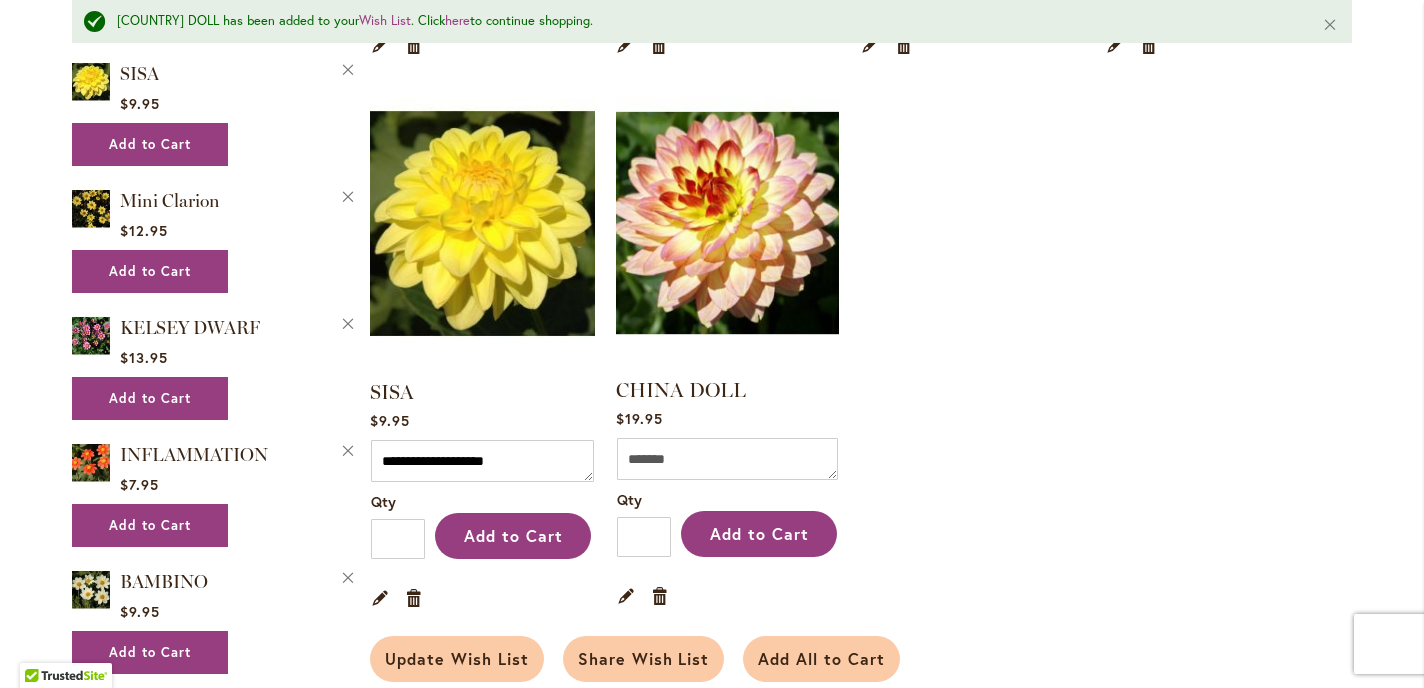 type on "**********" 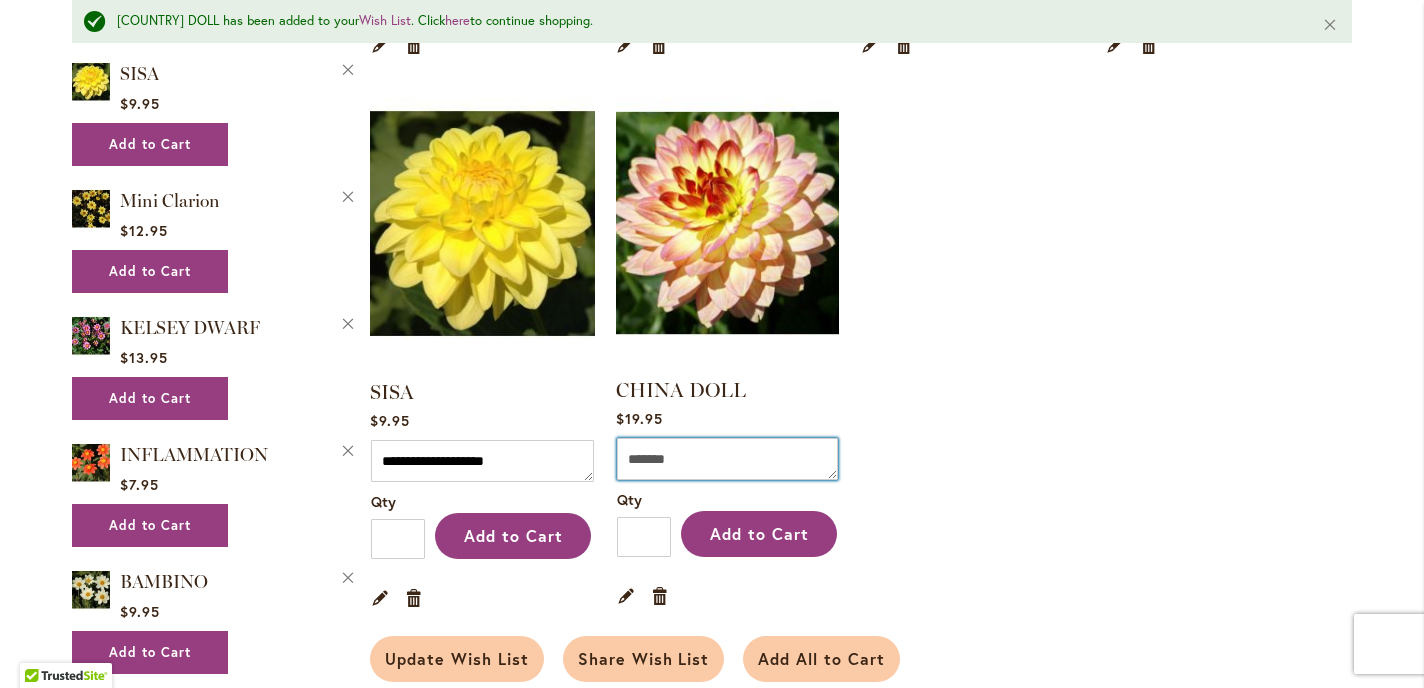 click on "Comment" at bounding box center [727, 459] 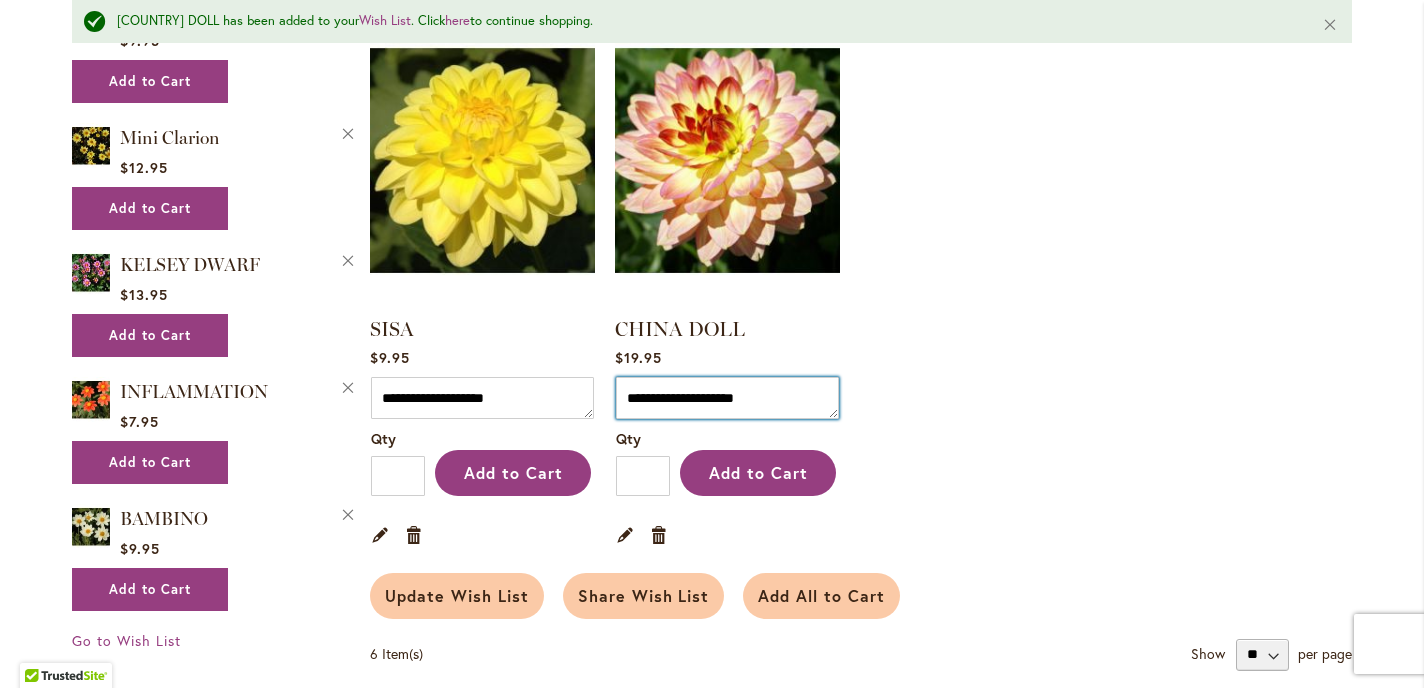 scroll, scrollTop: 1014, scrollLeft: 0, axis: vertical 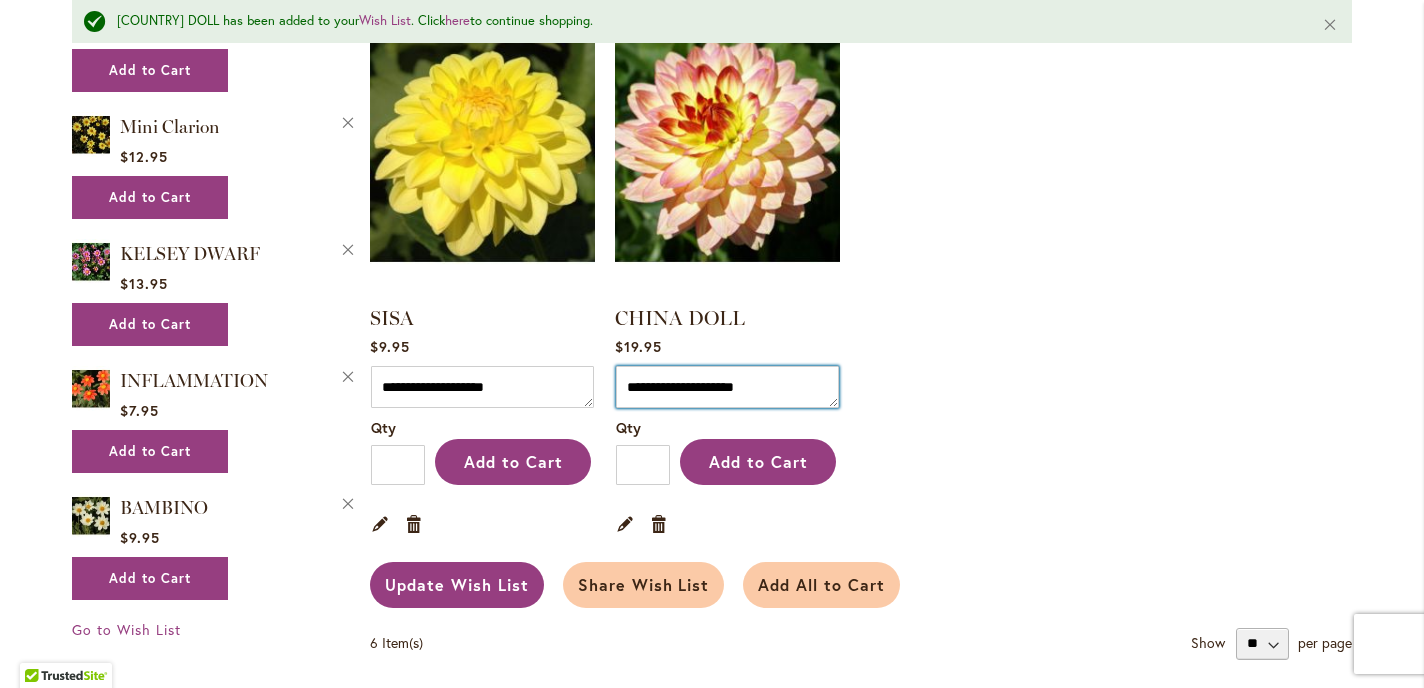 type on "**********" 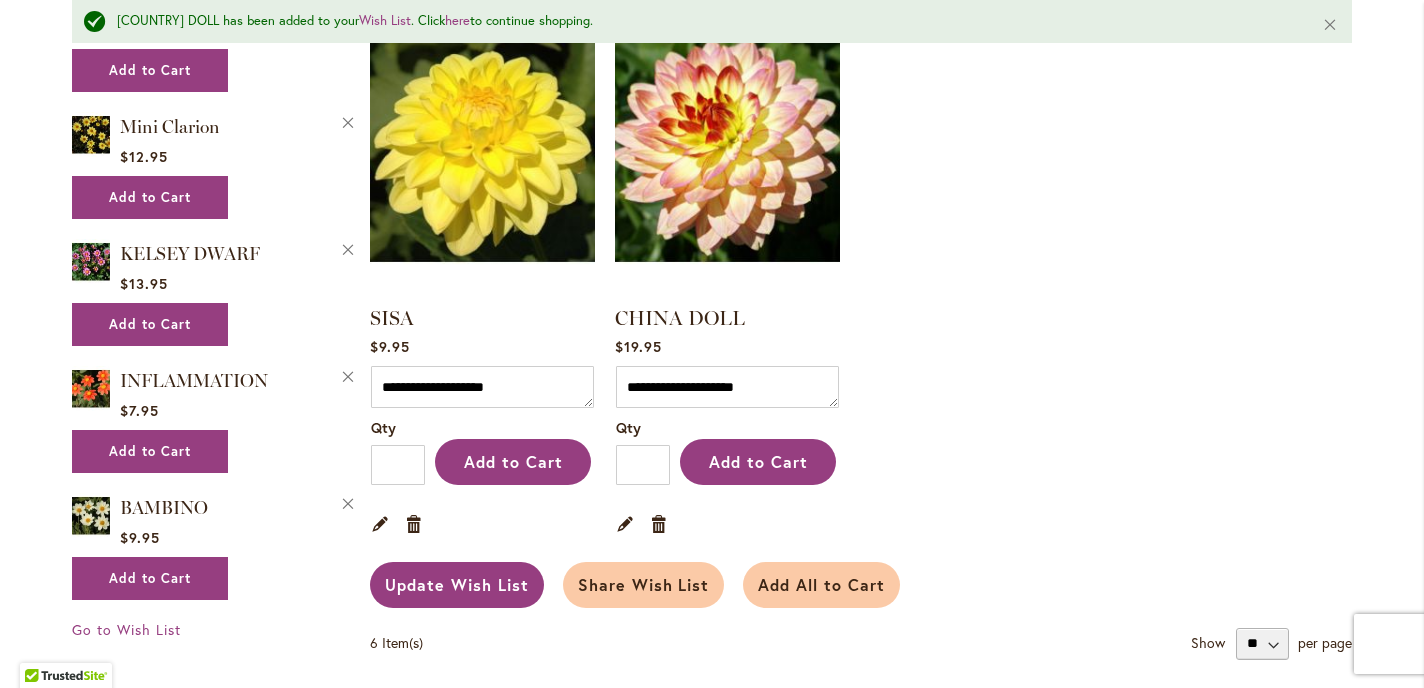 click on "Update Wish List" at bounding box center (457, 584) 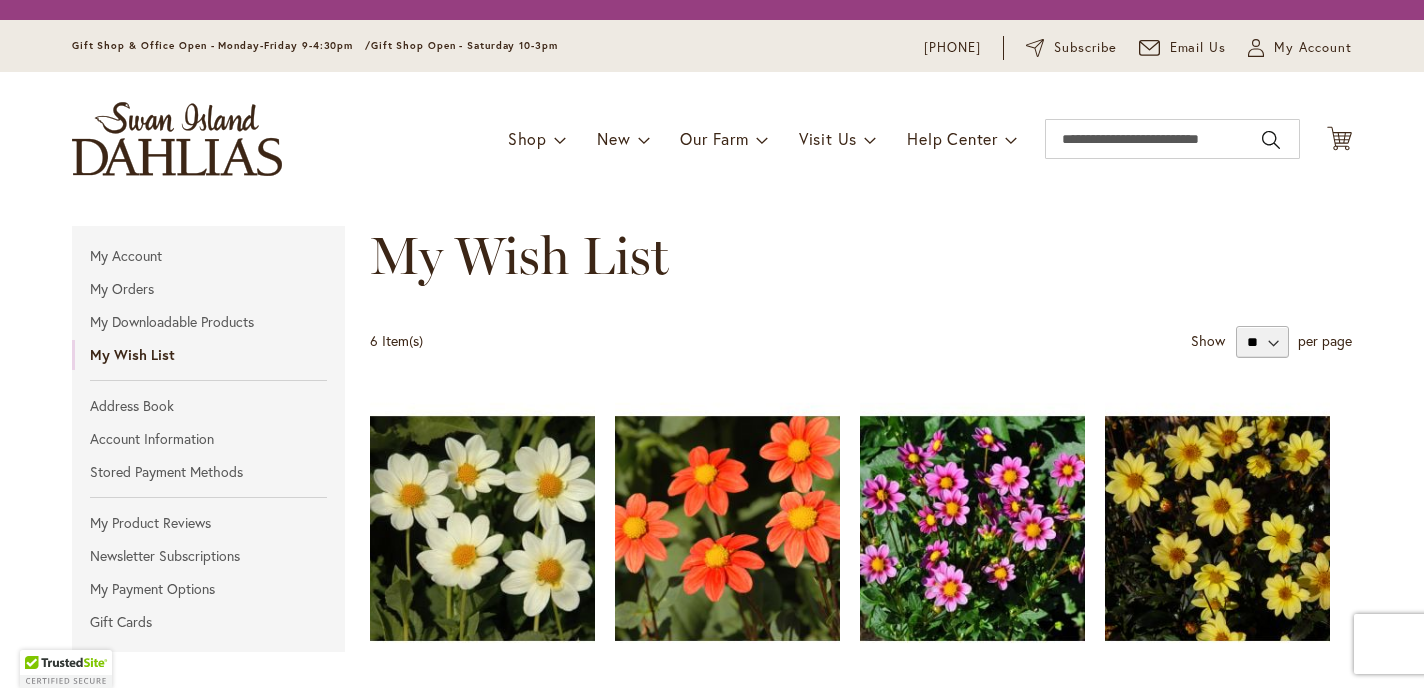 scroll, scrollTop: 0, scrollLeft: 0, axis: both 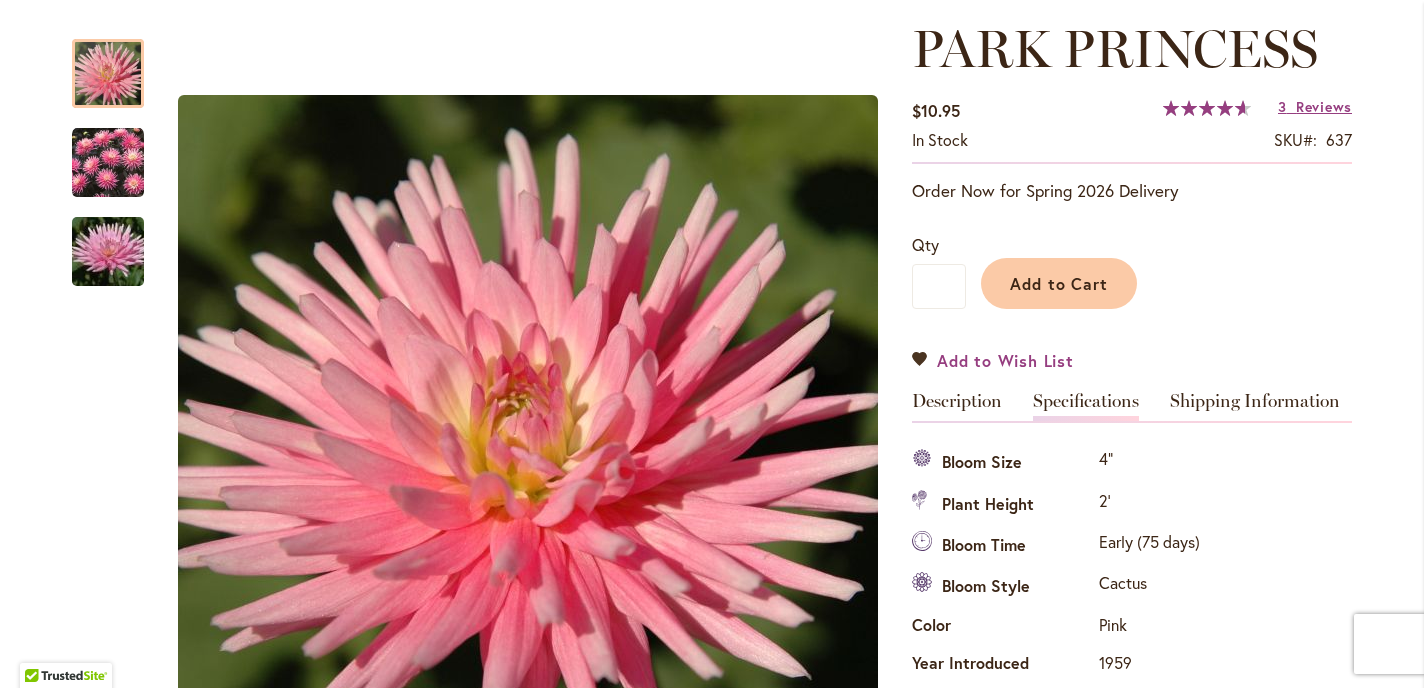 click on "Add to Wish List" at bounding box center [993, 360] 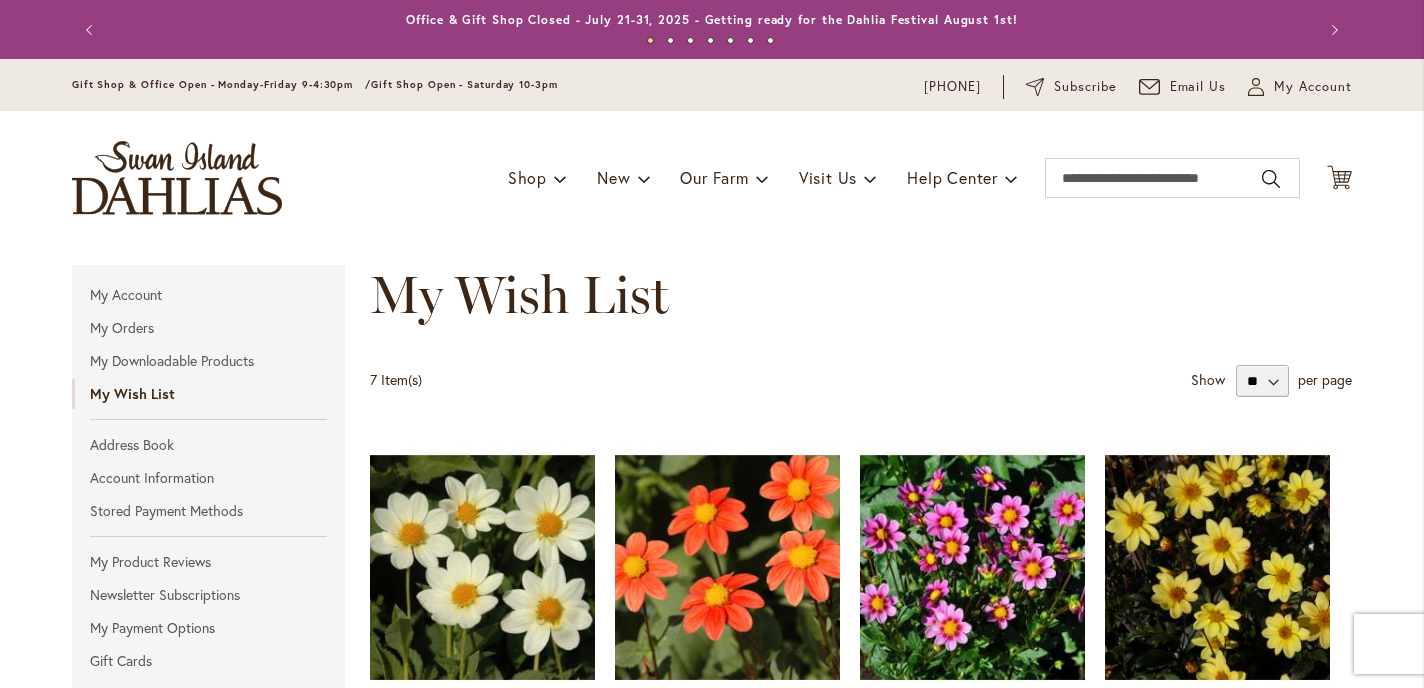 scroll, scrollTop: 0, scrollLeft: 0, axis: both 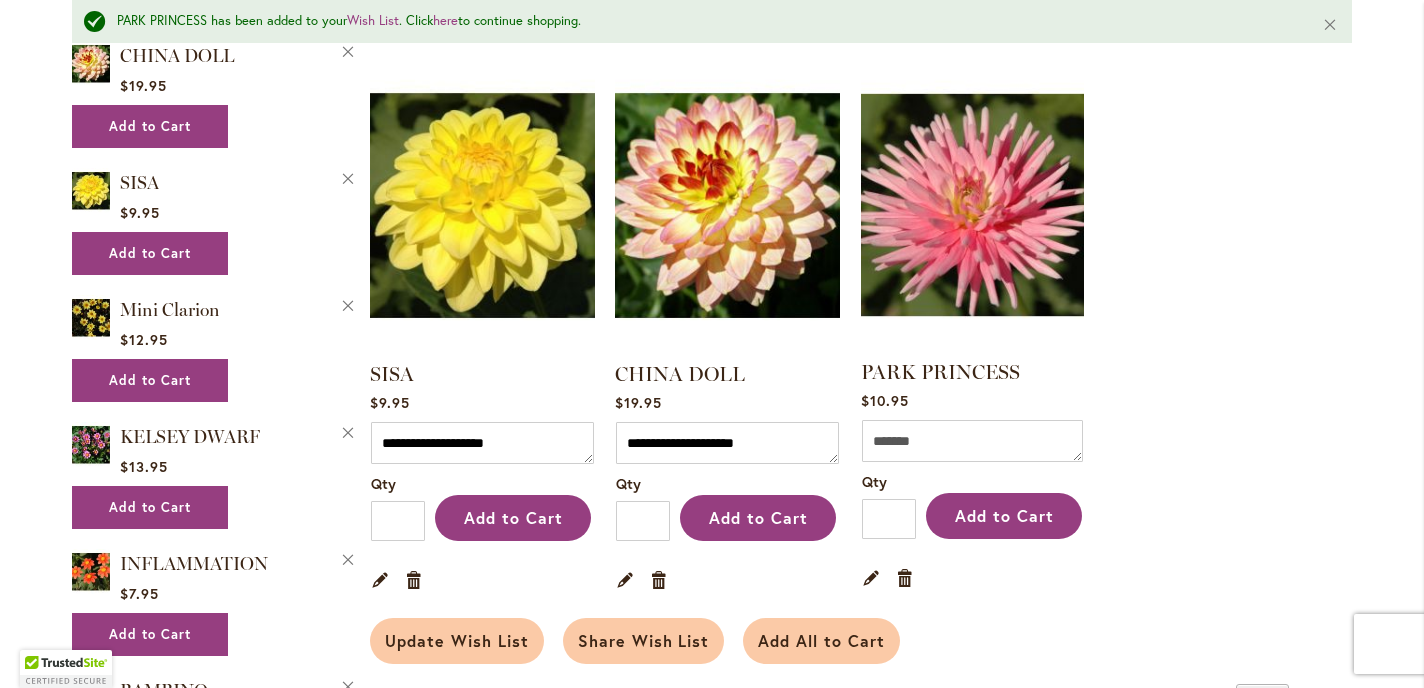 type on "**********" 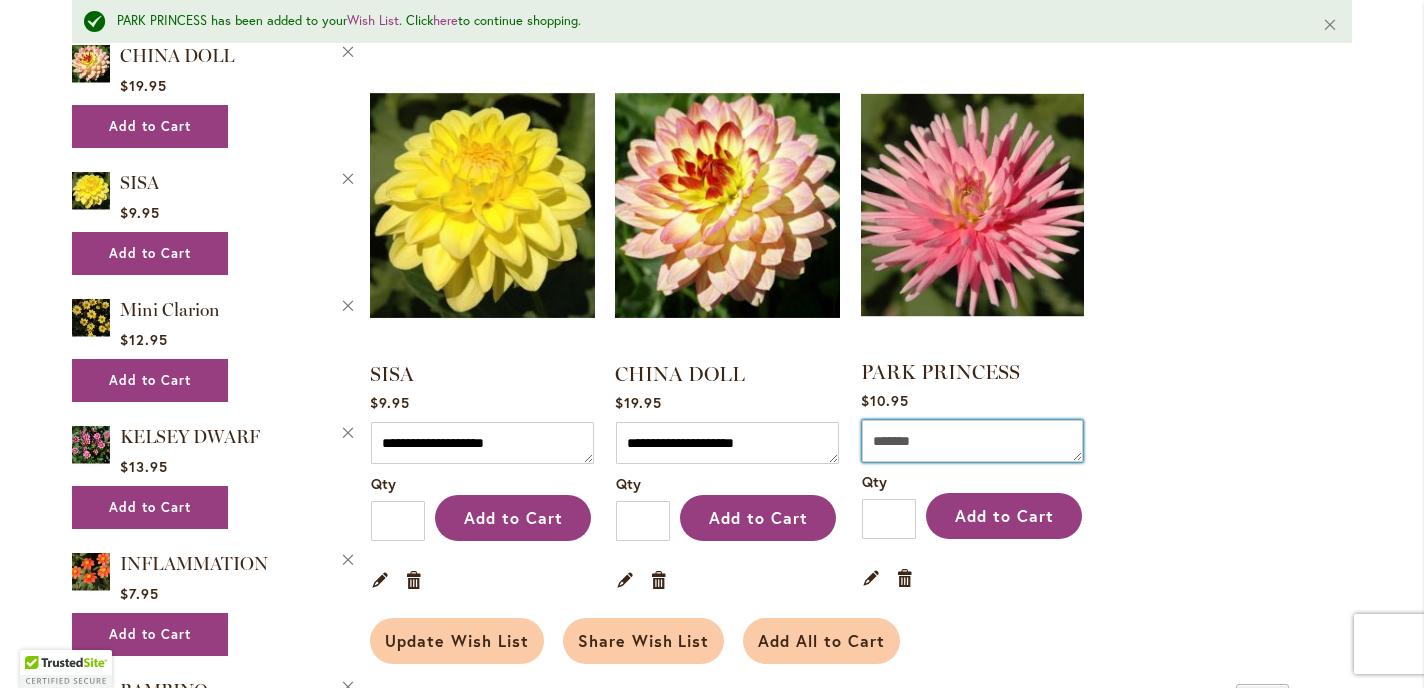 click on "Comment" at bounding box center (972, 441) 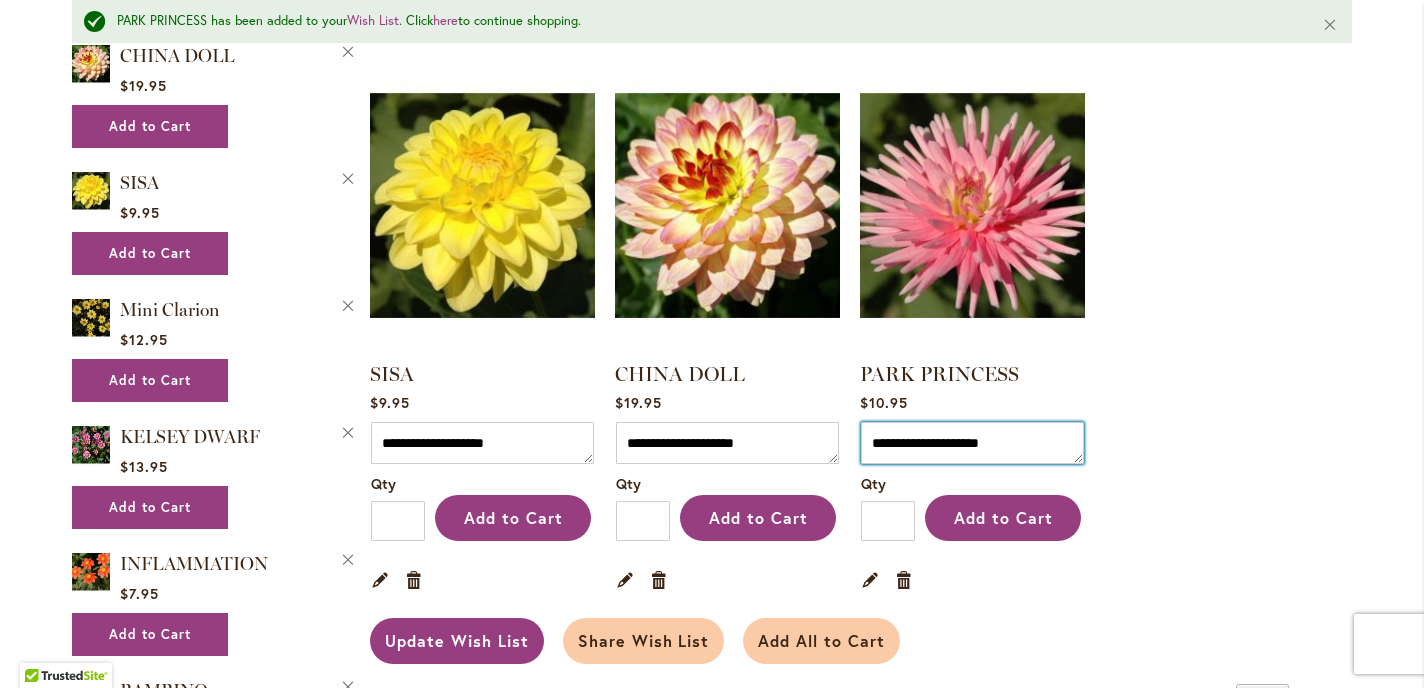 type on "**********" 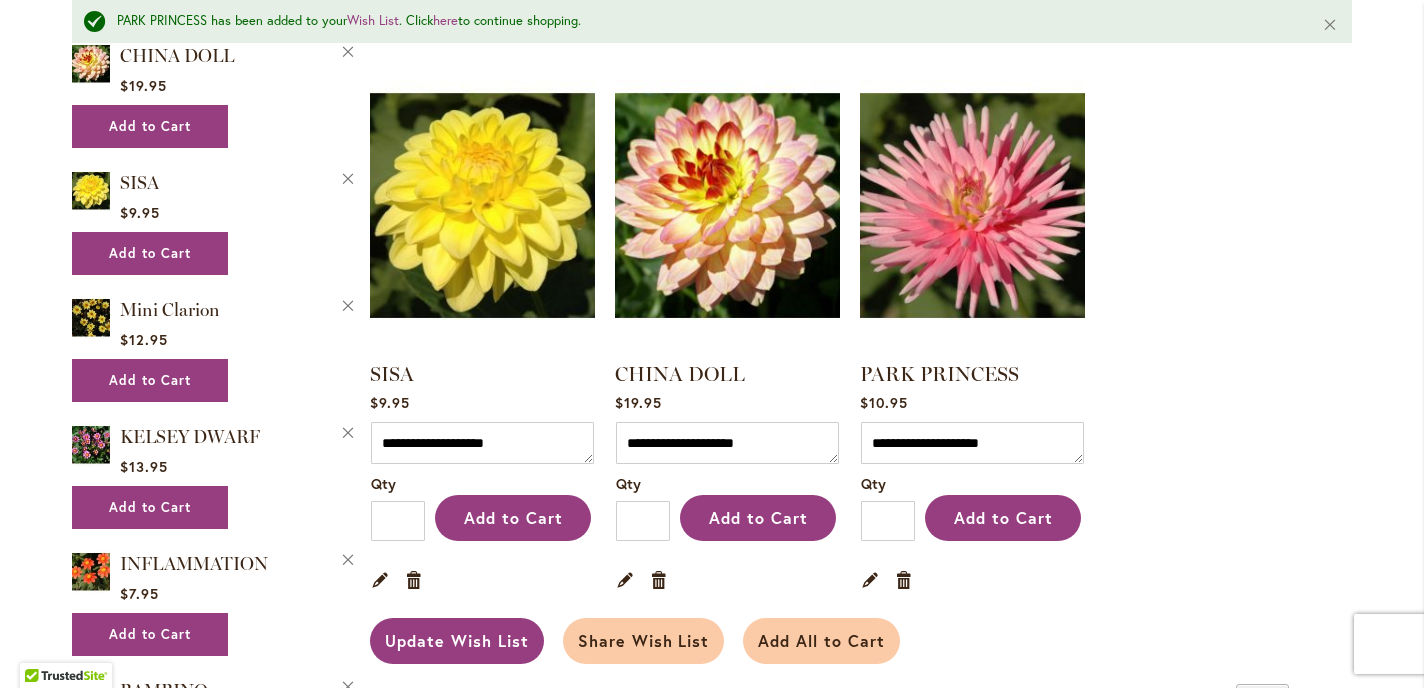 click on "Update Wish List" at bounding box center (457, 640) 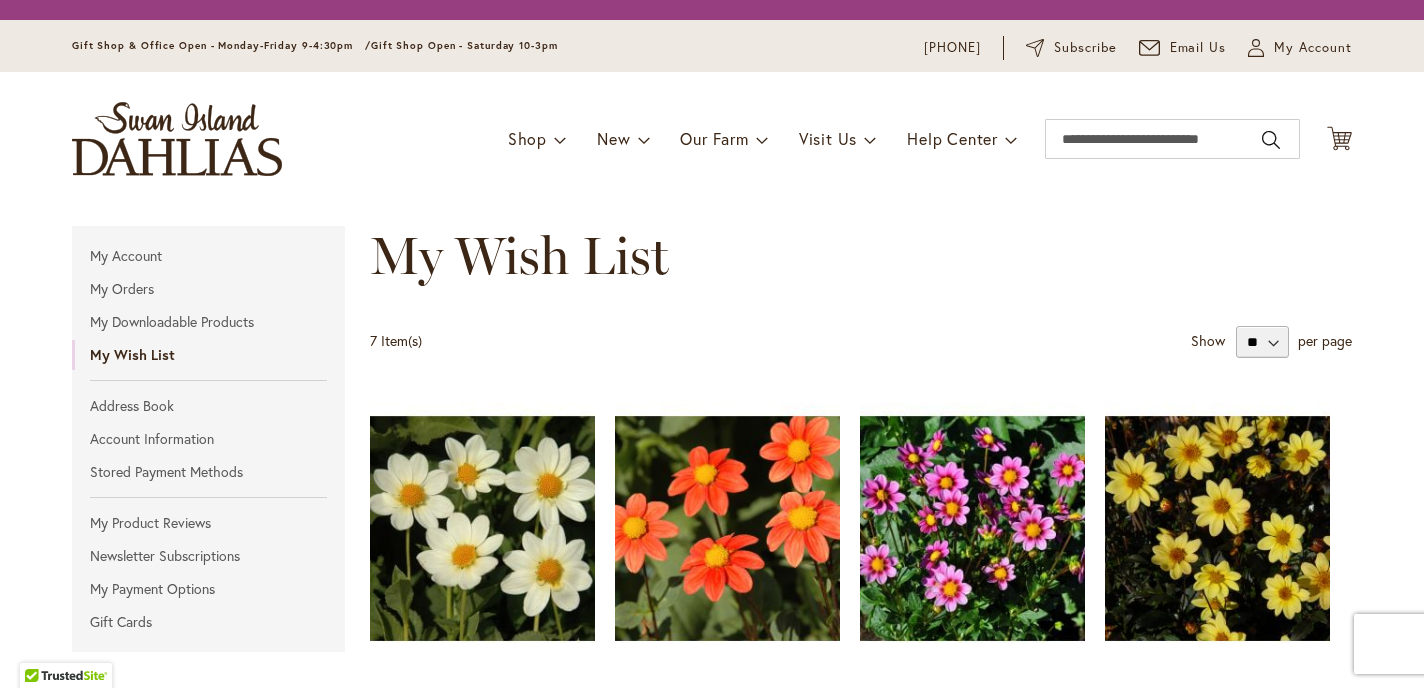 scroll, scrollTop: 0, scrollLeft: 0, axis: both 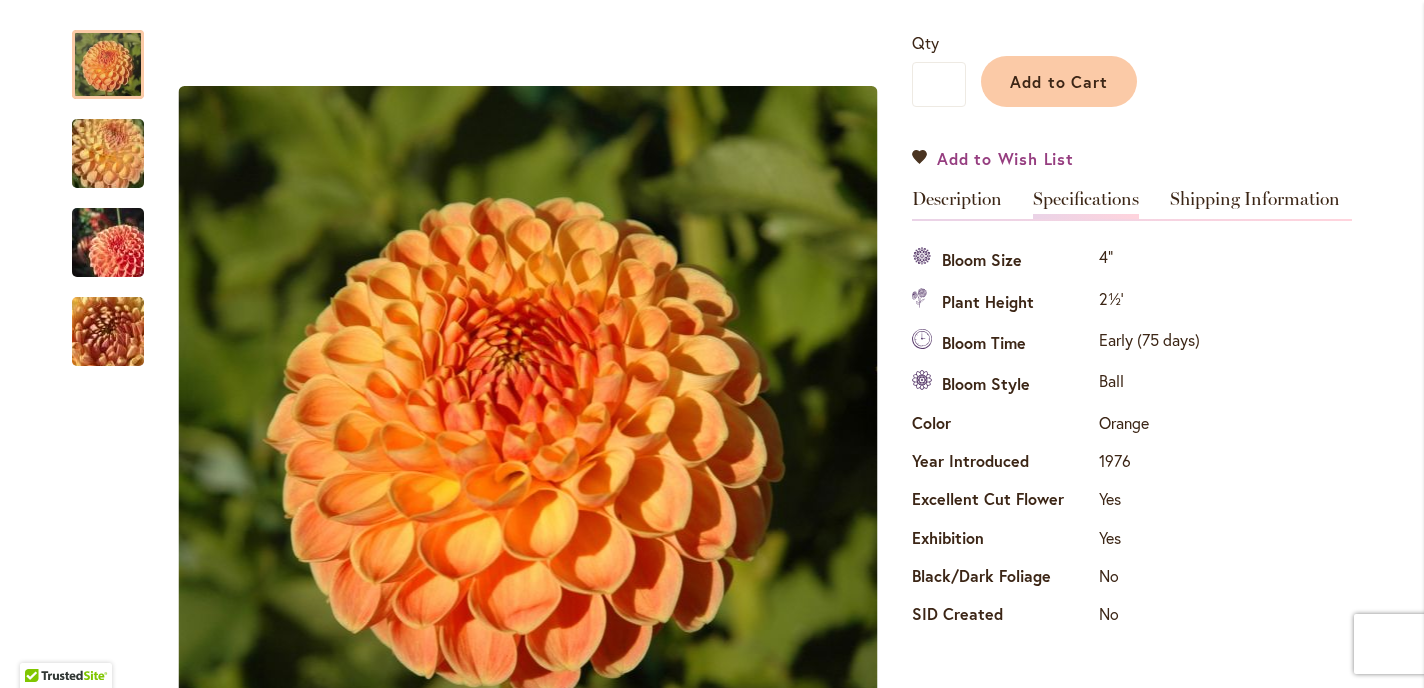 click on "Add to Wish List" at bounding box center [993, 158] 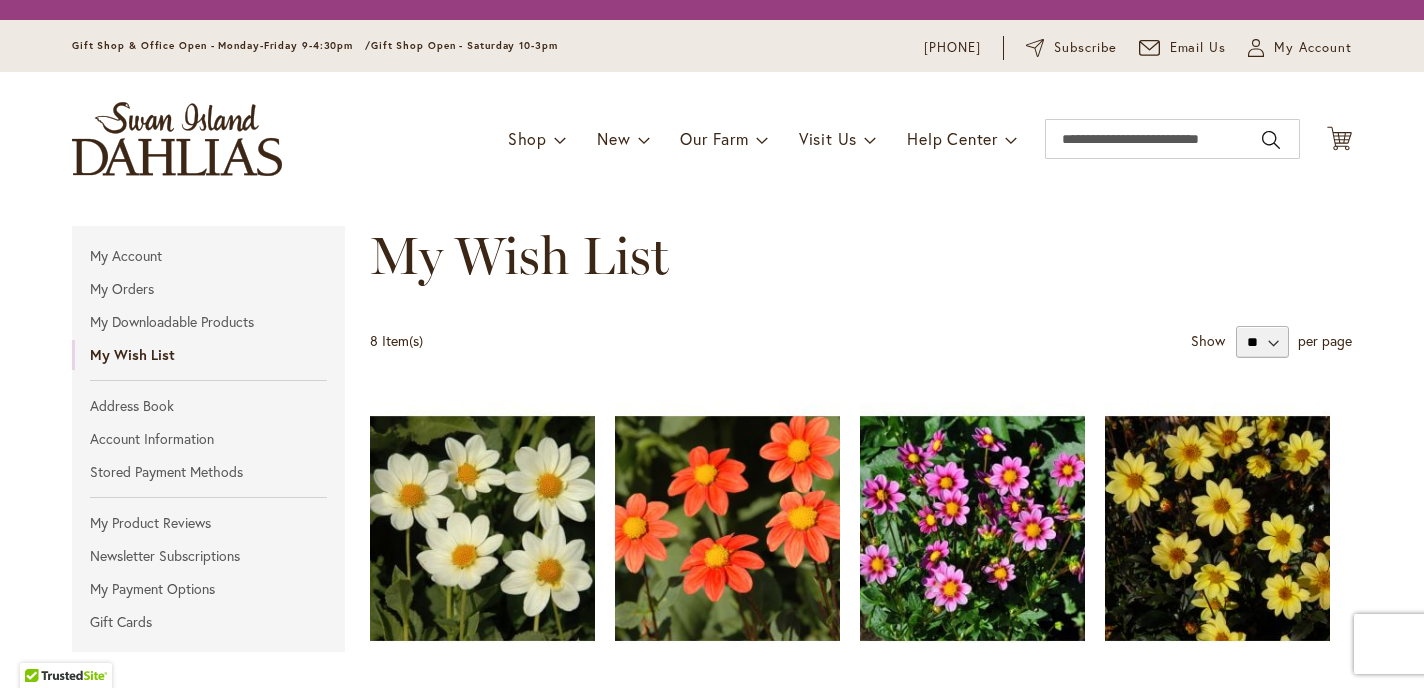 scroll, scrollTop: 0, scrollLeft: 0, axis: both 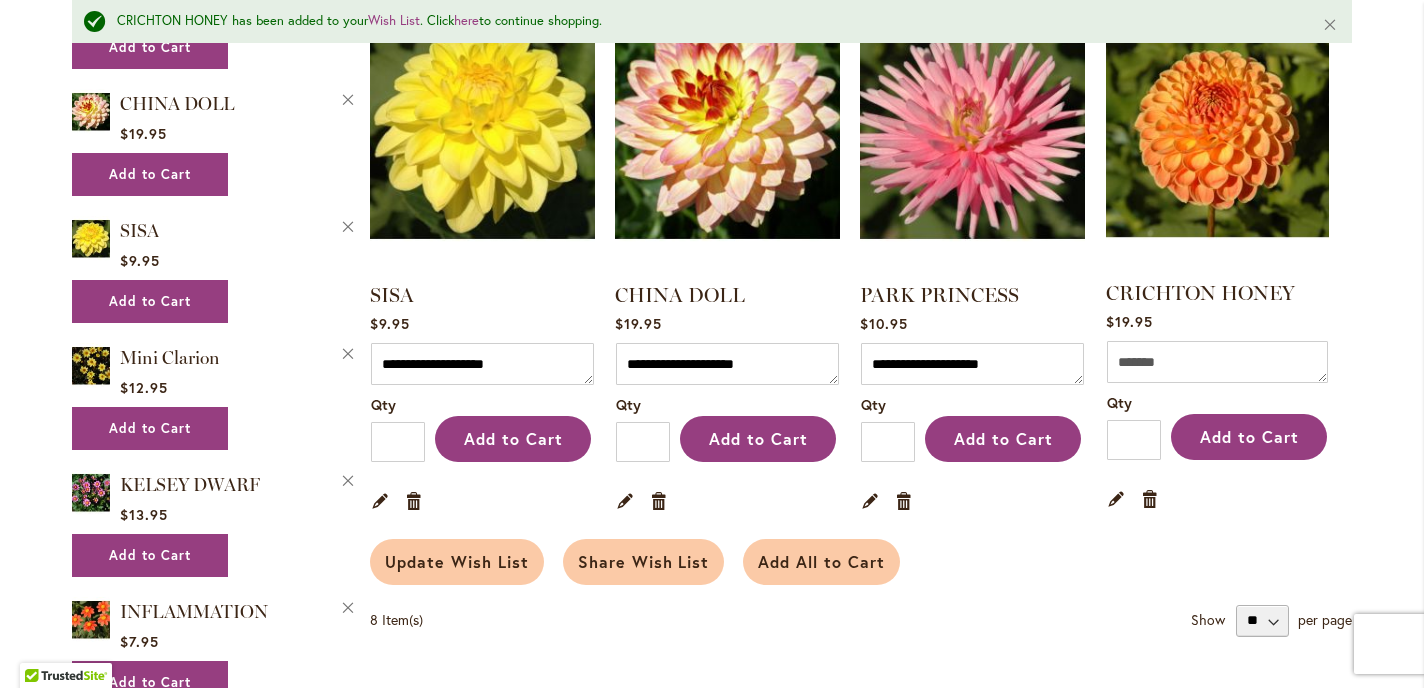type on "**********" 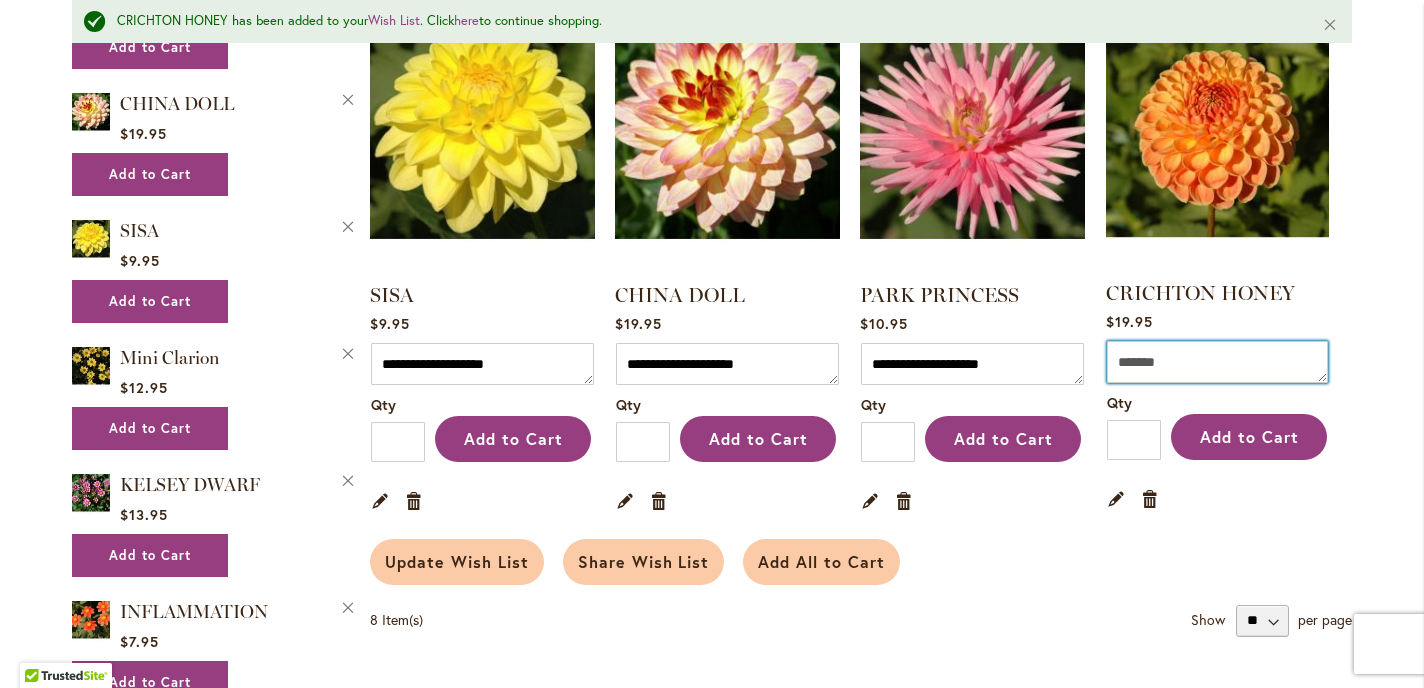click on "Comment" at bounding box center (1217, 362) 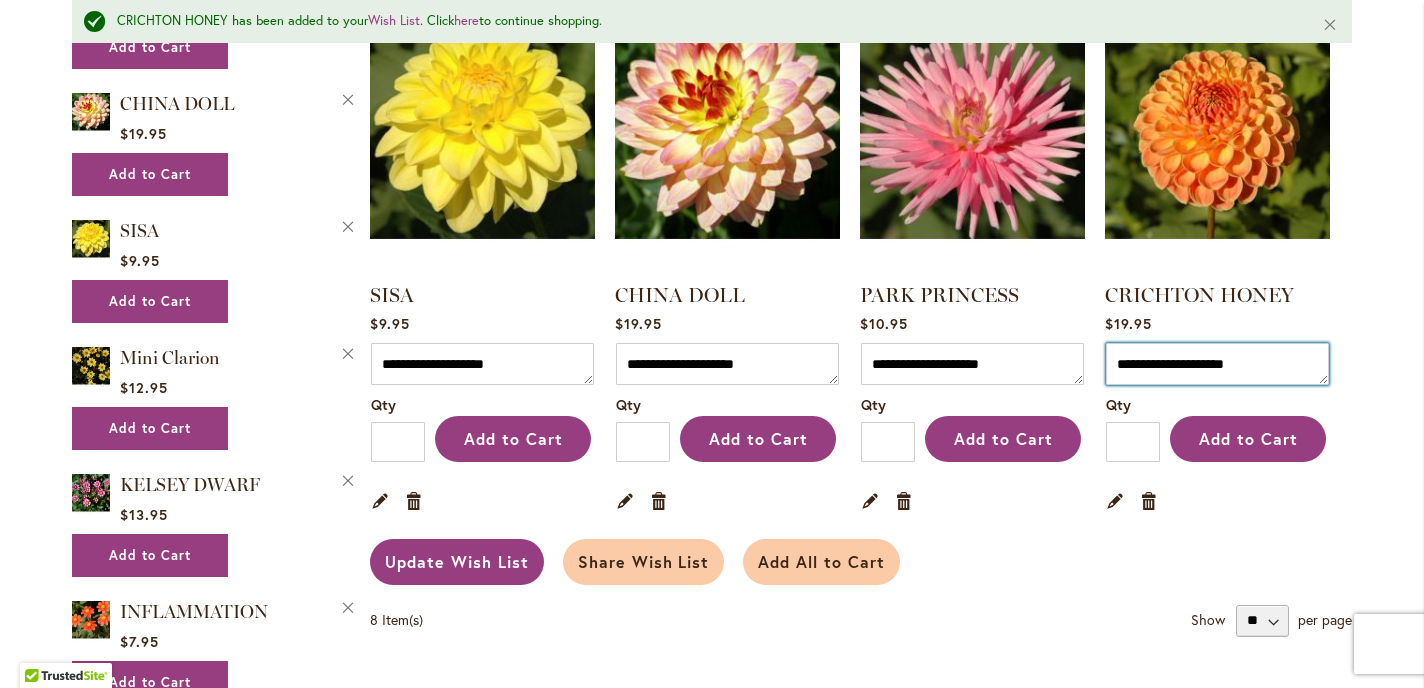 type on "**********" 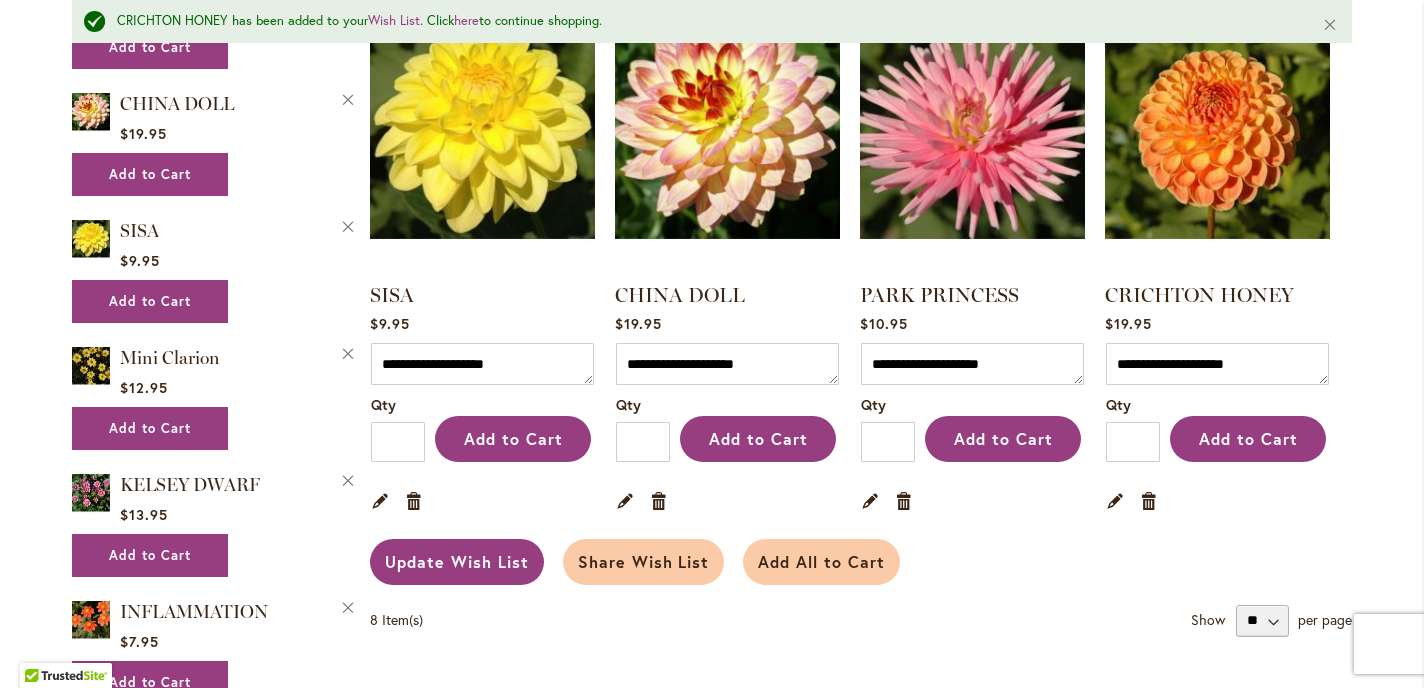 click on "Update Wish List" at bounding box center (457, 561) 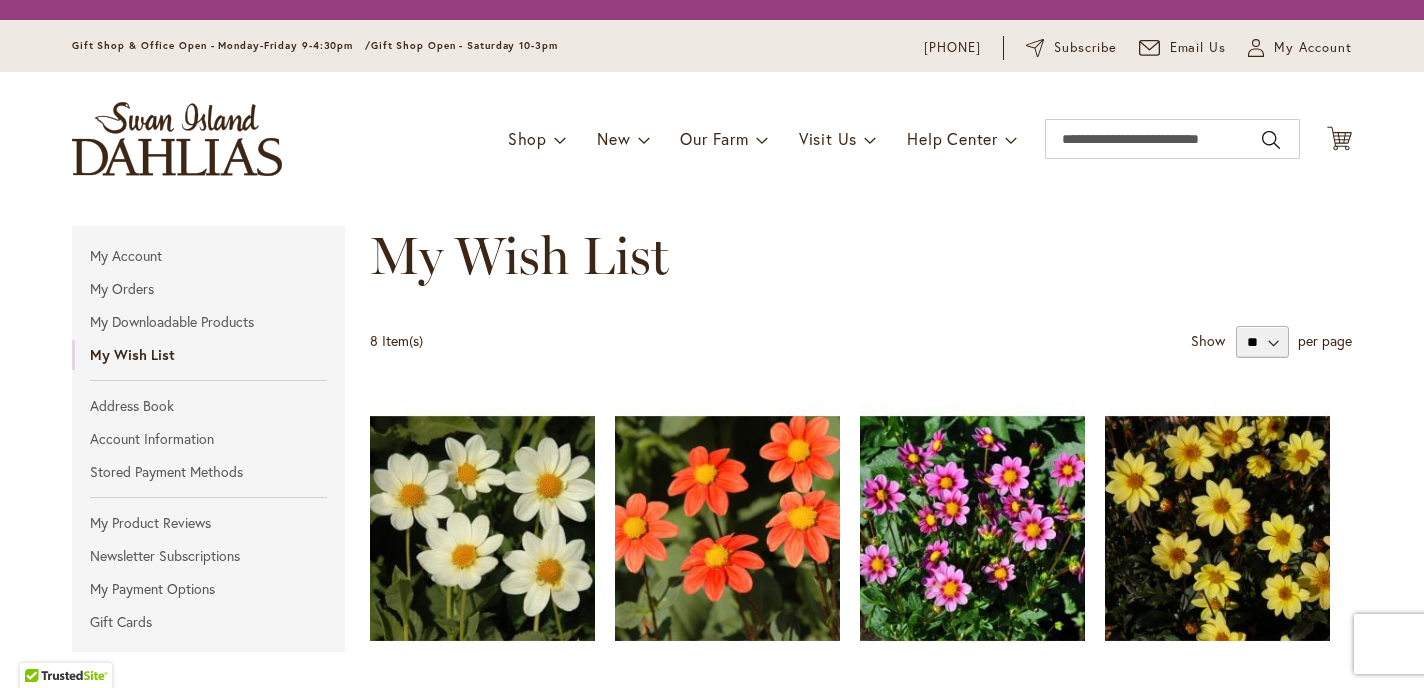 scroll, scrollTop: 0, scrollLeft: 0, axis: both 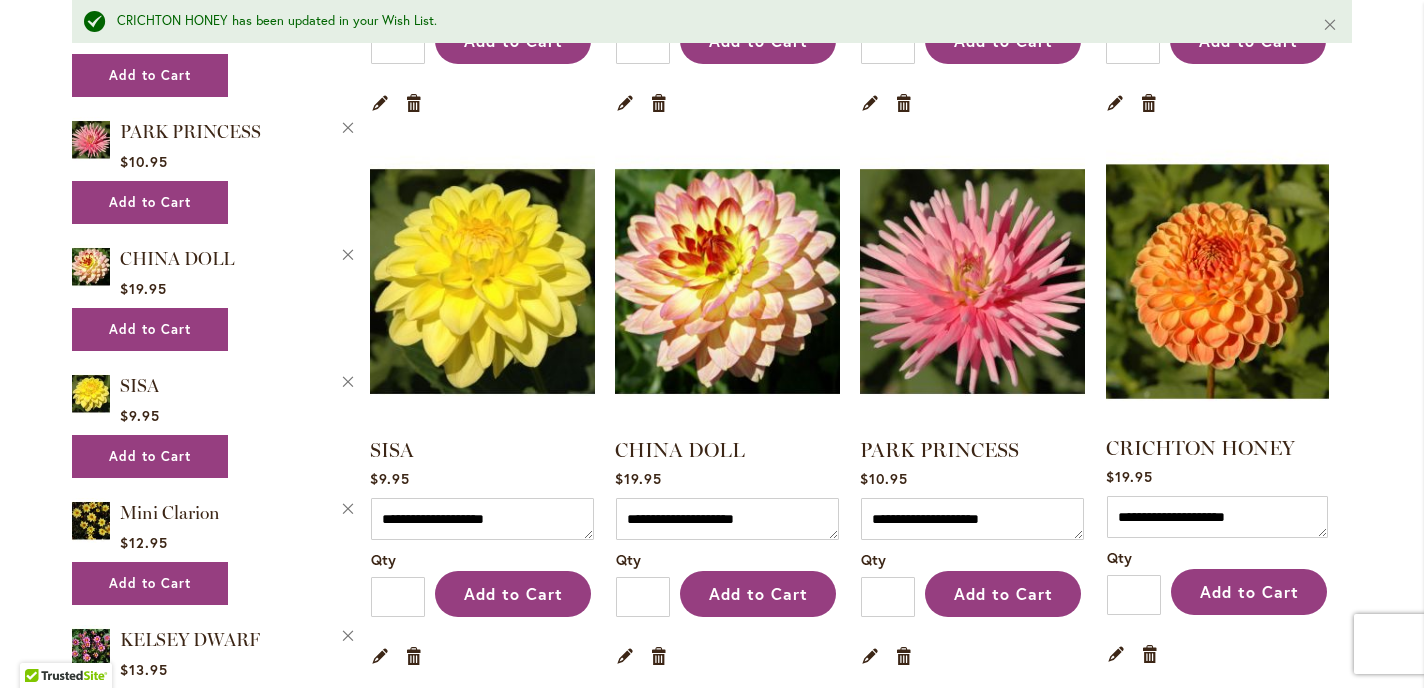 type on "**********" 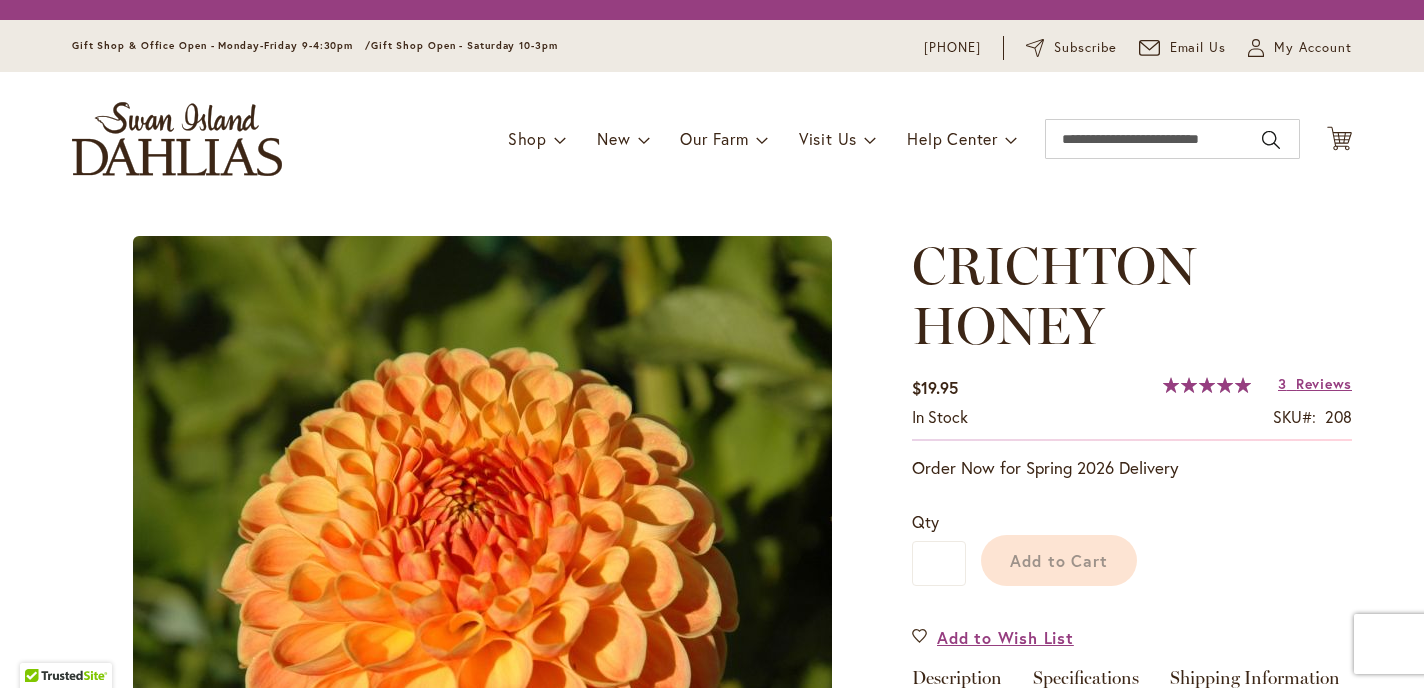 scroll, scrollTop: 0, scrollLeft: 0, axis: both 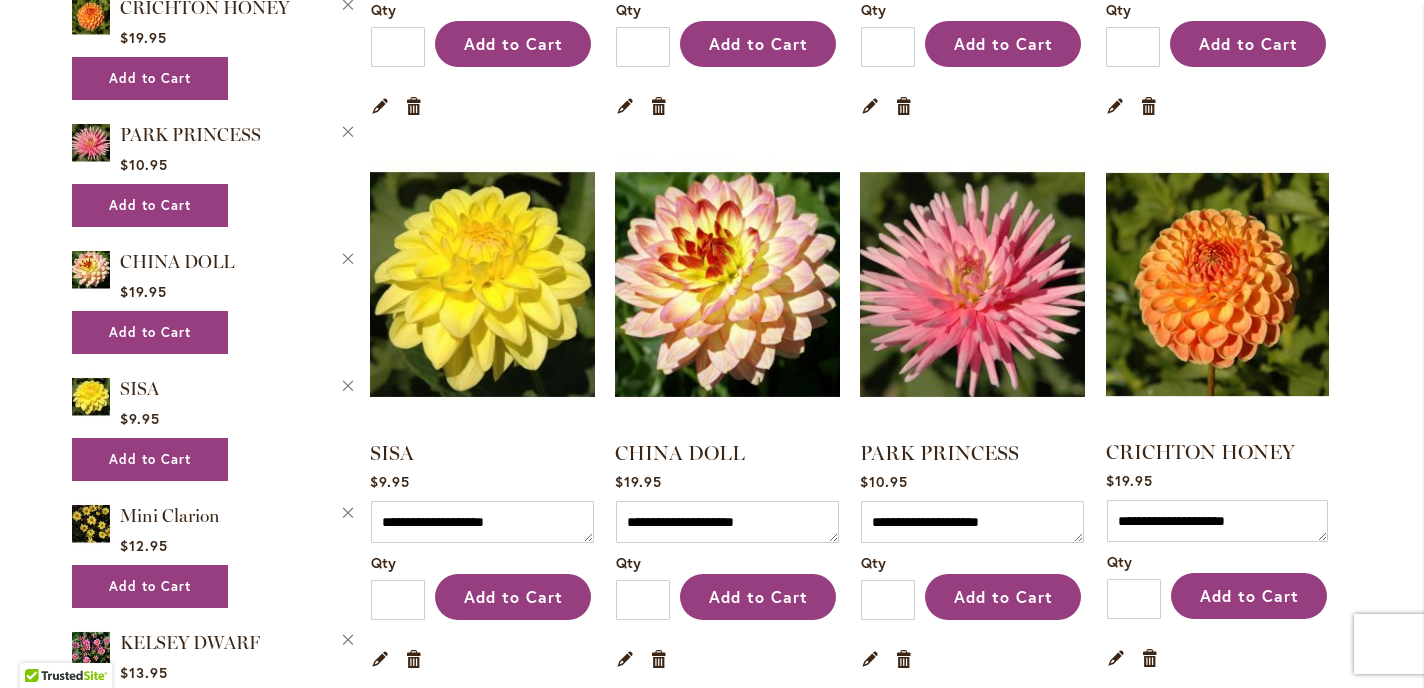 type on "**********" 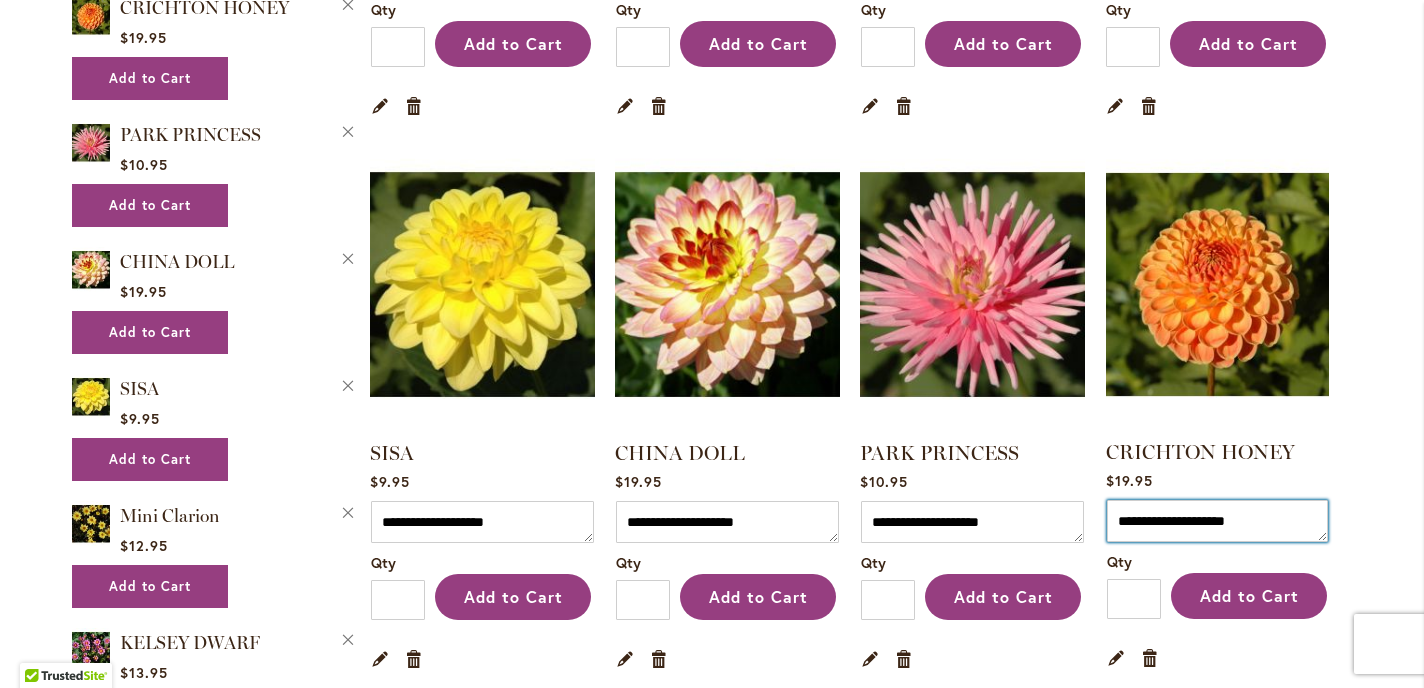click on "**********" at bounding box center [1217, 521] 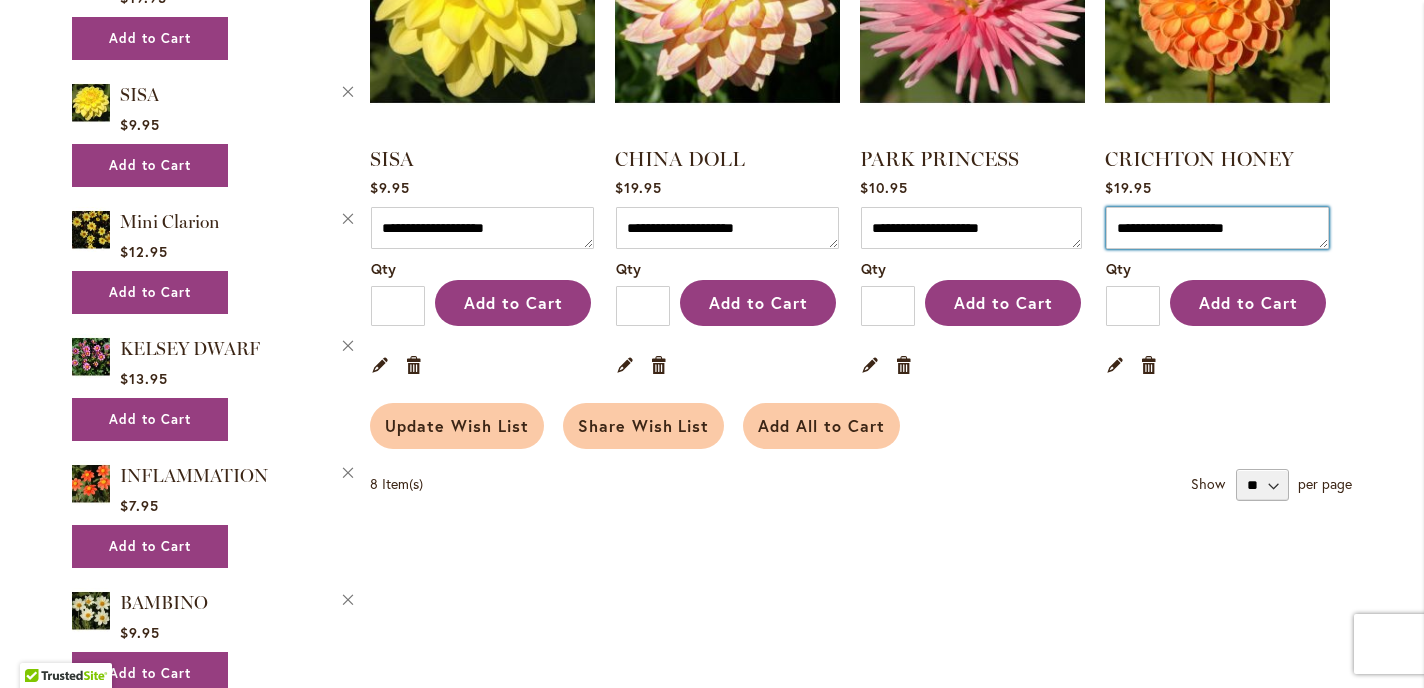 scroll, scrollTop: 1196, scrollLeft: 0, axis: vertical 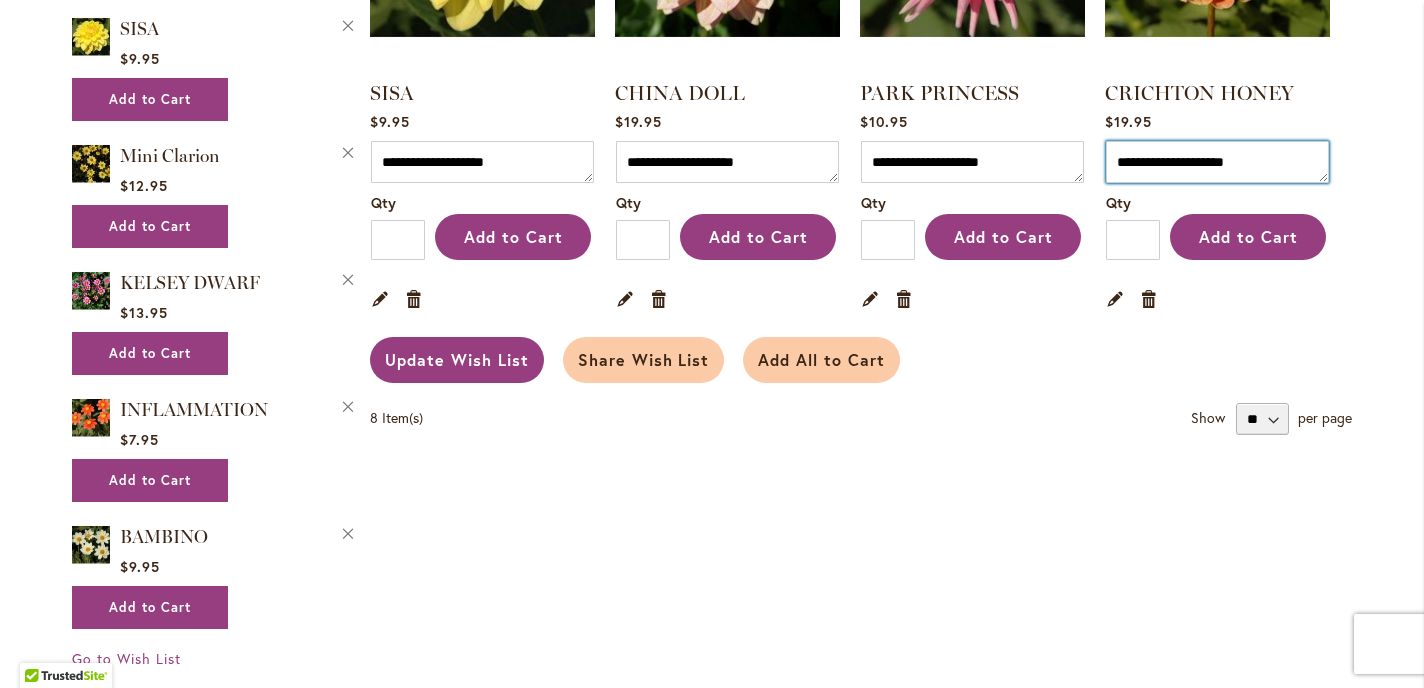 type on "**********" 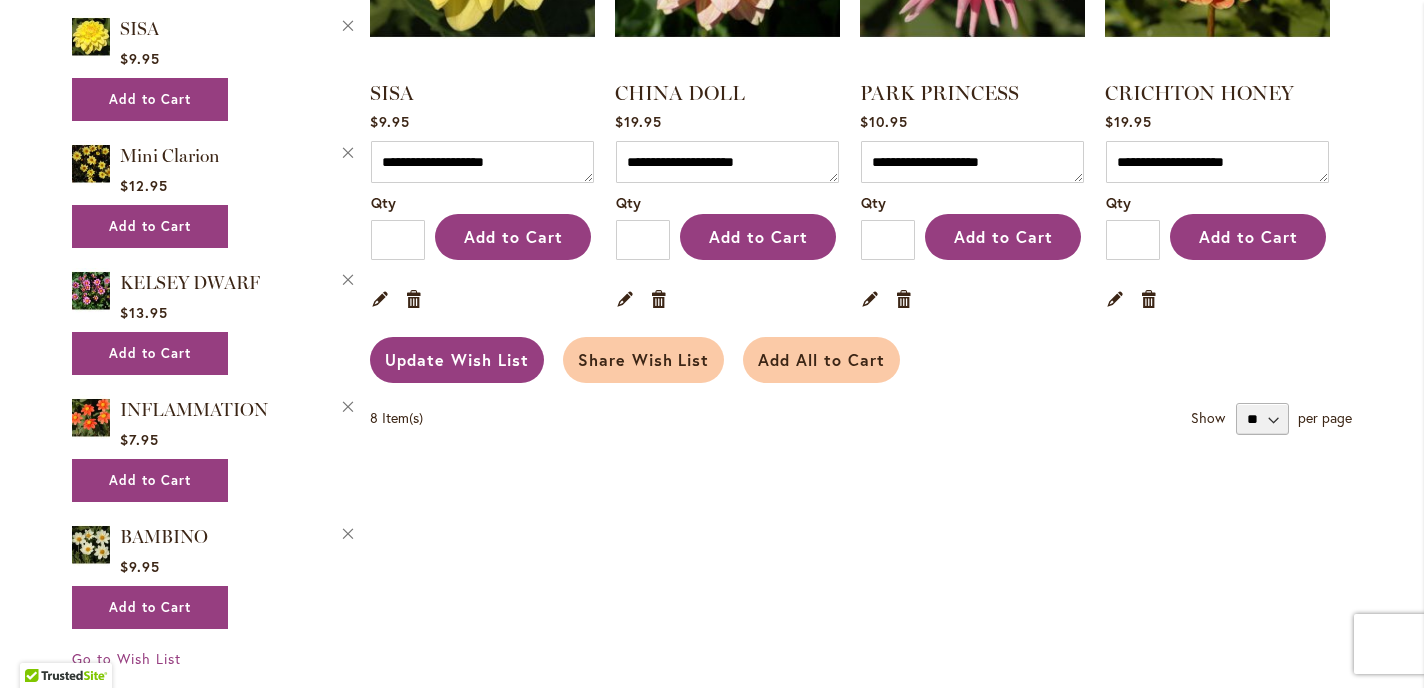 click on "Update Wish List" at bounding box center [457, 359] 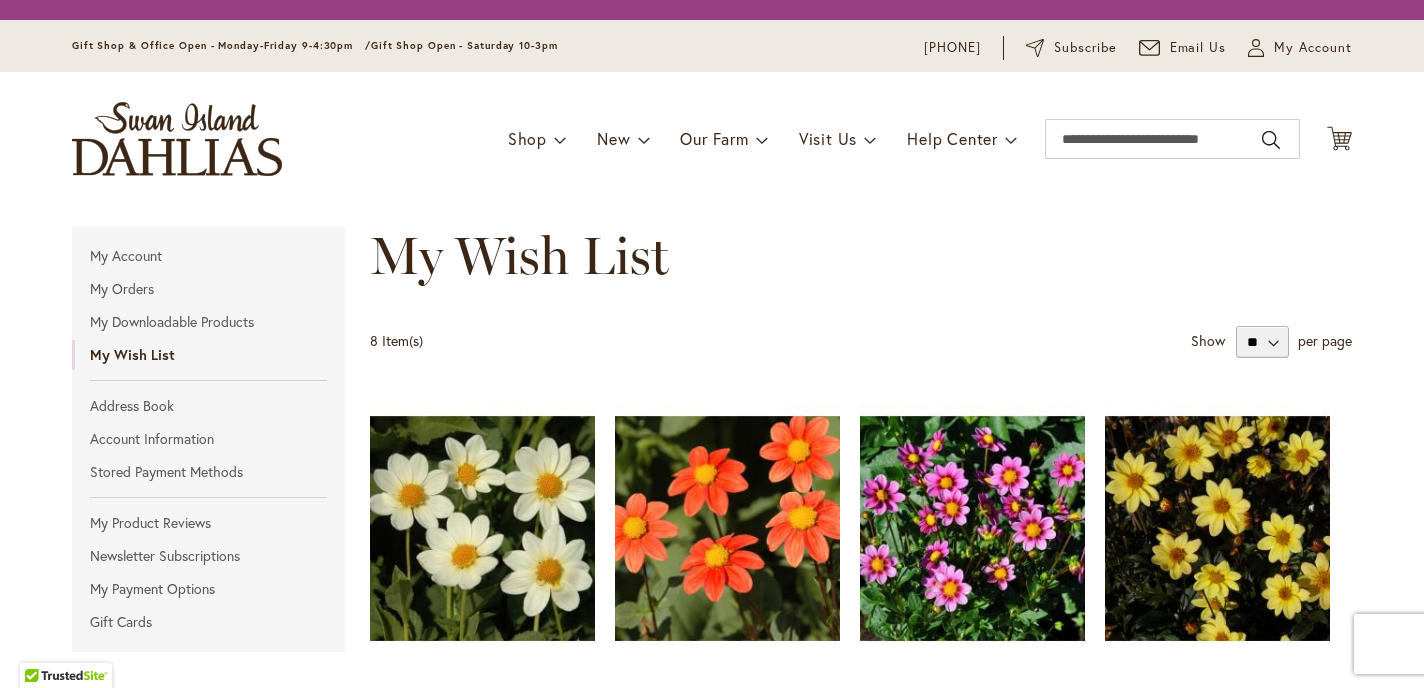 scroll, scrollTop: 0, scrollLeft: 0, axis: both 